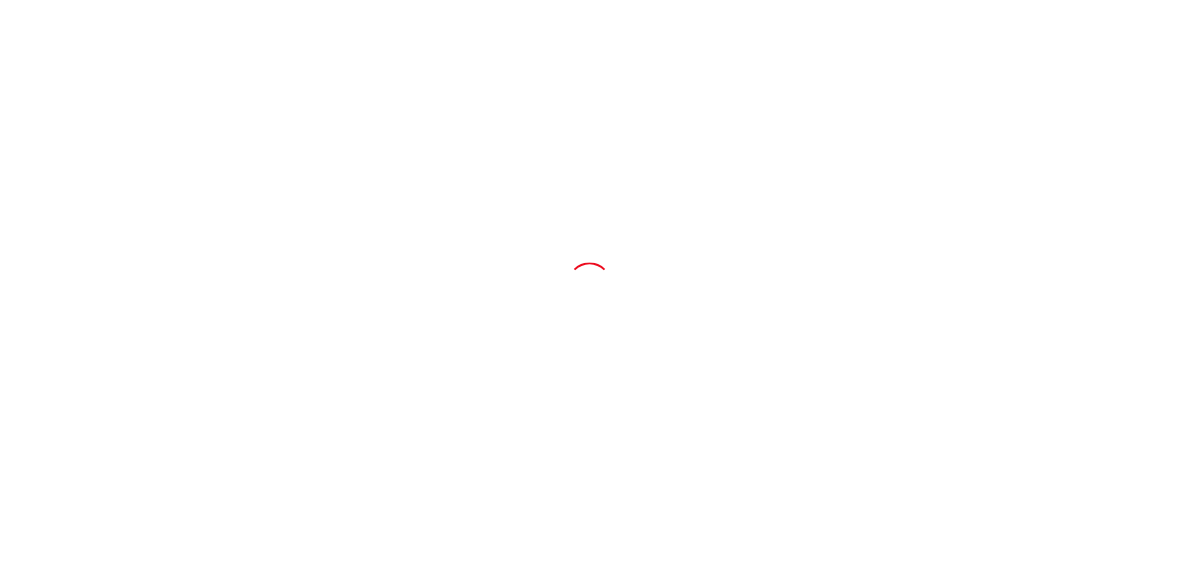 scroll, scrollTop: 0, scrollLeft: 0, axis: both 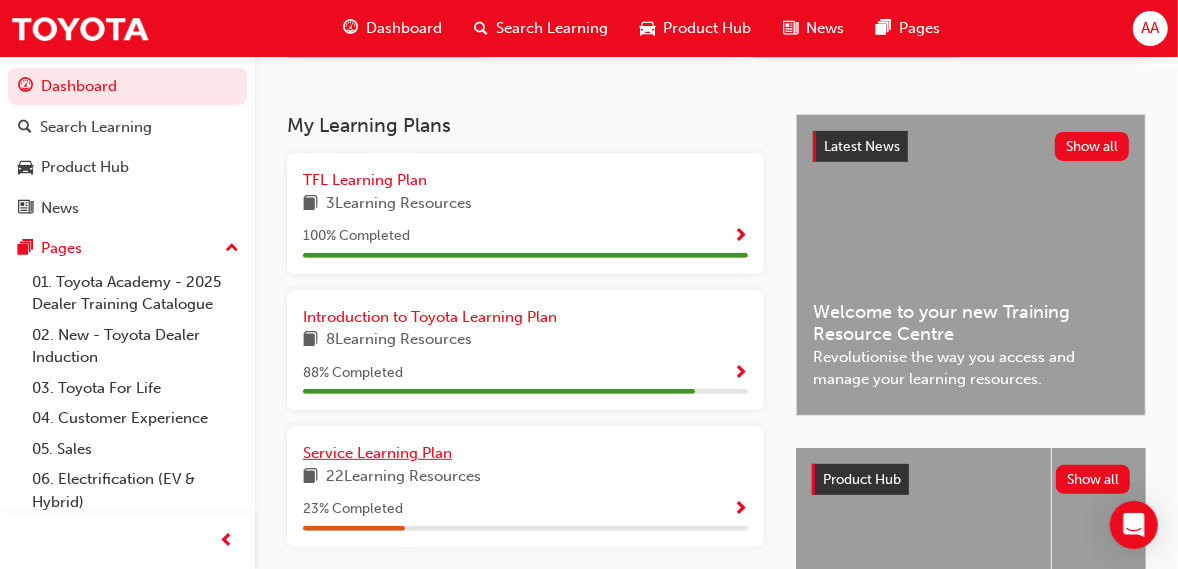 click on "Service Learning Plan" at bounding box center [525, 453] 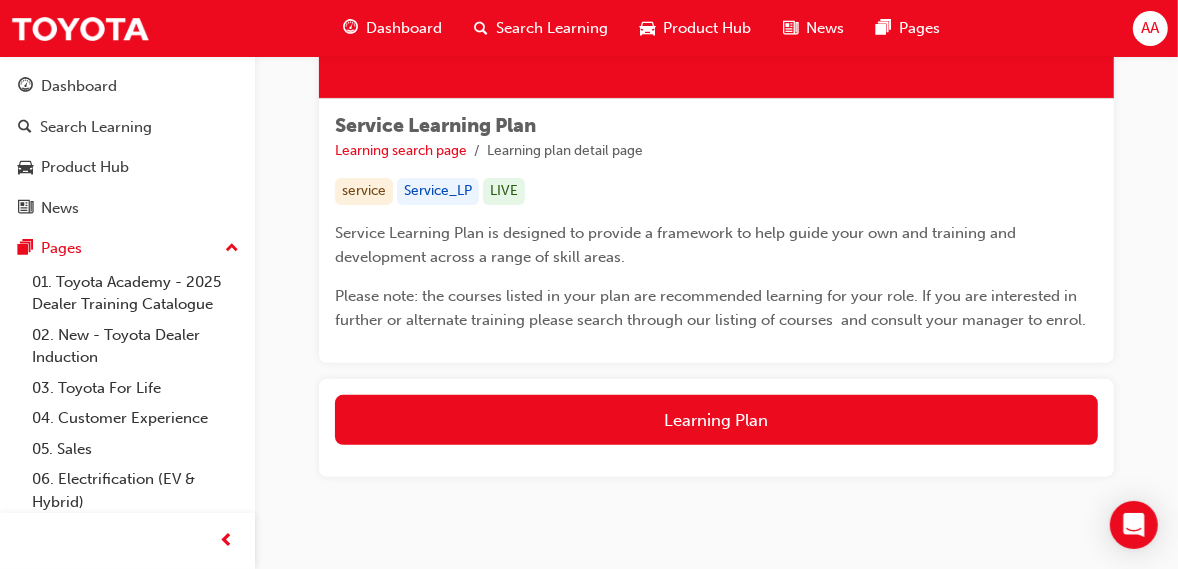 scroll, scrollTop: 323, scrollLeft: 0, axis: vertical 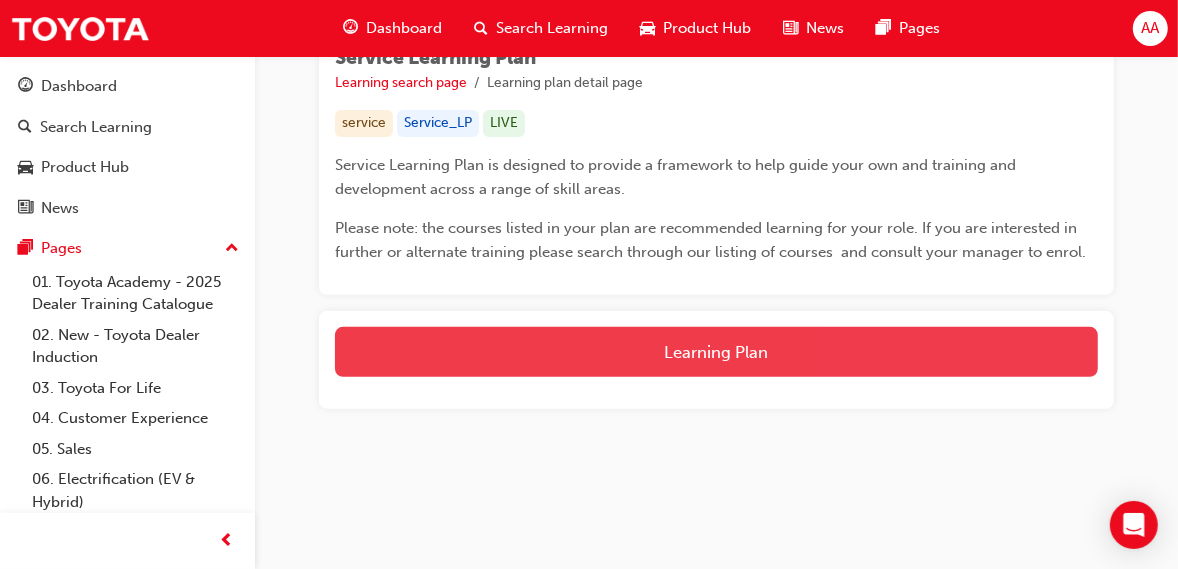 click on "Learning Plan" at bounding box center [716, 352] 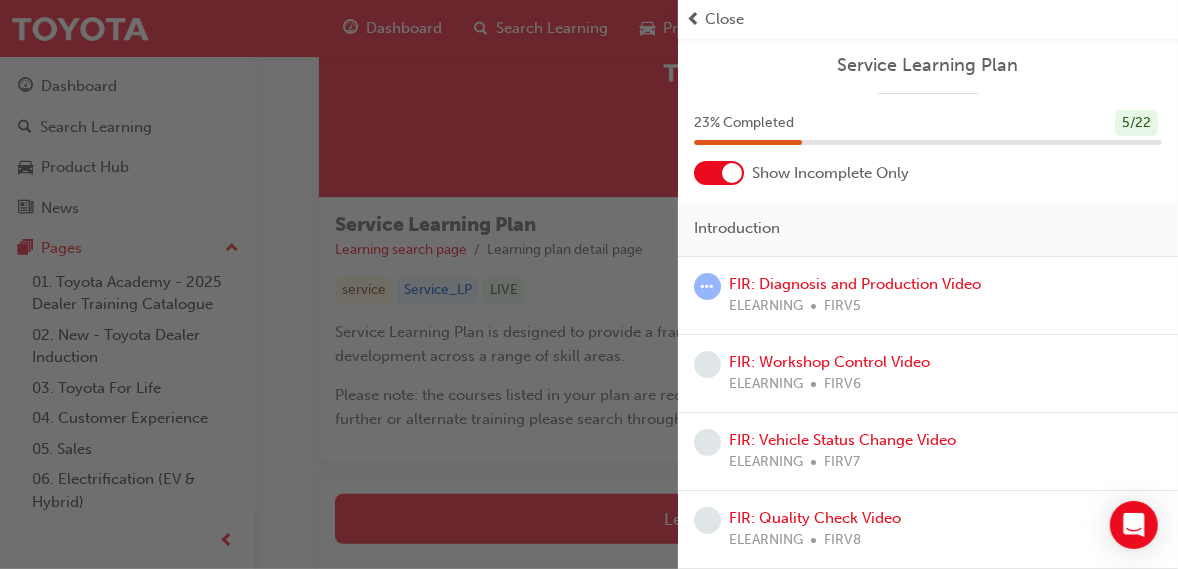 scroll, scrollTop: 136, scrollLeft: 0, axis: vertical 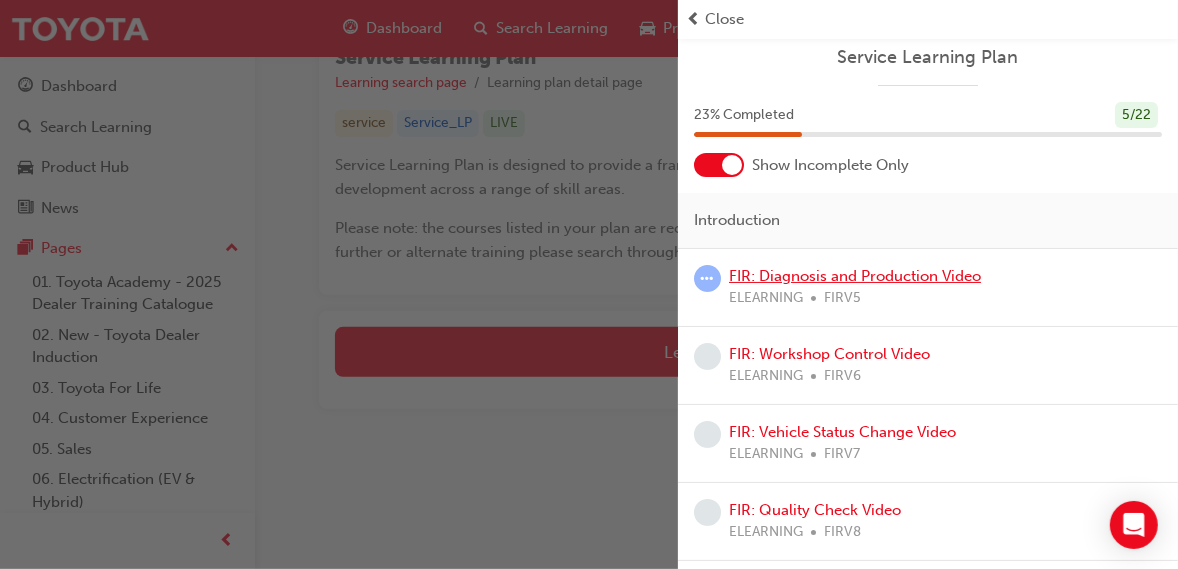click on "FIR: Diagnosis and Production Video" at bounding box center (855, 276) 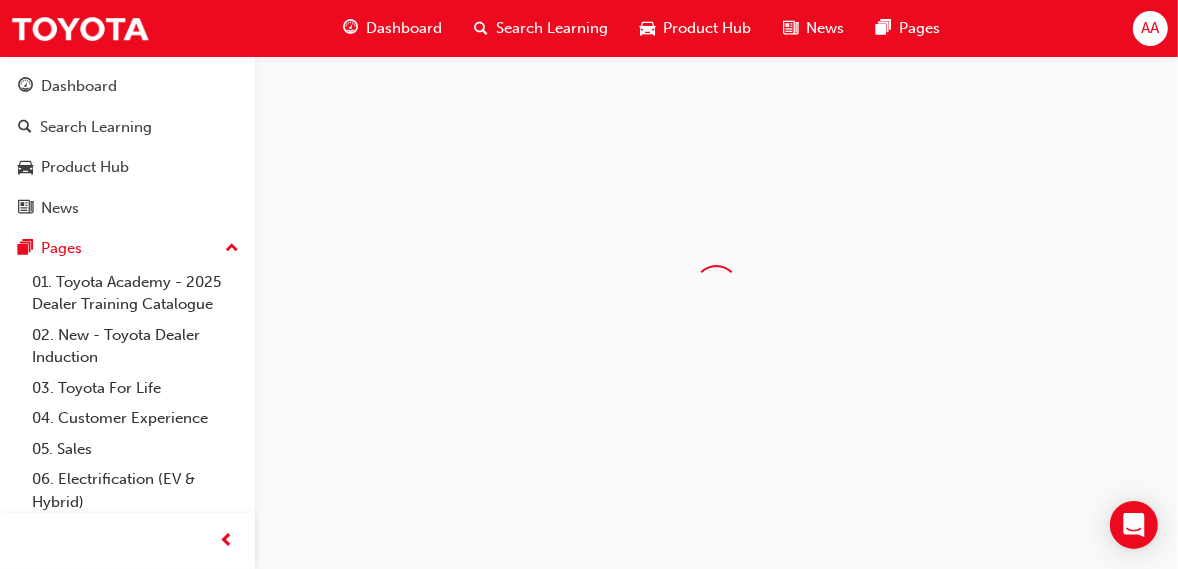 scroll, scrollTop: 0, scrollLeft: 0, axis: both 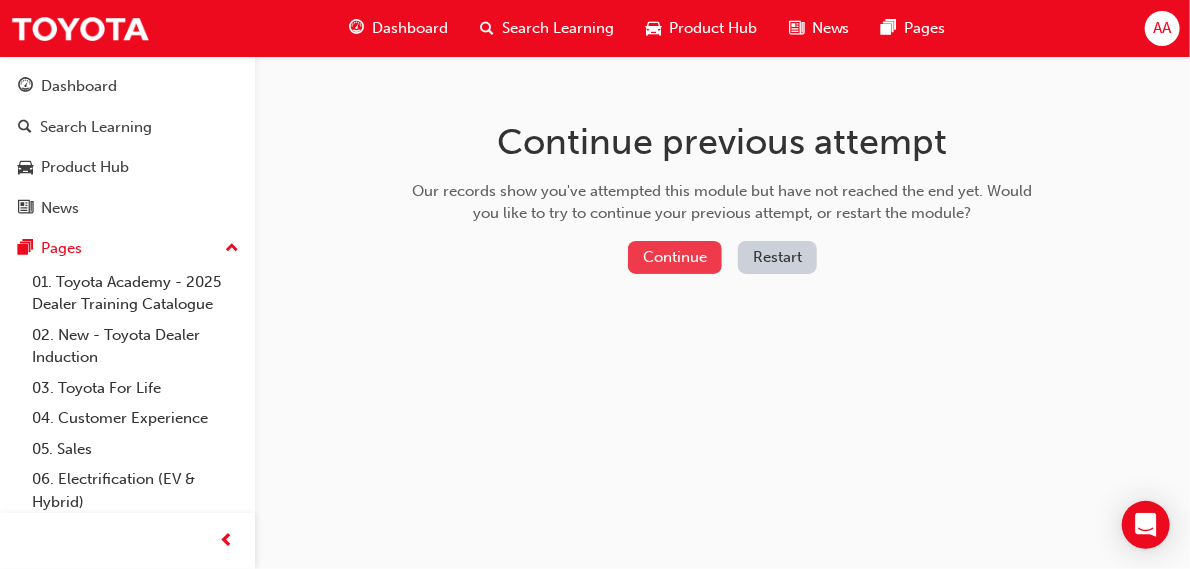 click on "Continue" at bounding box center (675, 257) 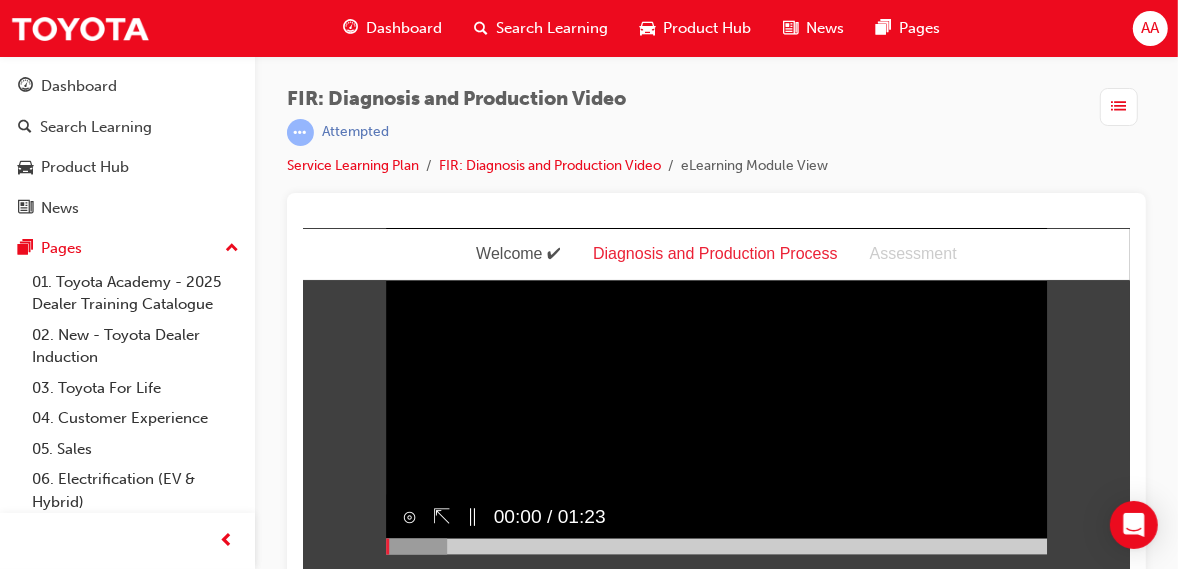 scroll, scrollTop: 0, scrollLeft: 0, axis: both 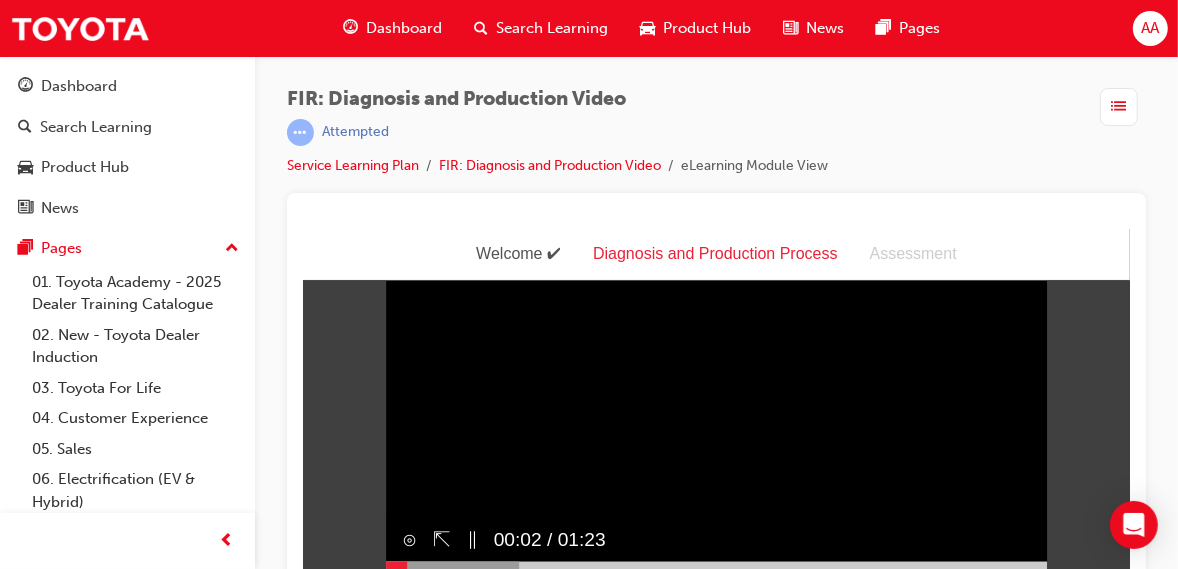 click on "00:02 / 01:23" at bounding box center (541, 538) 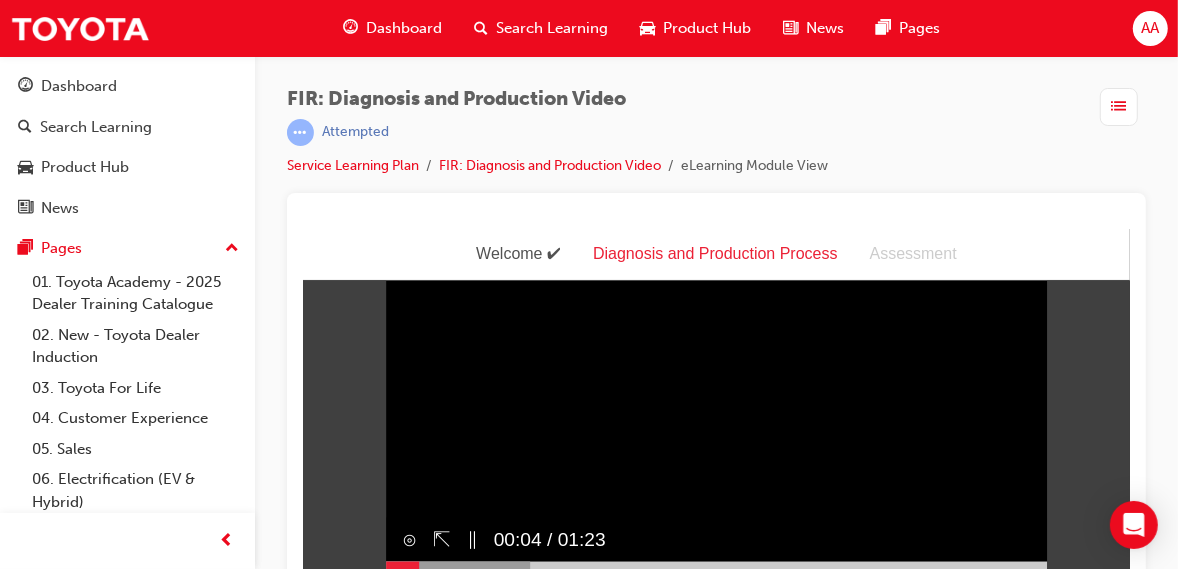 click on "Sorry, your browser does not support embedded videos.  Download Instead" at bounding box center (716, 411) 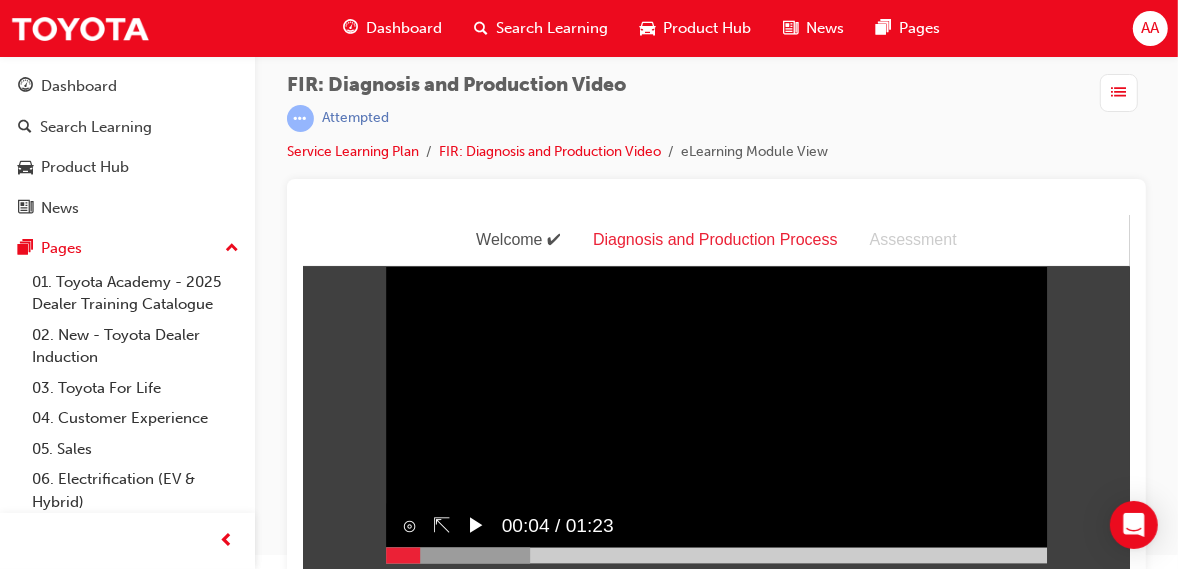 scroll, scrollTop: 26, scrollLeft: 0, axis: vertical 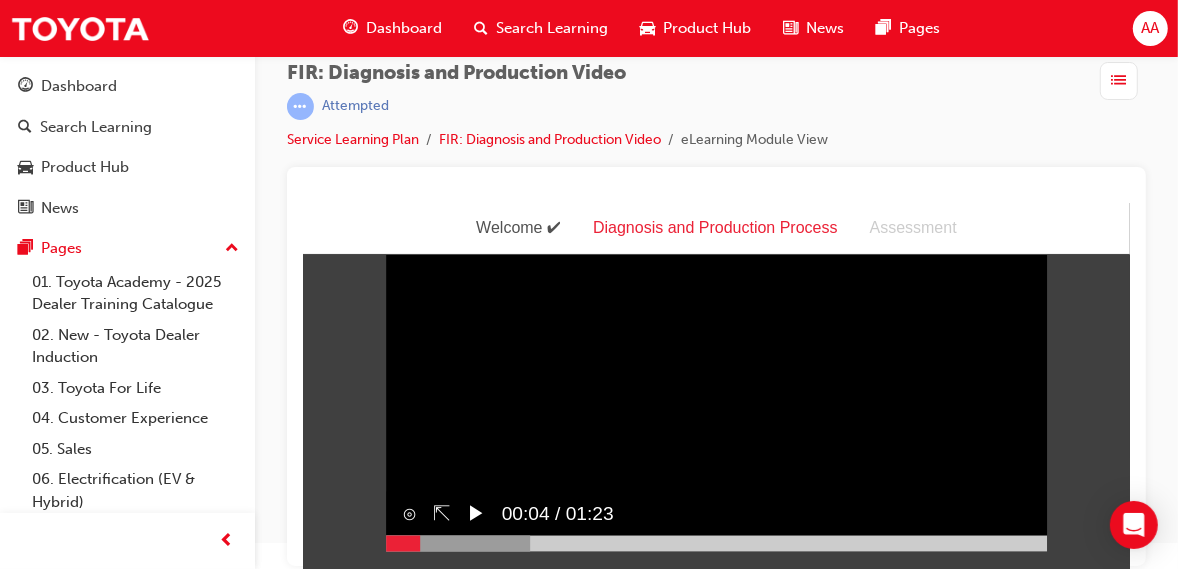click on "00:04 / 01:23" at bounding box center (549, 512) 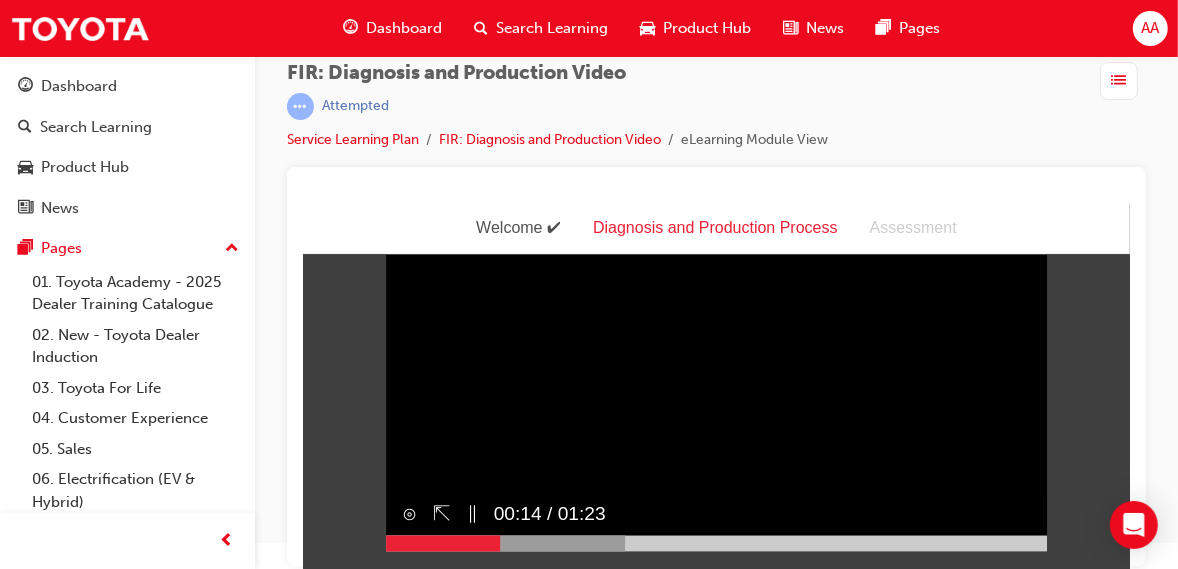 click on "Sorry, your browser does not support embedded videos.  Download Instead" at bounding box center [716, 385] 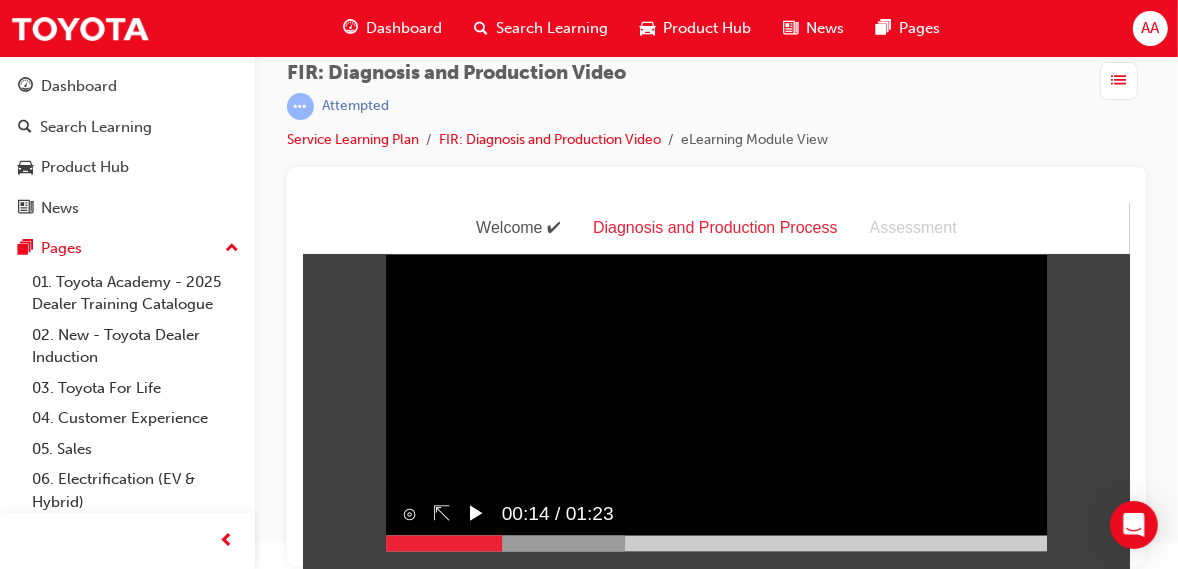 click on "Sorry, your browser does not support embedded videos.  Download Instead" at bounding box center (716, 385) 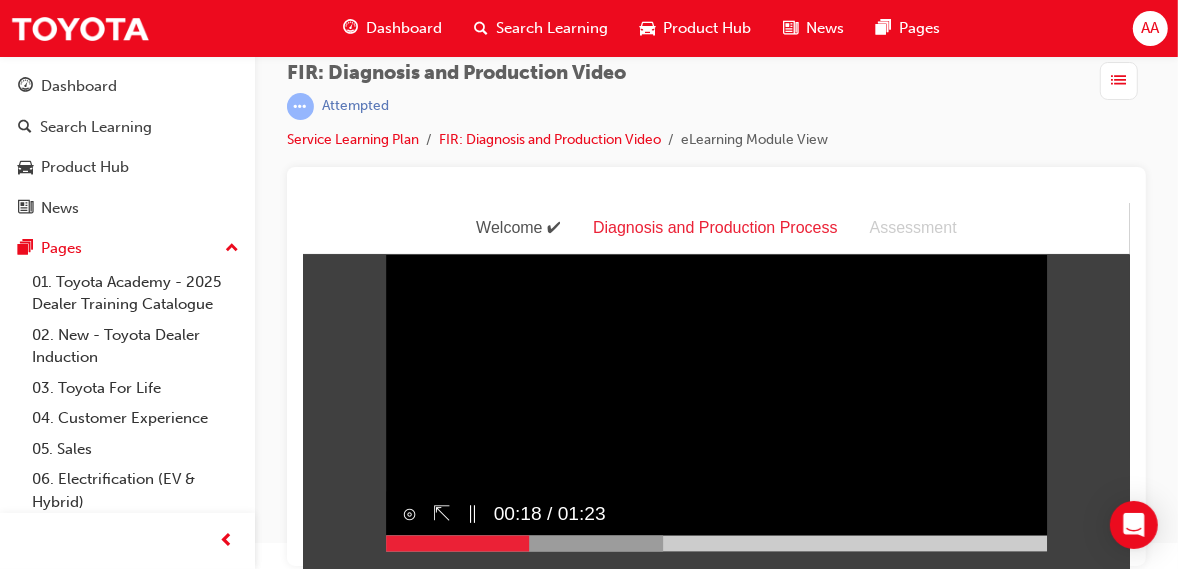 click on "Sorry, your browser does not support embedded videos.  Download Instead" at bounding box center (716, 385) 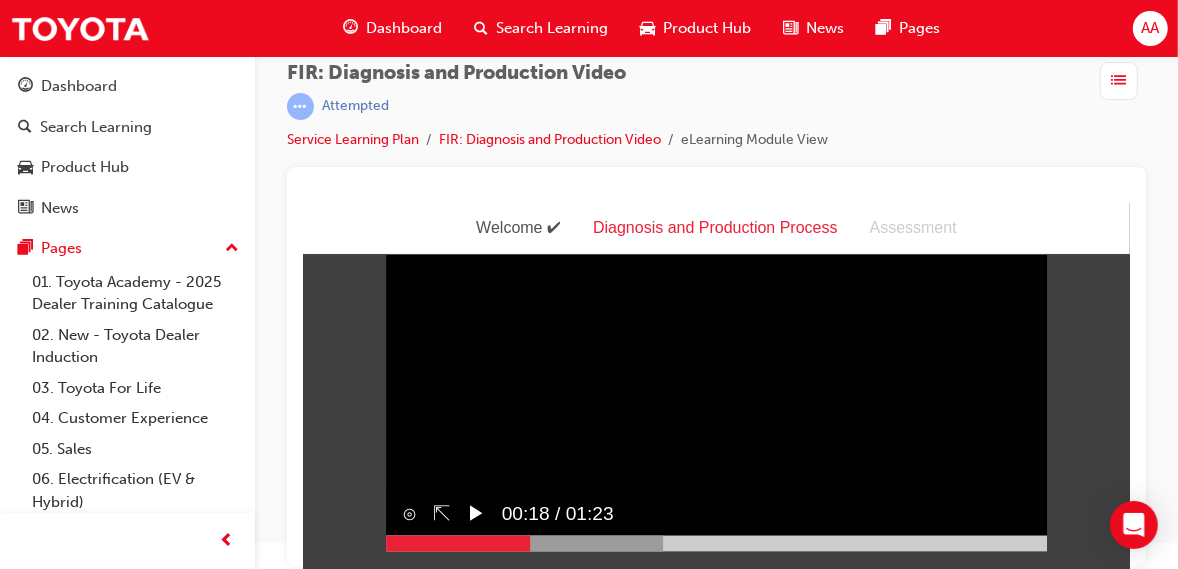 click on "Sorry, your browser does not support embedded videos.  Download Instead" at bounding box center [716, 385] 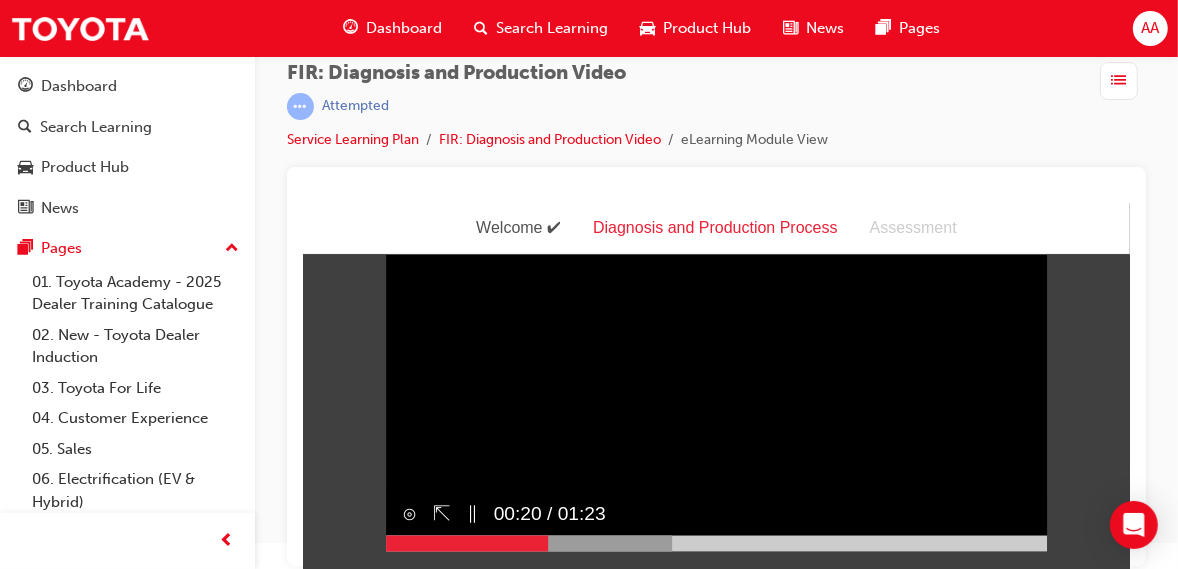 click on "Sorry, your browser does not support embedded videos.  Download Instead" at bounding box center [716, 385] 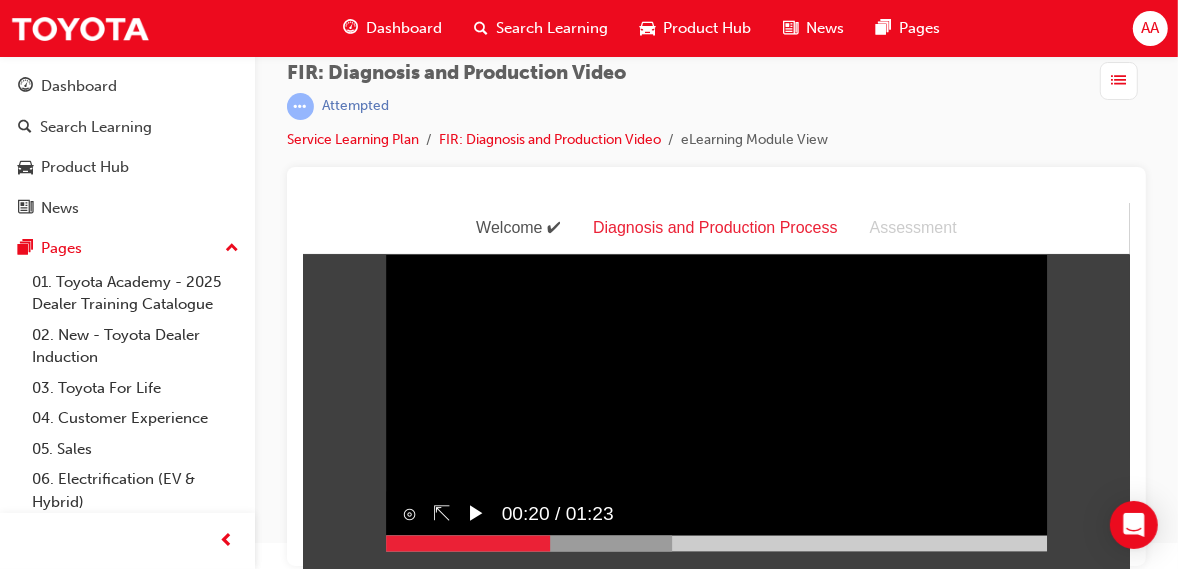 click on "Sorry, your browser does not support embedded videos.  Download Instead" at bounding box center (716, 385) 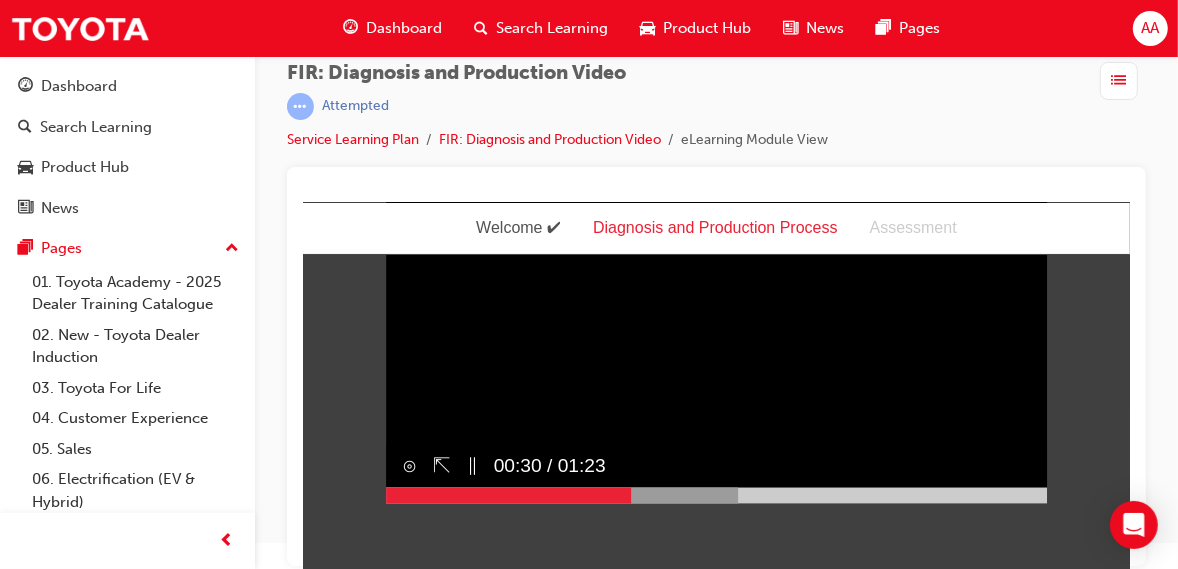 scroll, scrollTop: 0, scrollLeft: 0, axis: both 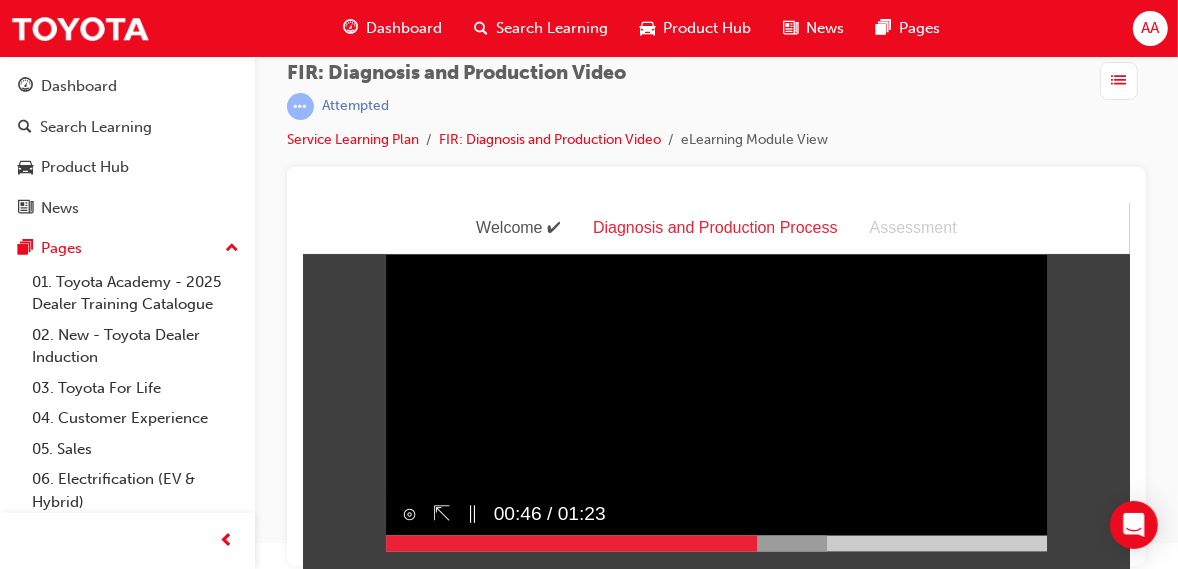 click on "Sorry, your browser does not support embedded videos.  Download Instead" at bounding box center [716, 385] 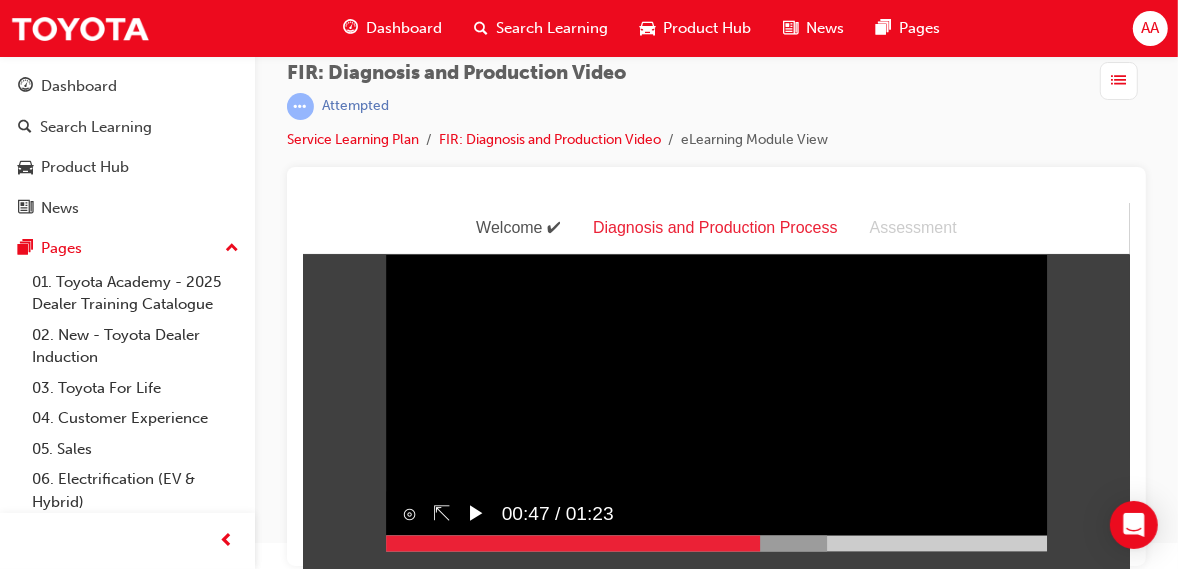 click on "Sorry, your browser does not support embedded videos.  Download Instead" at bounding box center [716, 385] 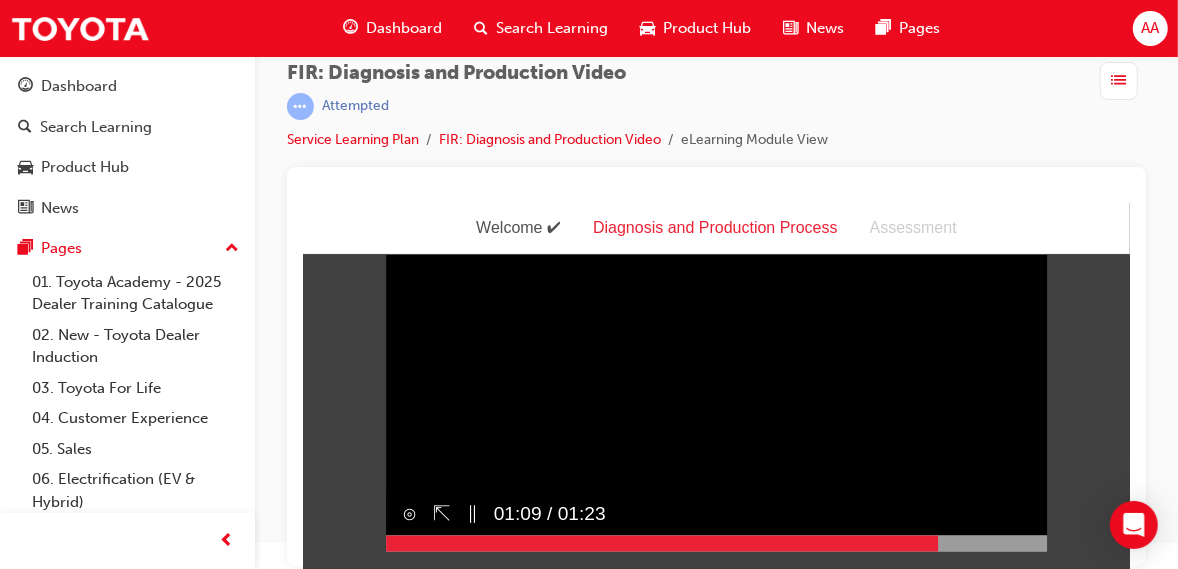 click on "Sorry, your browser does not support embedded videos.  Download Instead" at bounding box center [716, 385] 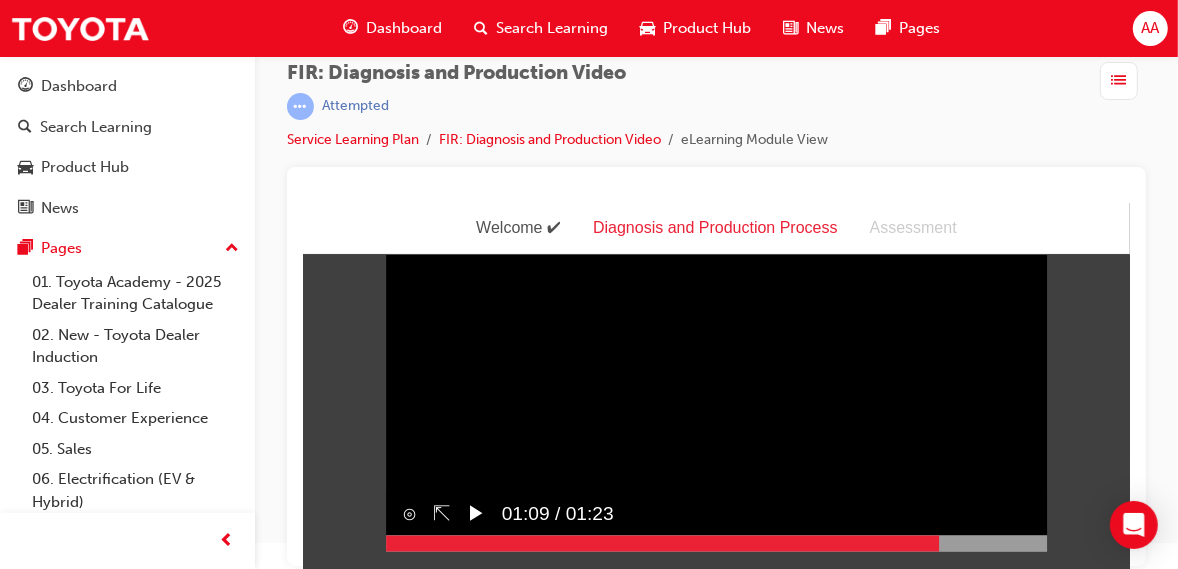 click on "Sorry, your browser does not support embedded videos.  Download Instead" at bounding box center (716, 385) 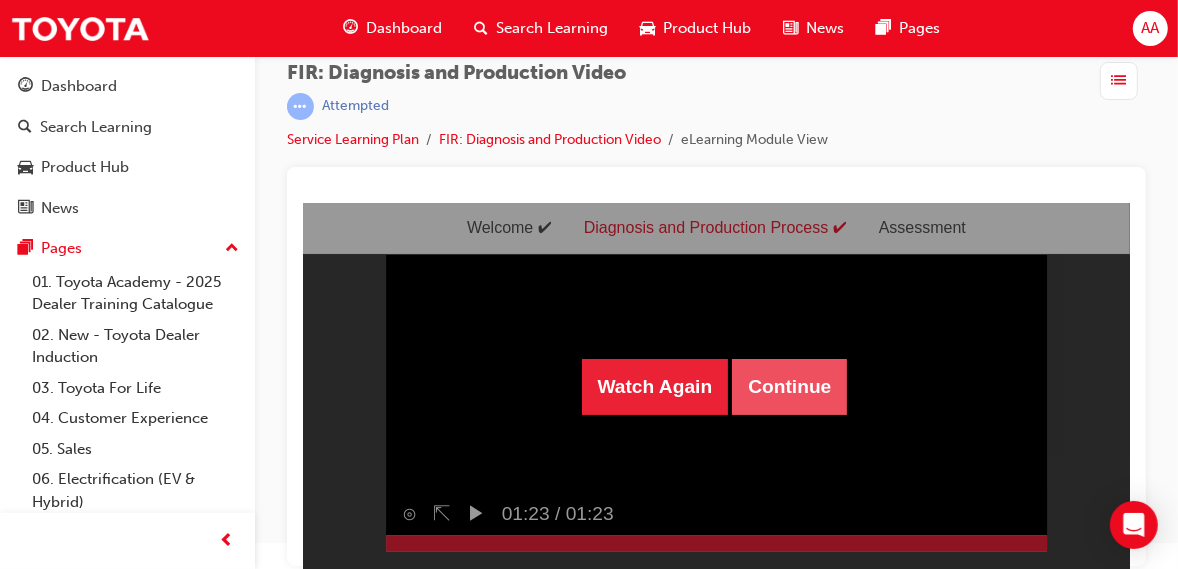 click on "Continue" at bounding box center (788, 386) 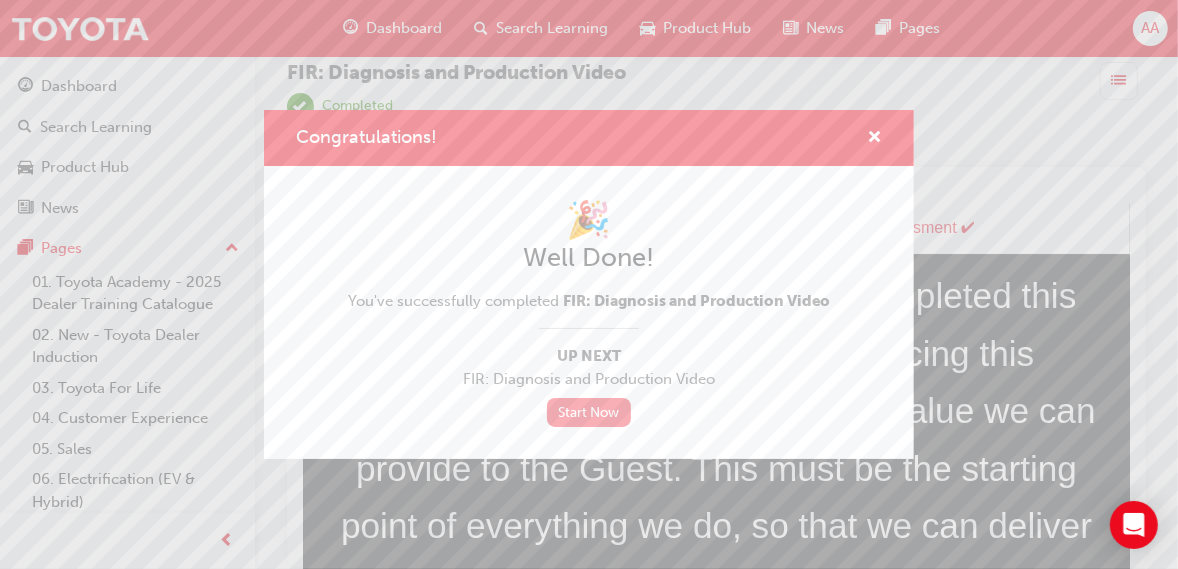 click on "Start Now" at bounding box center [589, 412] 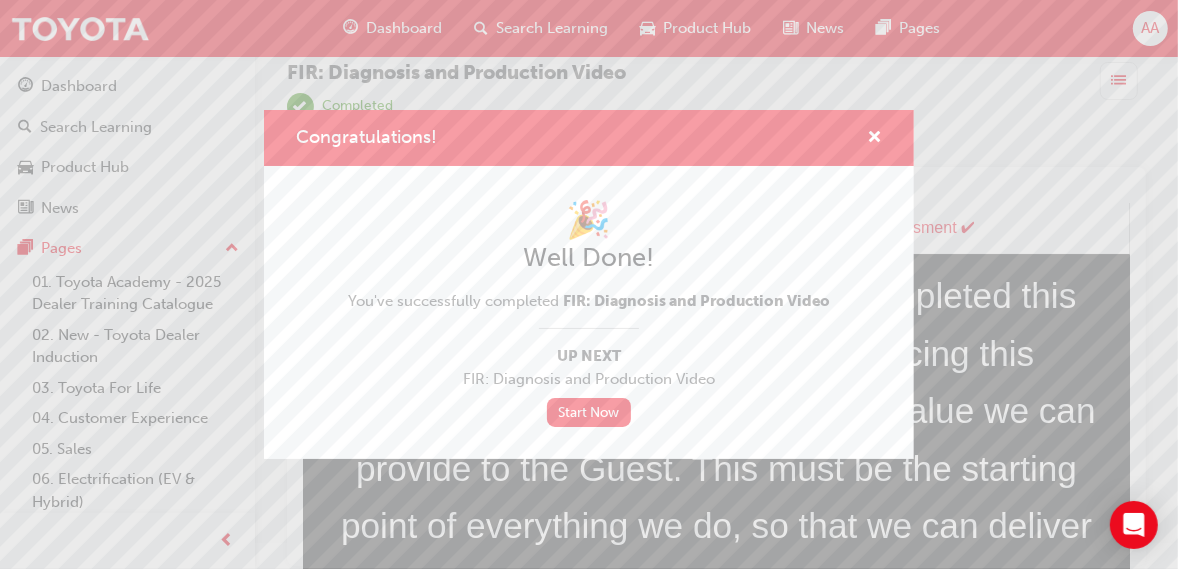 click at bounding box center (866, 138) 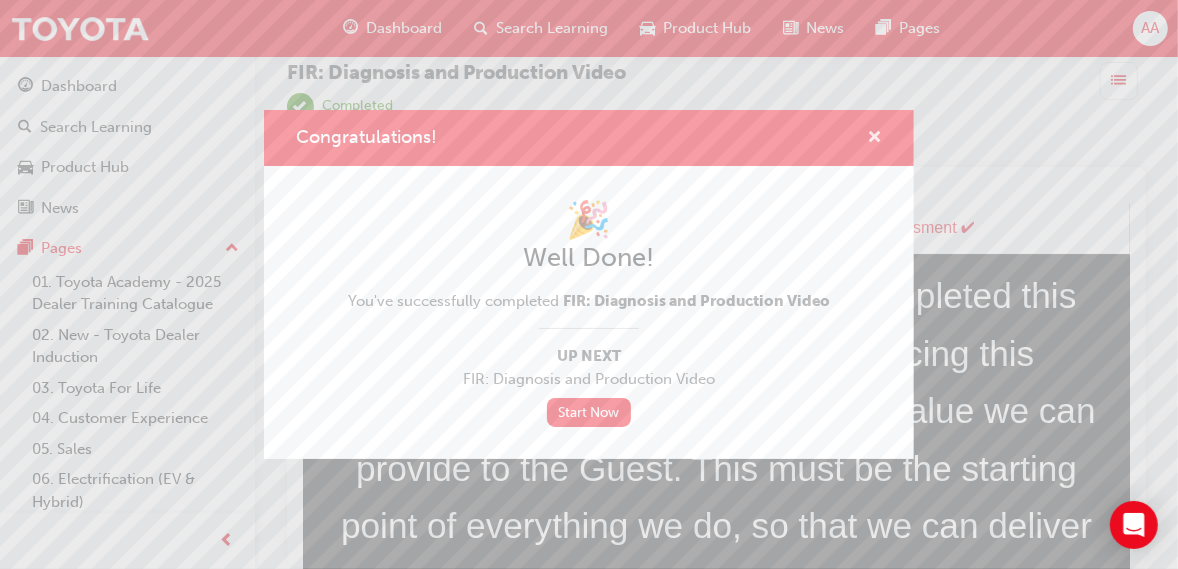 click at bounding box center [874, 139] 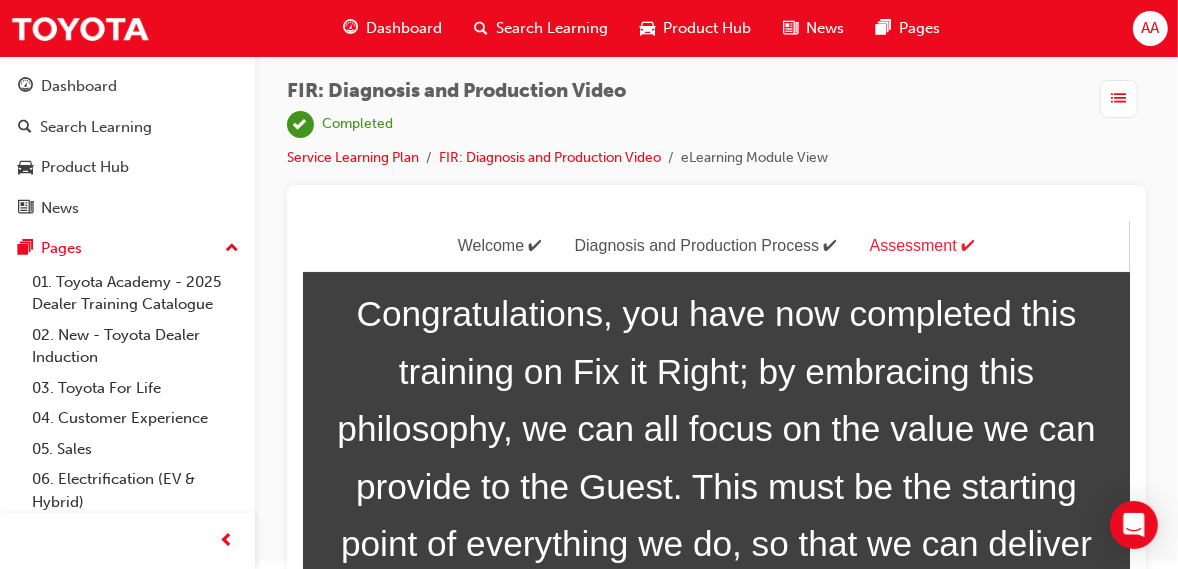 scroll, scrollTop: 0, scrollLeft: 0, axis: both 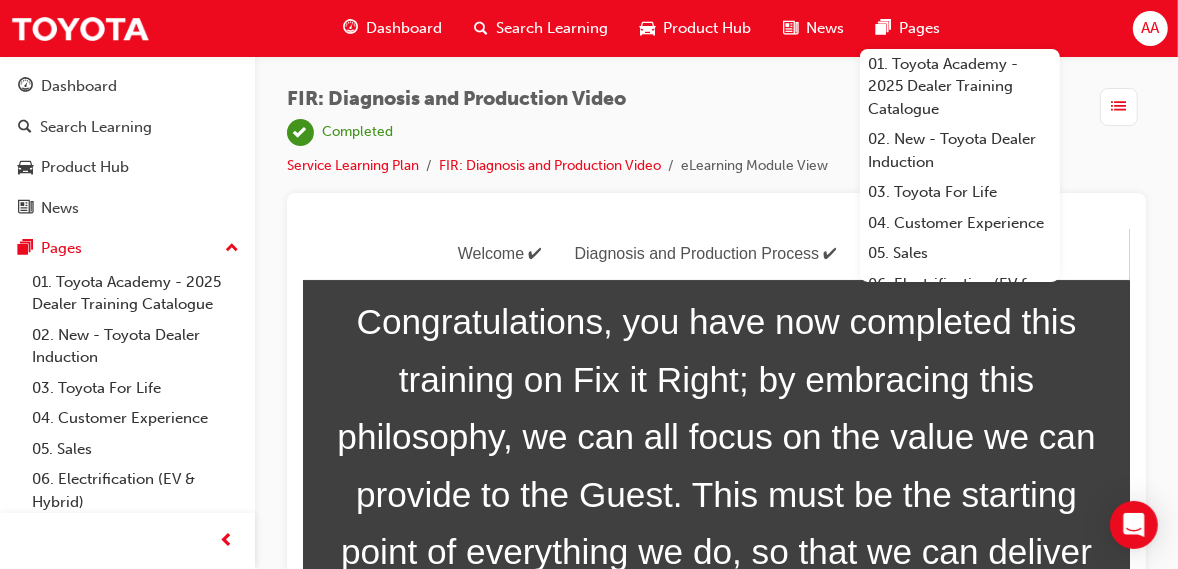 click on "Dashboard" at bounding box center [404, 28] 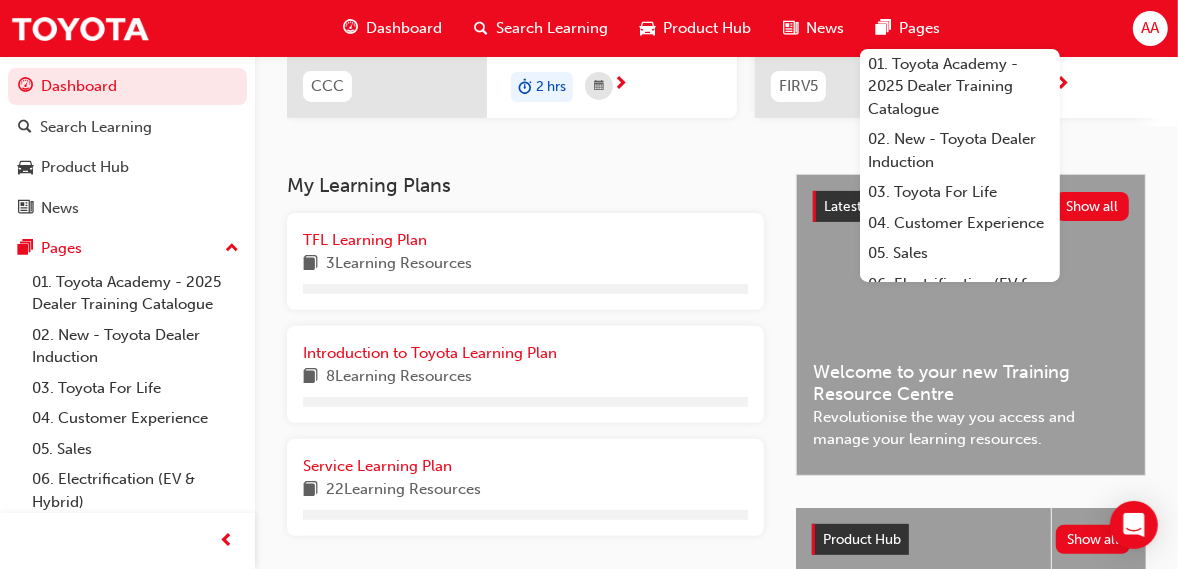 scroll, scrollTop: 373, scrollLeft: 0, axis: vertical 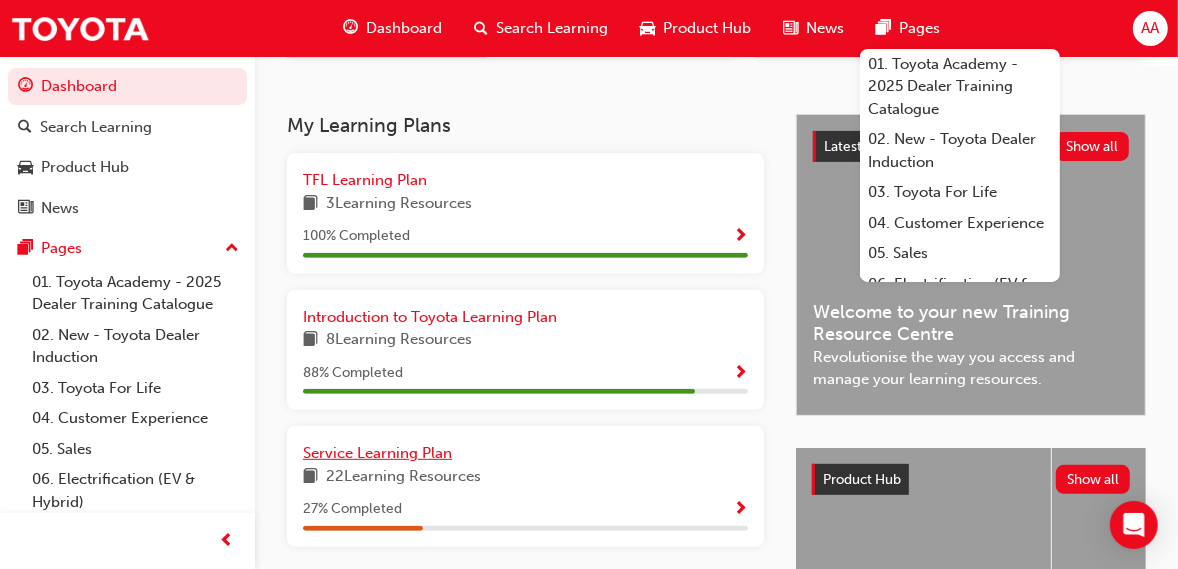 click on "Service Learning Plan" at bounding box center [525, 453] 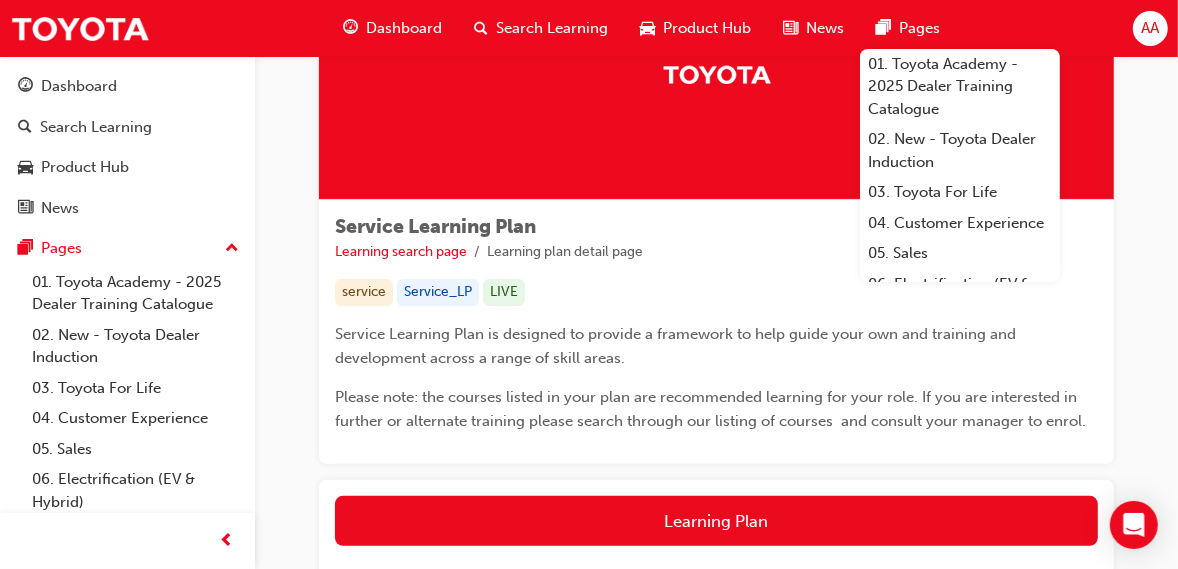 scroll, scrollTop: 186, scrollLeft: 0, axis: vertical 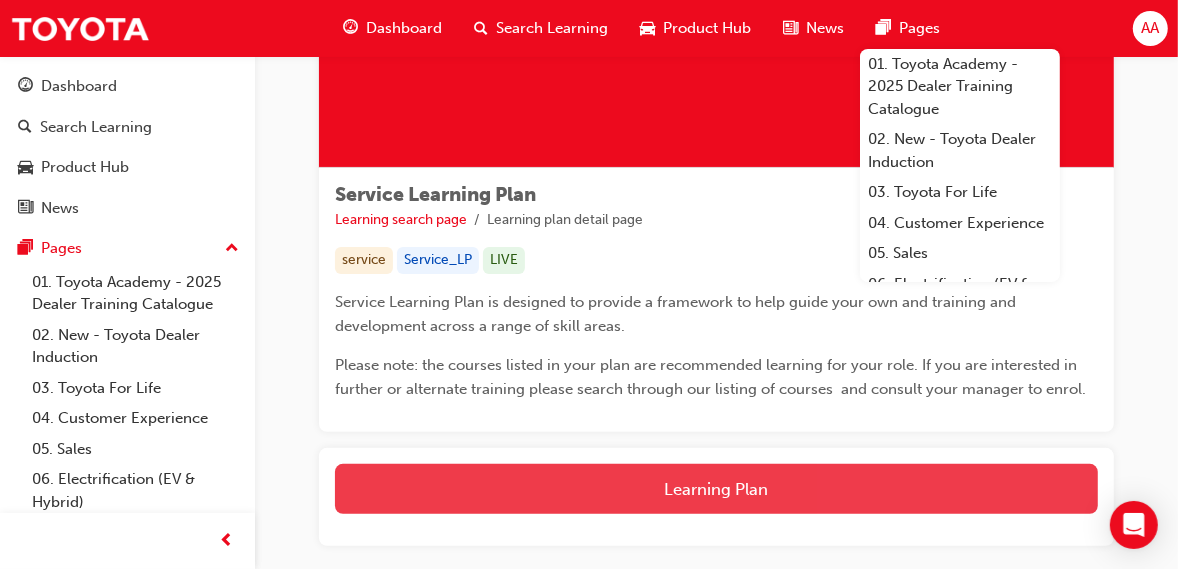 click on "Learning Plan" at bounding box center [716, 489] 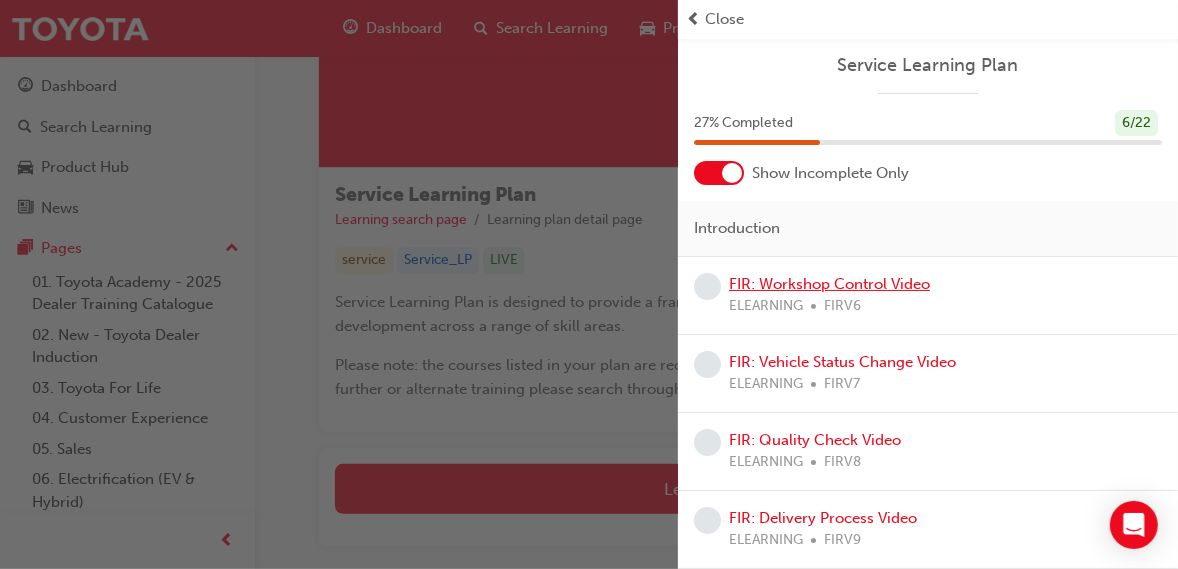 click on "FIR: Workshop Control Video" at bounding box center (829, 284) 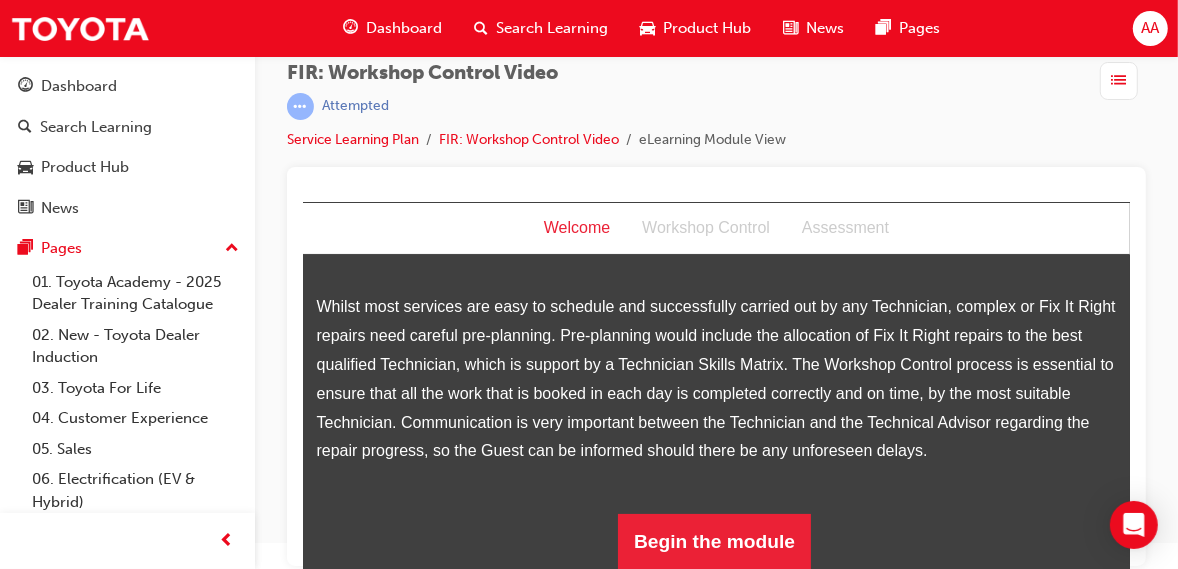 scroll, scrollTop: 529, scrollLeft: 0, axis: vertical 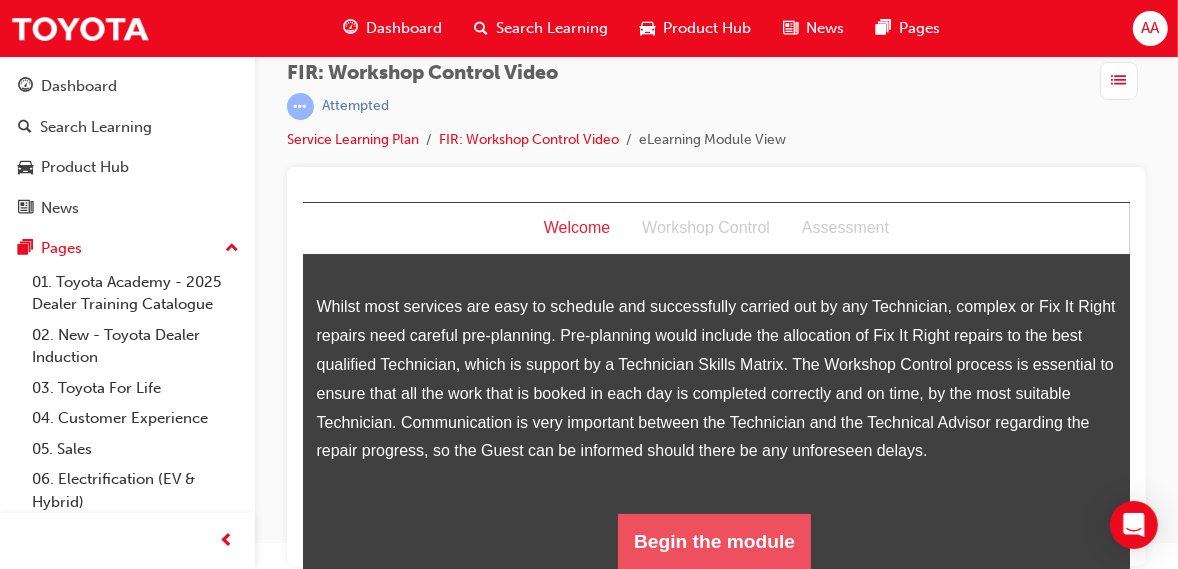 click on "Begin the module" at bounding box center (713, 541) 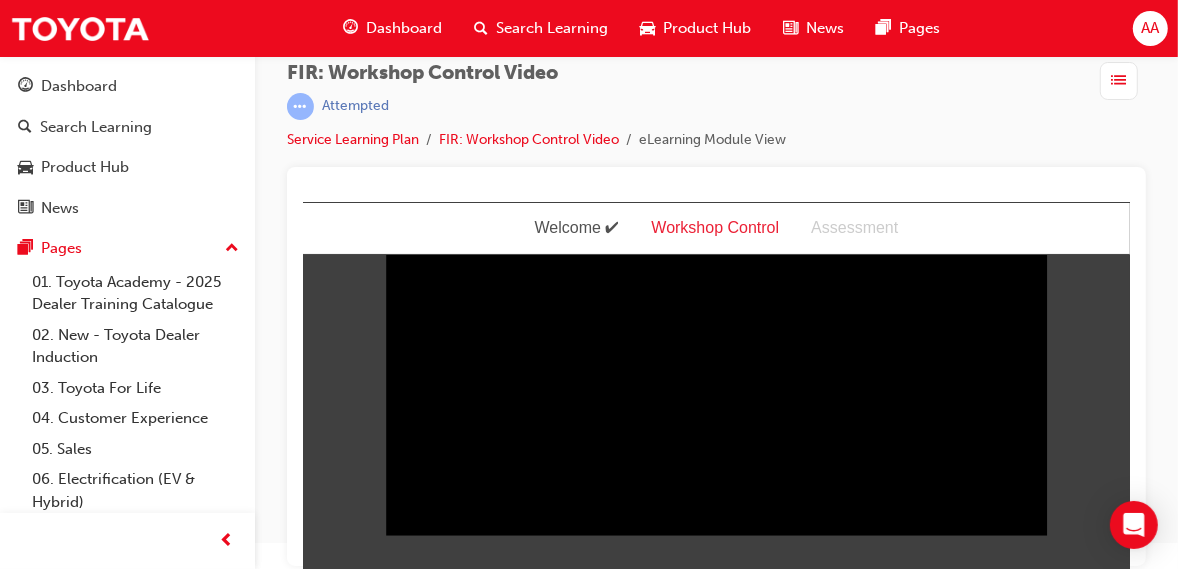 scroll, scrollTop: 0, scrollLeft: 0, axis: both 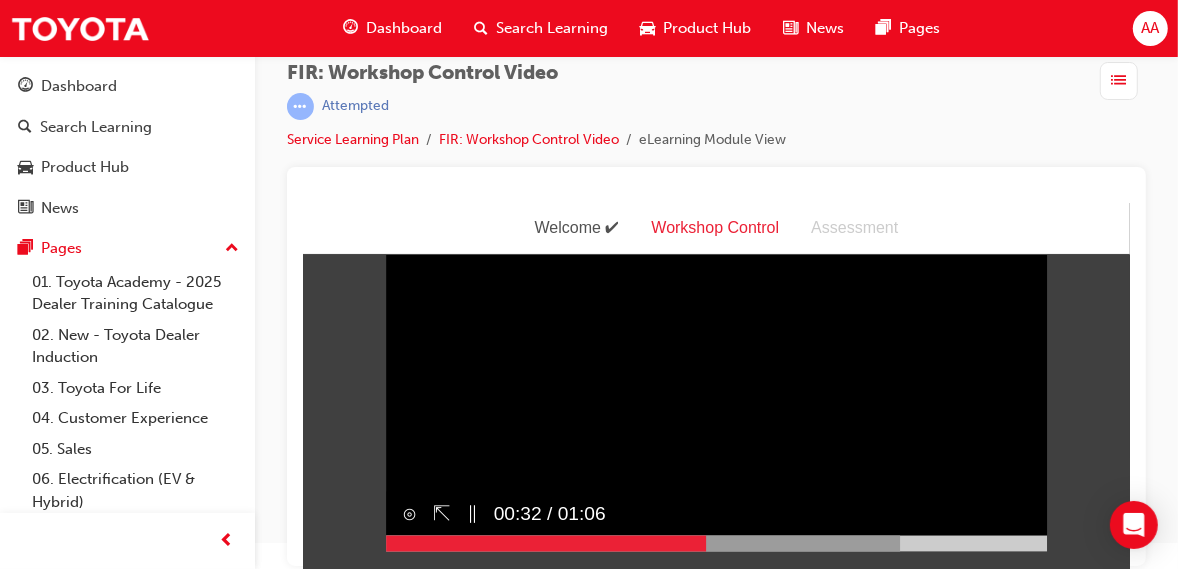 click on "Sorry, your browser does not support embedded videos.  Download Instead" at bounding box center (716, 385) 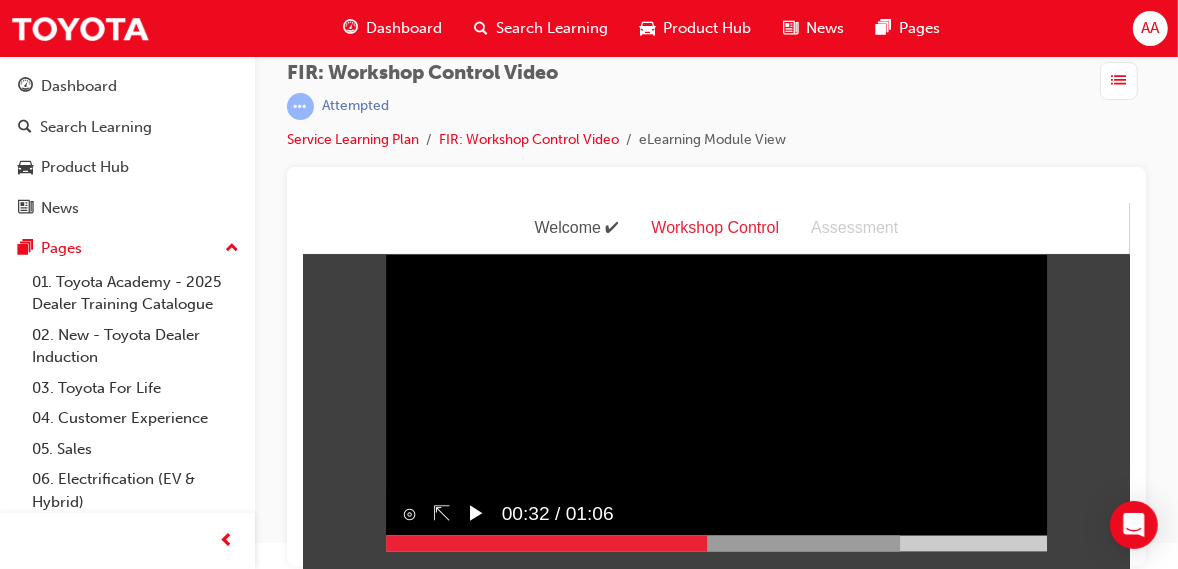click on "Sorry, your browser does not support embedded videos.  Download Instead" at bounding box center [716, 385] 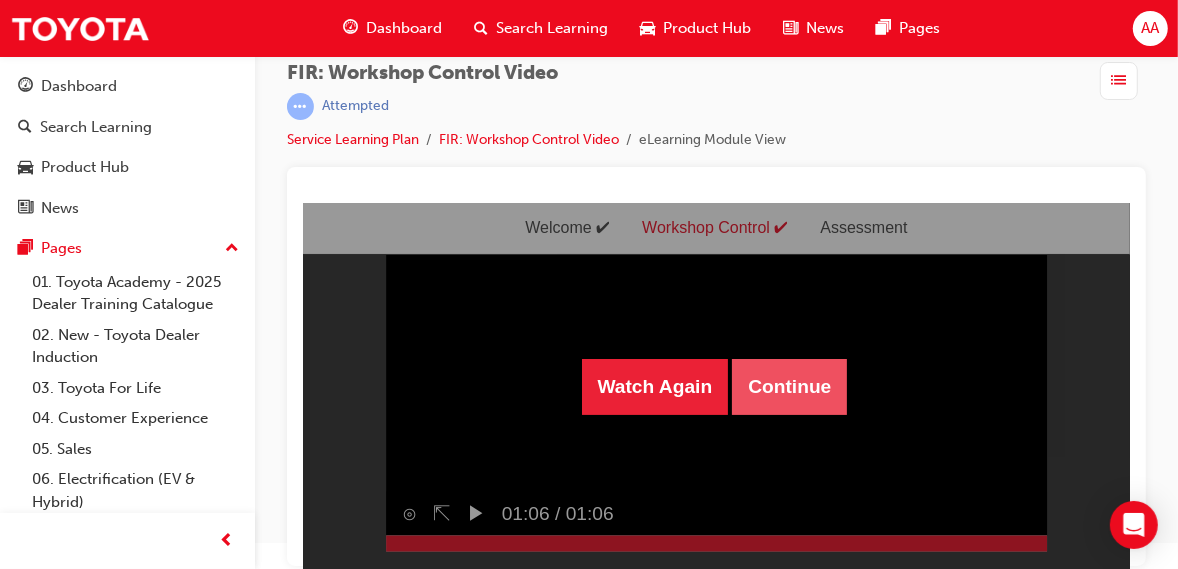 click on "Continue" at bounding box center (788, 386) 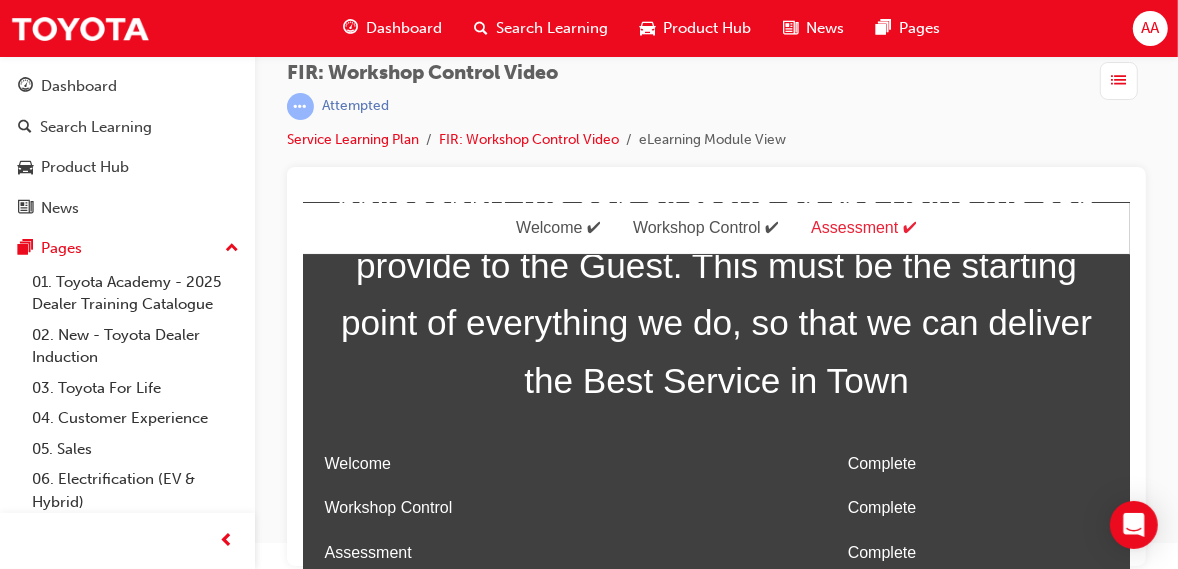 scroll, scrollTop: 208, scrollLeft: 0, axis: vertical 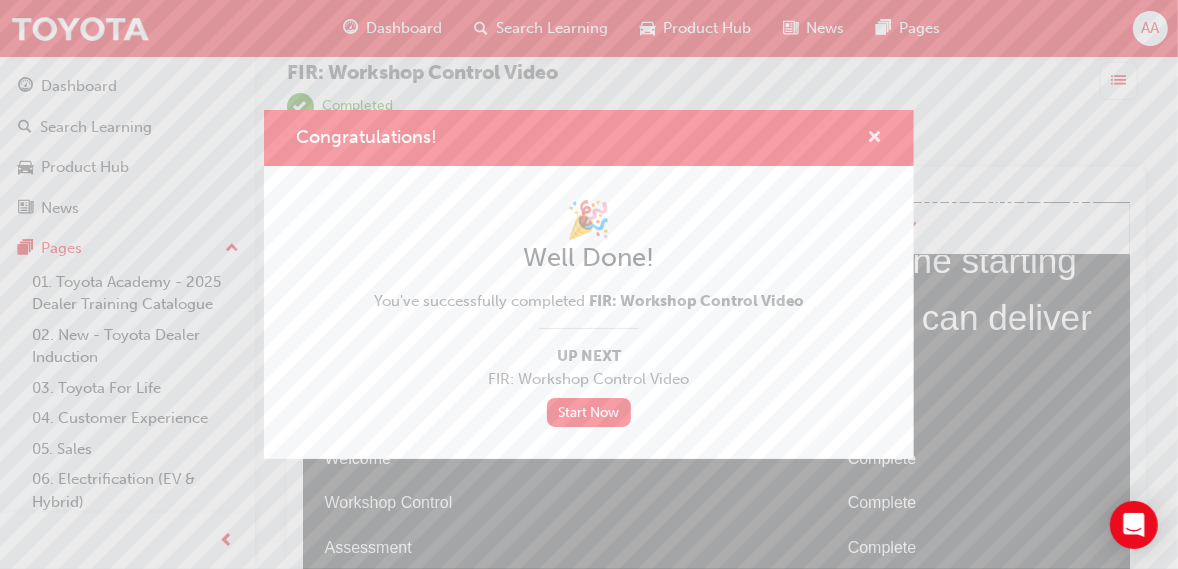 click at bounding box center (874, 139) 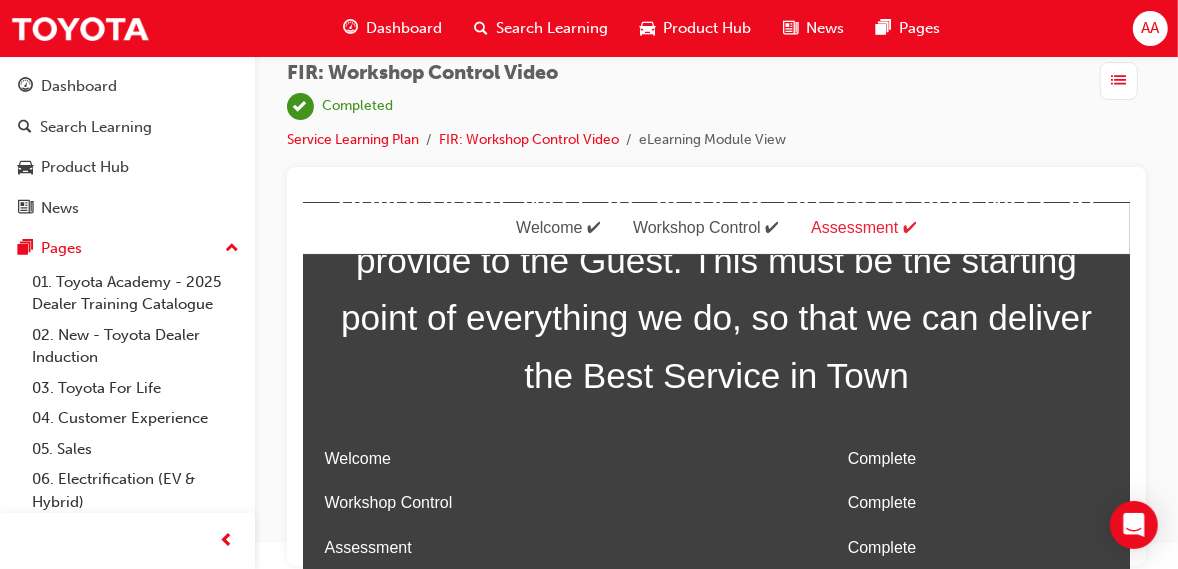 click on "Dashboard" at bounding box center (404, 28) 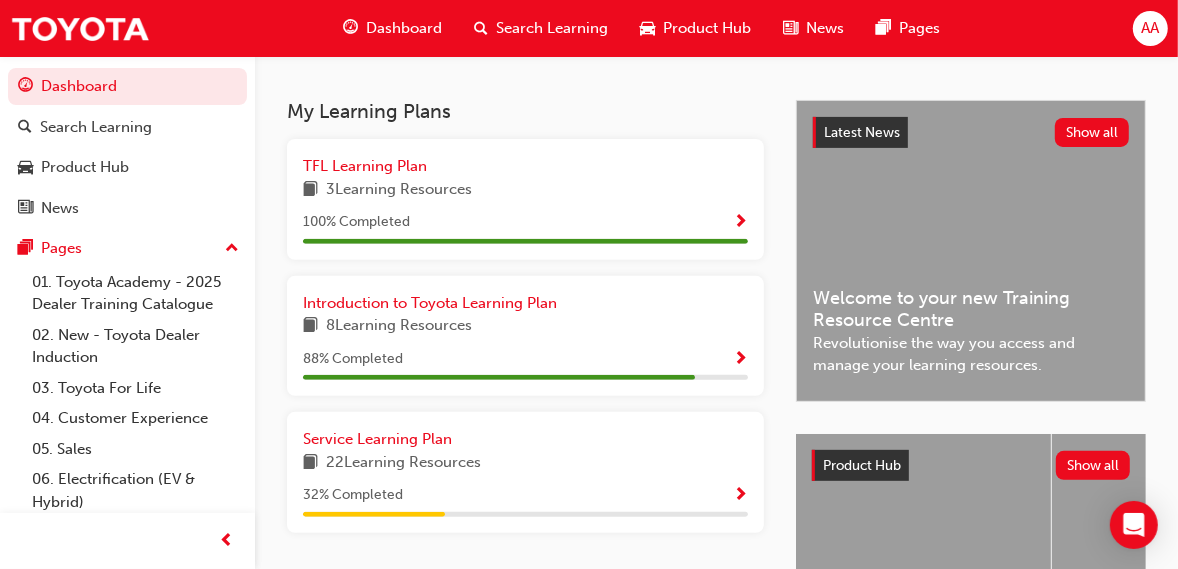 scroll, scrollTop: 399, scrollLeft: 0, axis: vertical 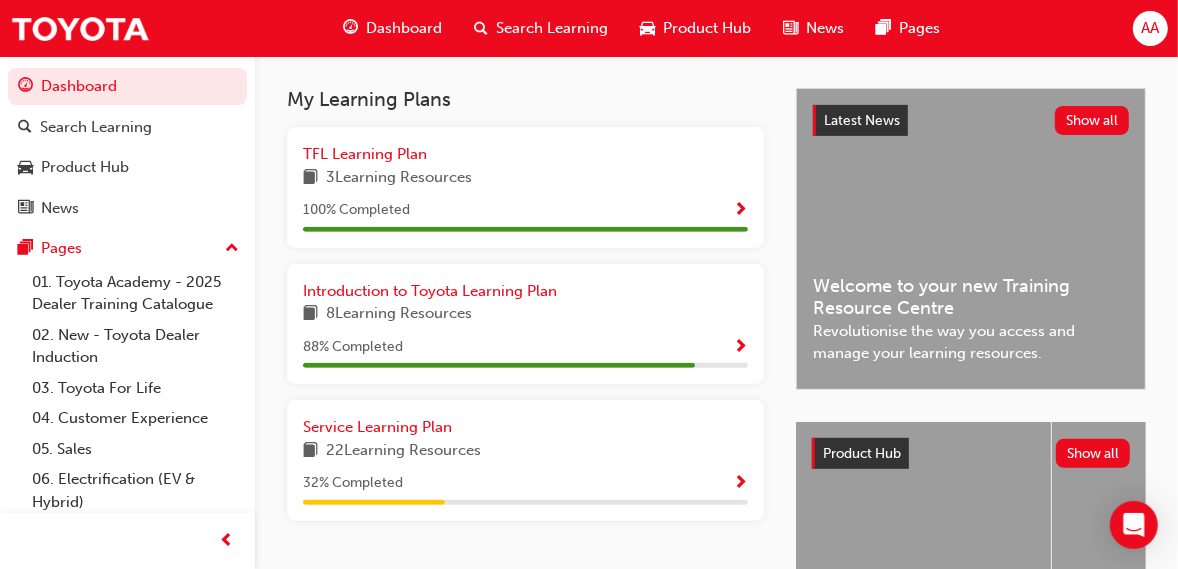 click on "22  Learning Resources" at bounding box center [525, 451] 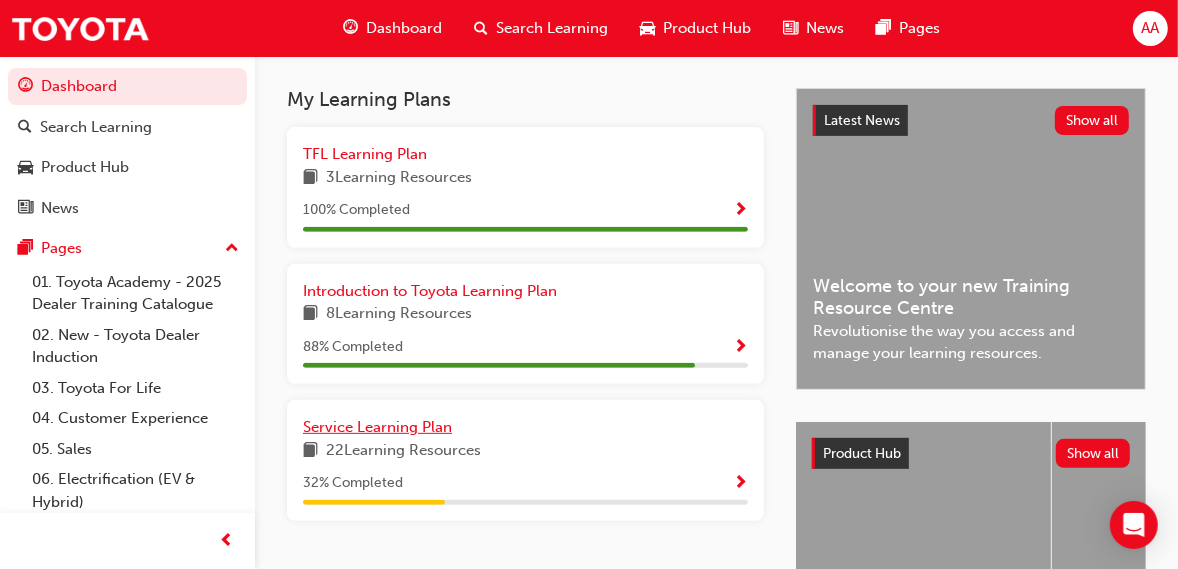 click on "Service Learning Plan" at bounding box center (525, 427) 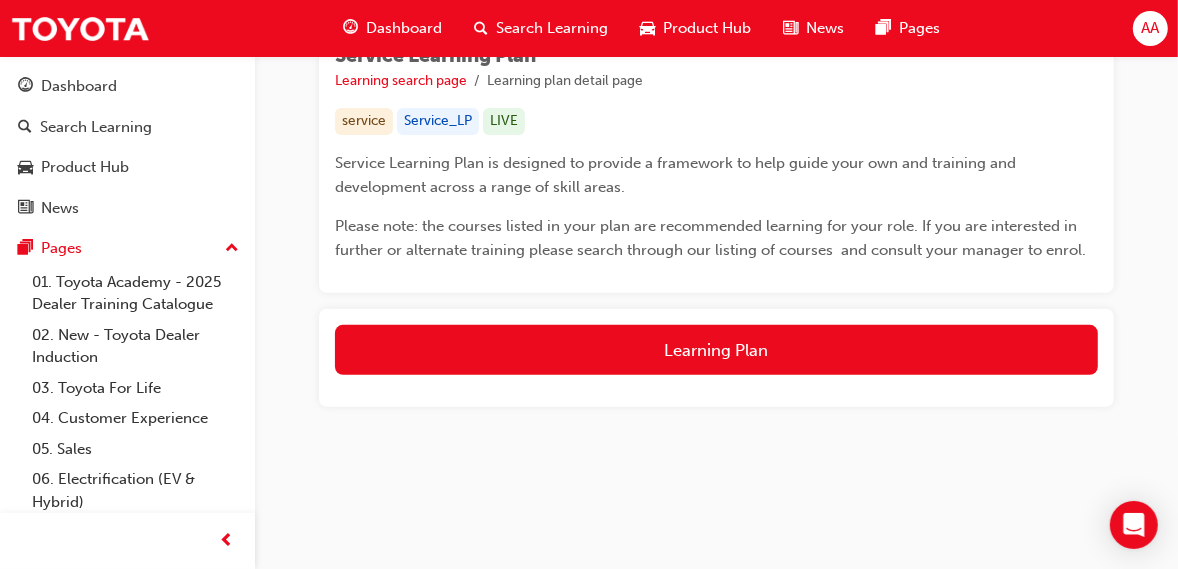 scroll, scrollTop: 323, scrollLeft: 0, axis: vertical 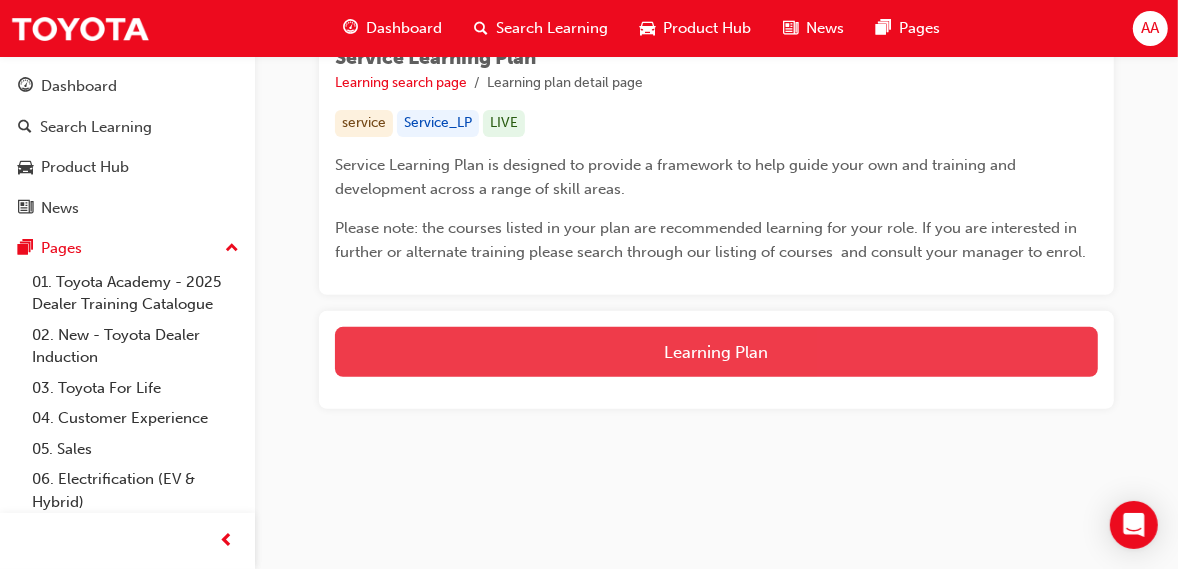 click on "Learning Plan" at bounding box center [716, 352] 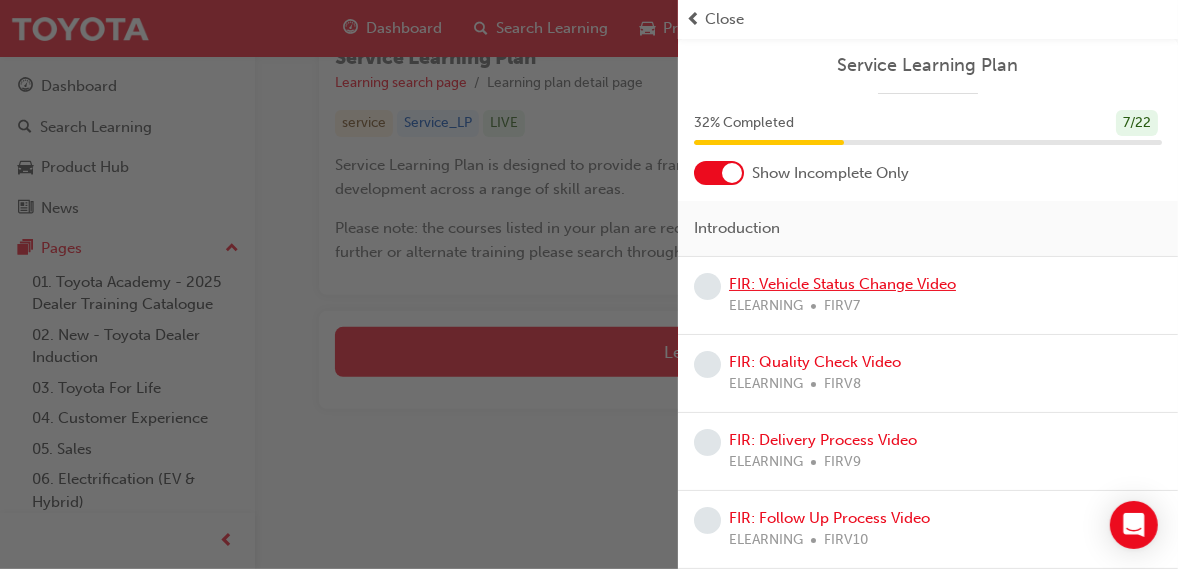 click on "FIR: Vehicle Status Change Video" at bounding box center [842, 284] 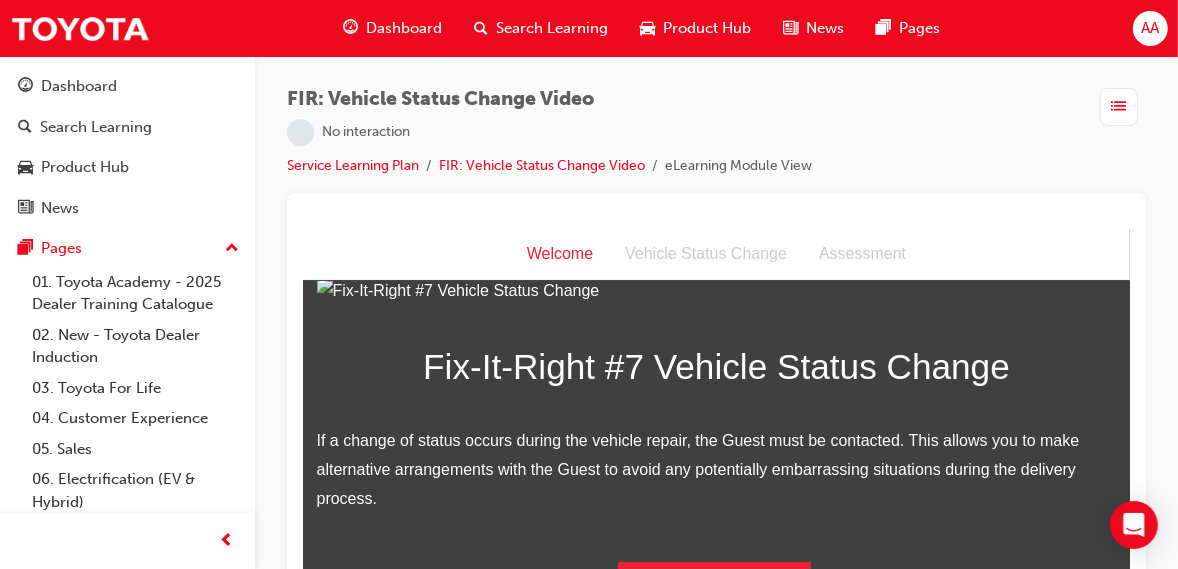 scroll, scrollTop: 0, scrollLeft: 0, axis: both 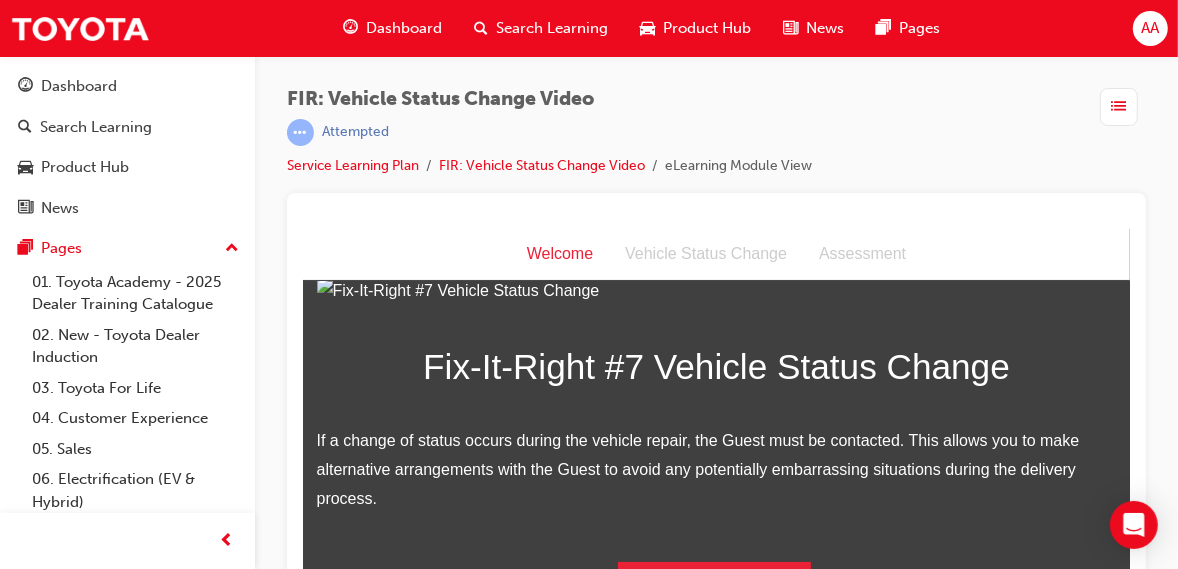 click at bounding box center (716, 290) 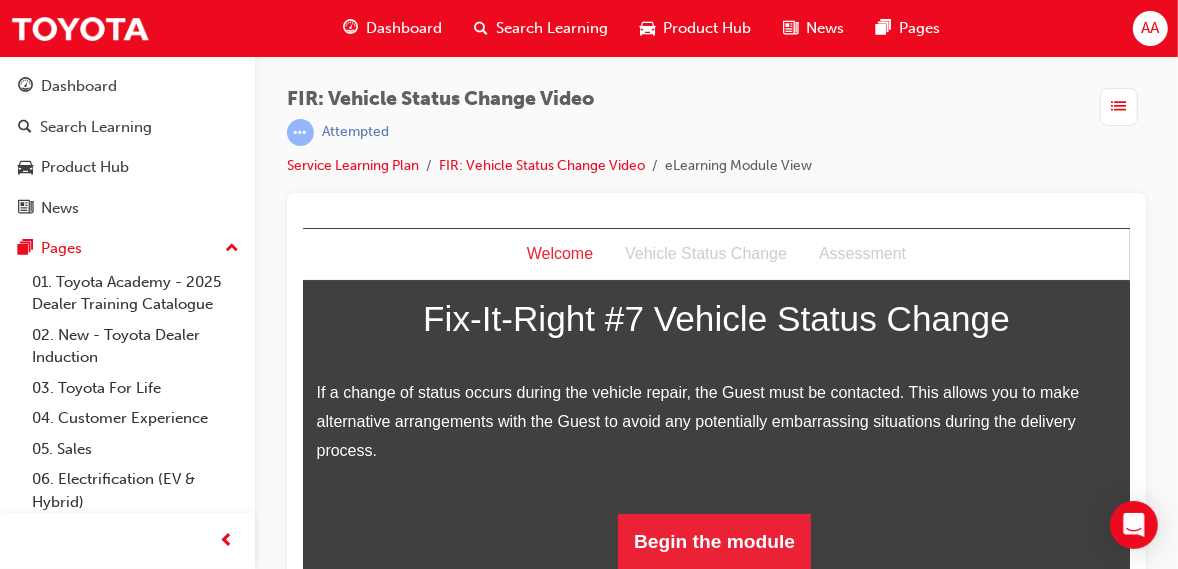 scroll, scrollTop: 70, scrollLeft: 0, axis: vertical 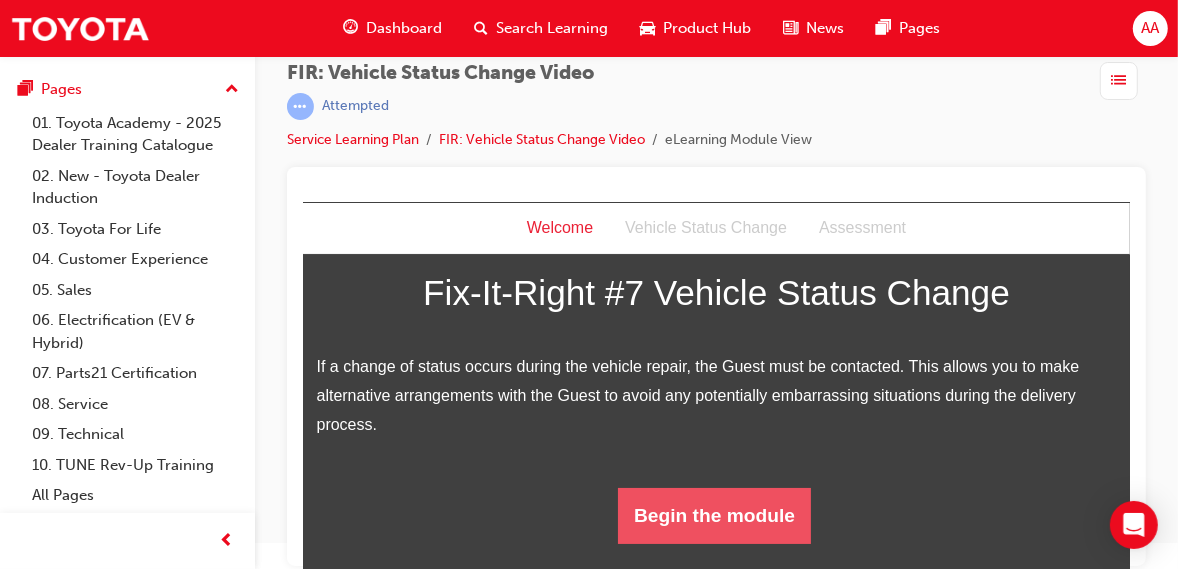 click on "Begin the module" at bounding box center [713, 515] 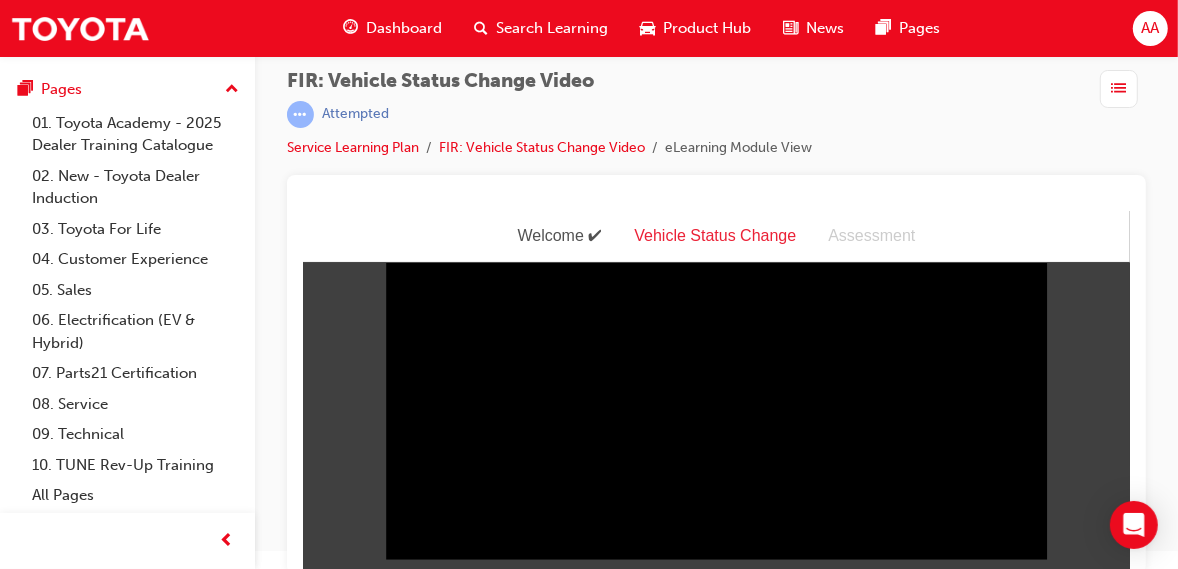 scroll, scrollTop: 26, scrollLeft: 0, axis: vertical 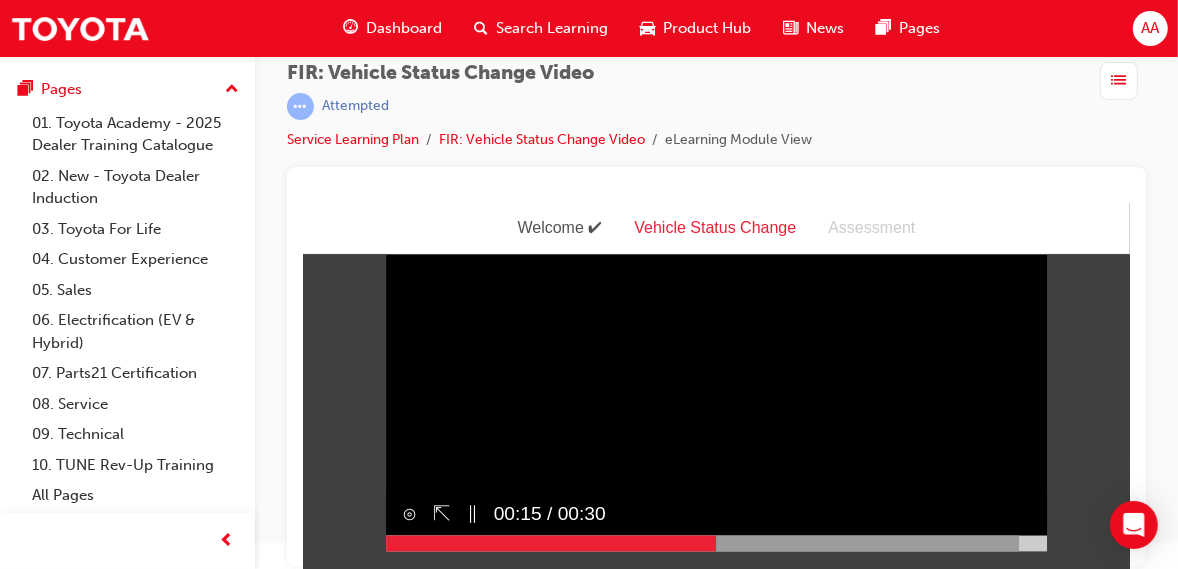click on "Sorry, your browser does not support embedded videos.  Download Instead" at bounding box center [716, 385] 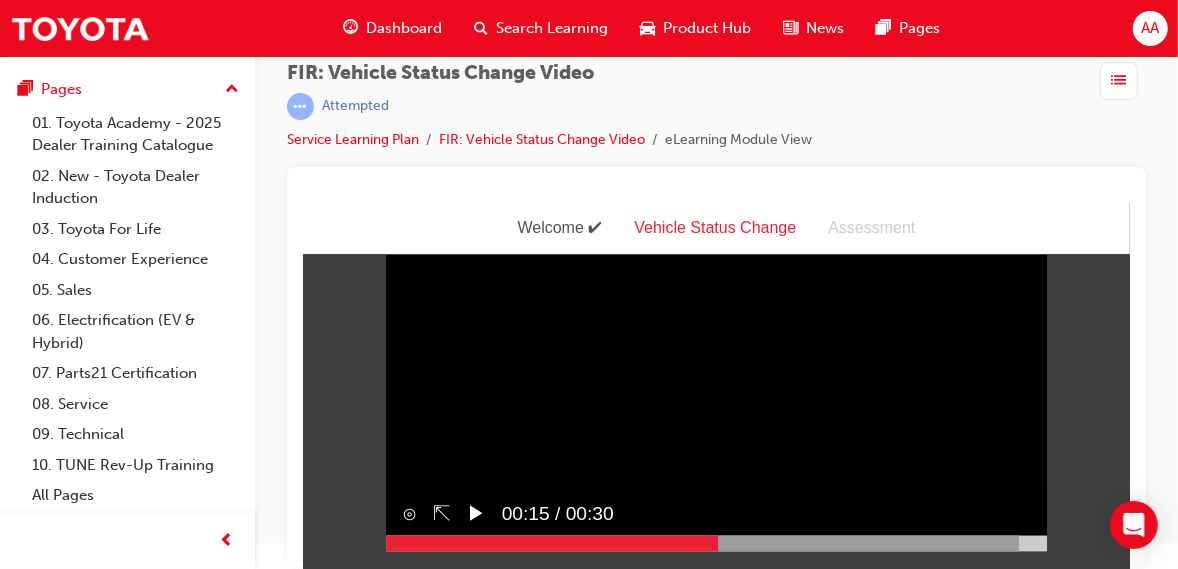 click on "Sorry, your browser does not support embedded videos.  Download Instead" at bounding box center [716, 385] 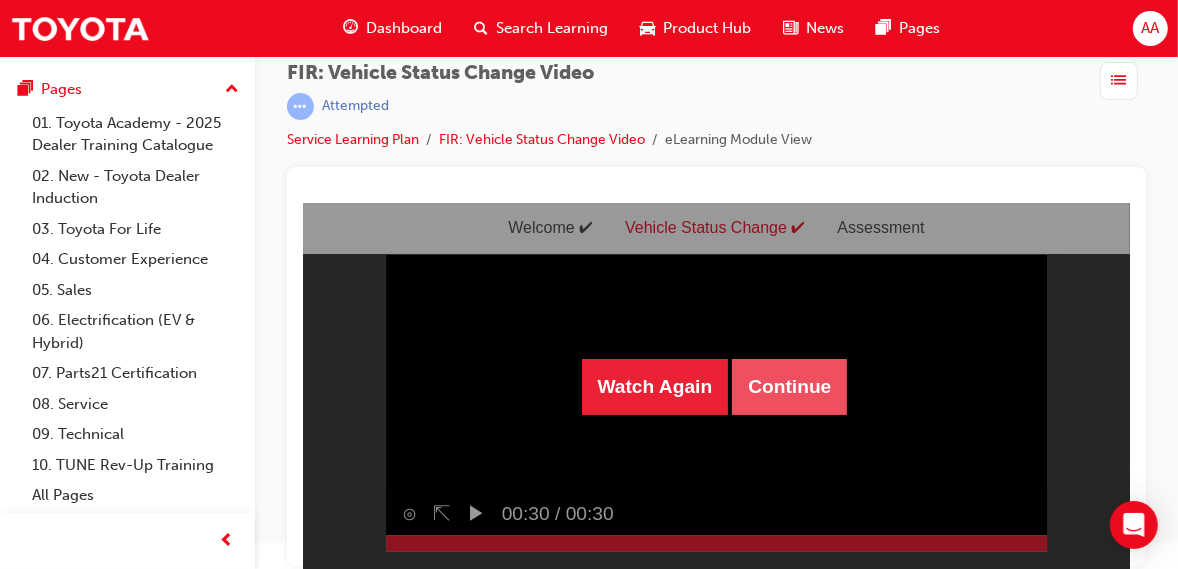 click on "Continue" at bounding box center (788, 386) 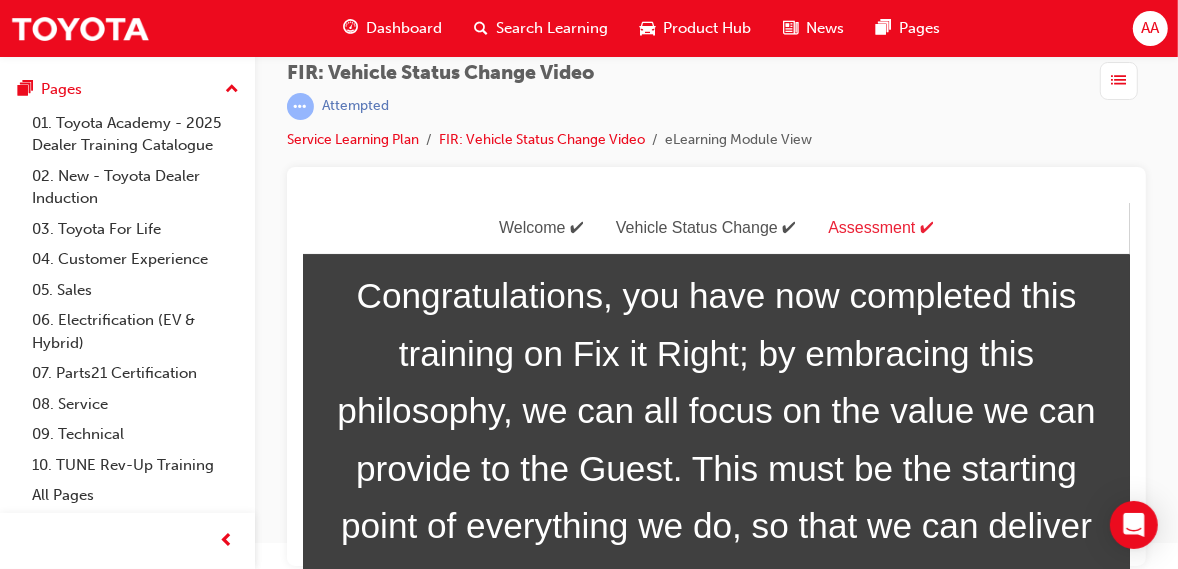 click on "Dashboard" at bounding box center [392, 28] 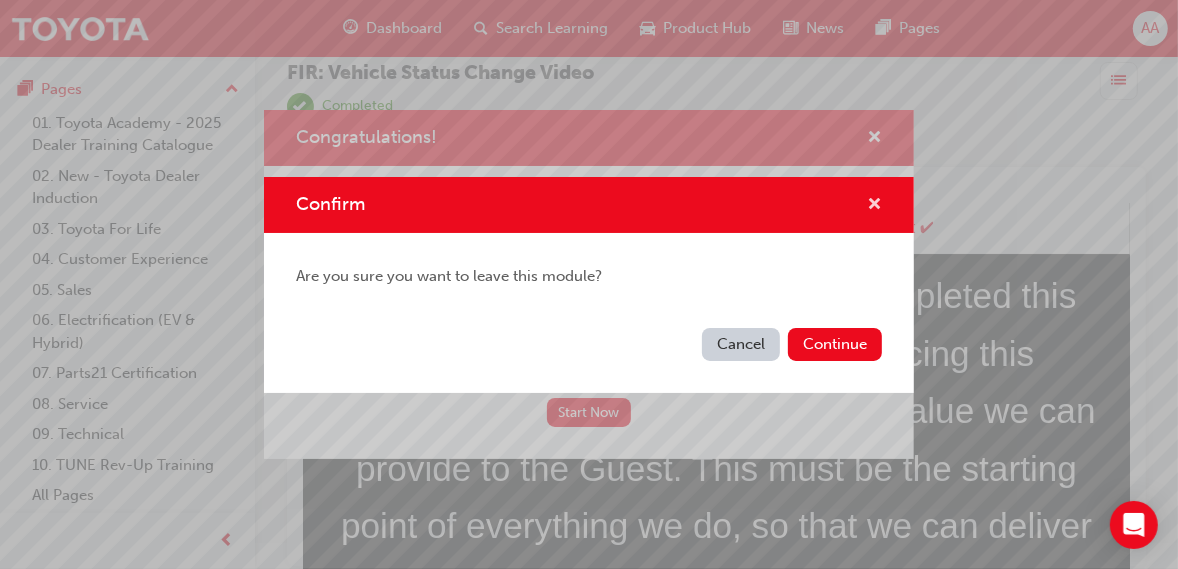 click at bounding box center [874, 206] 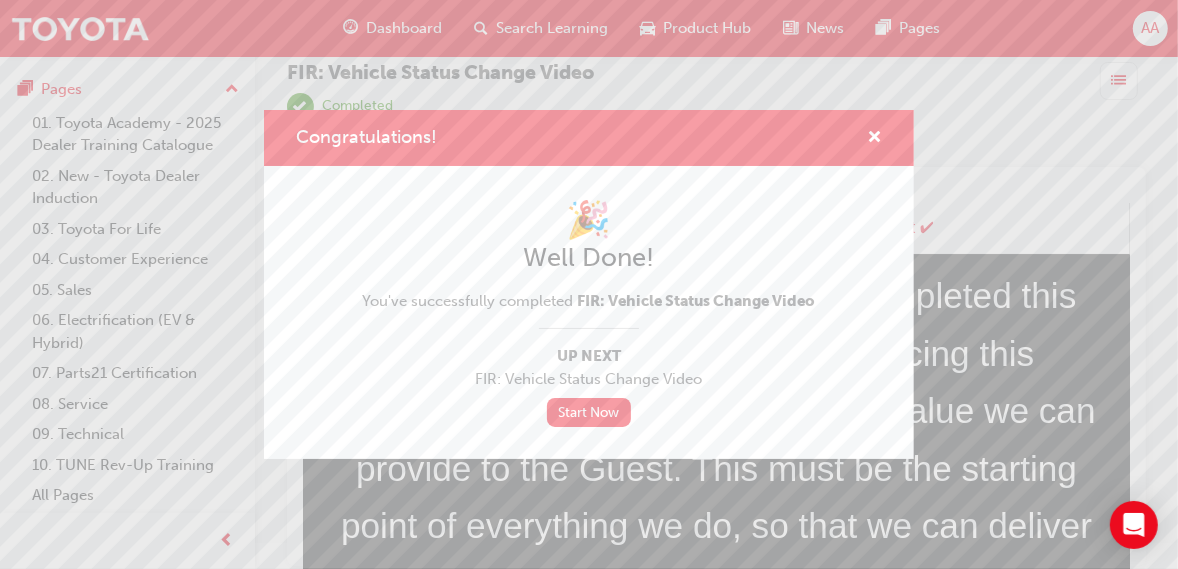 click at bounding box center (866, 138) 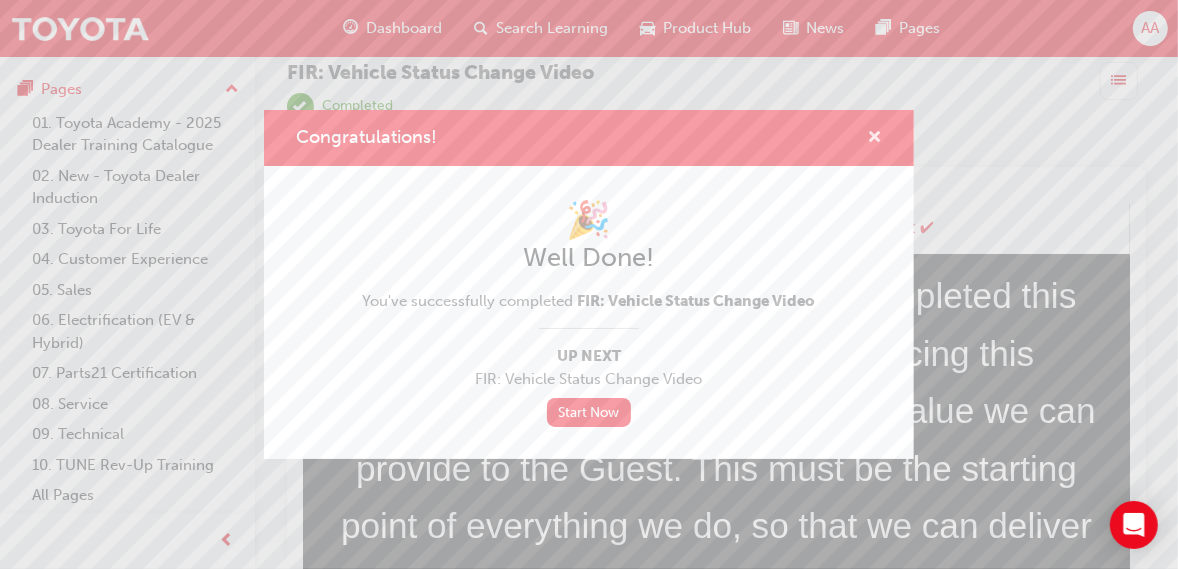 click at bounding box center [874, 139] 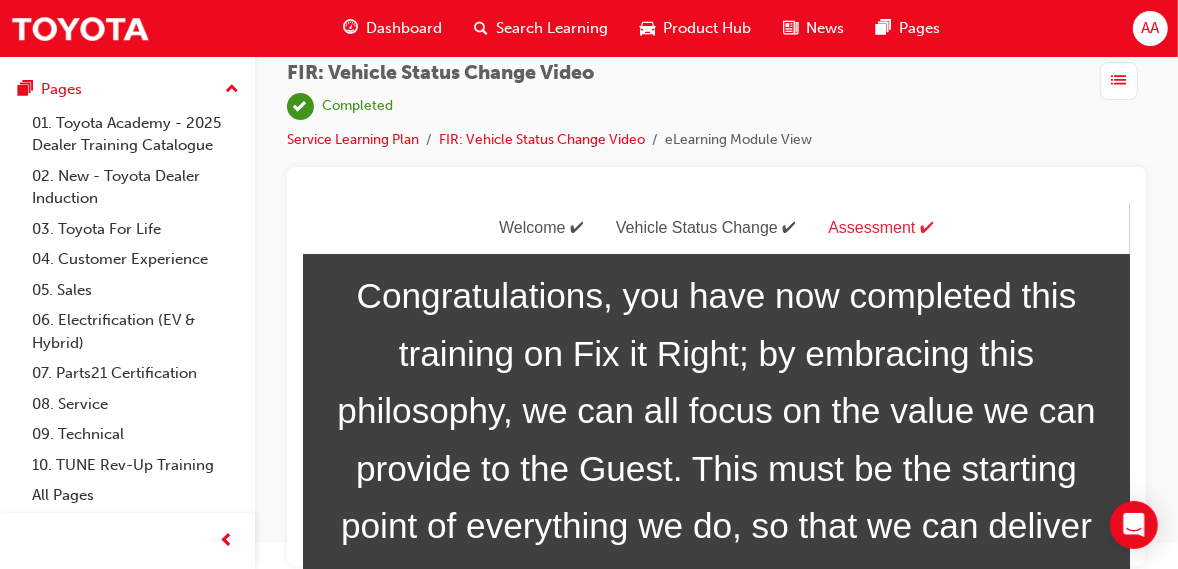 click on "Dashboard" at bounding box center (392, 28) 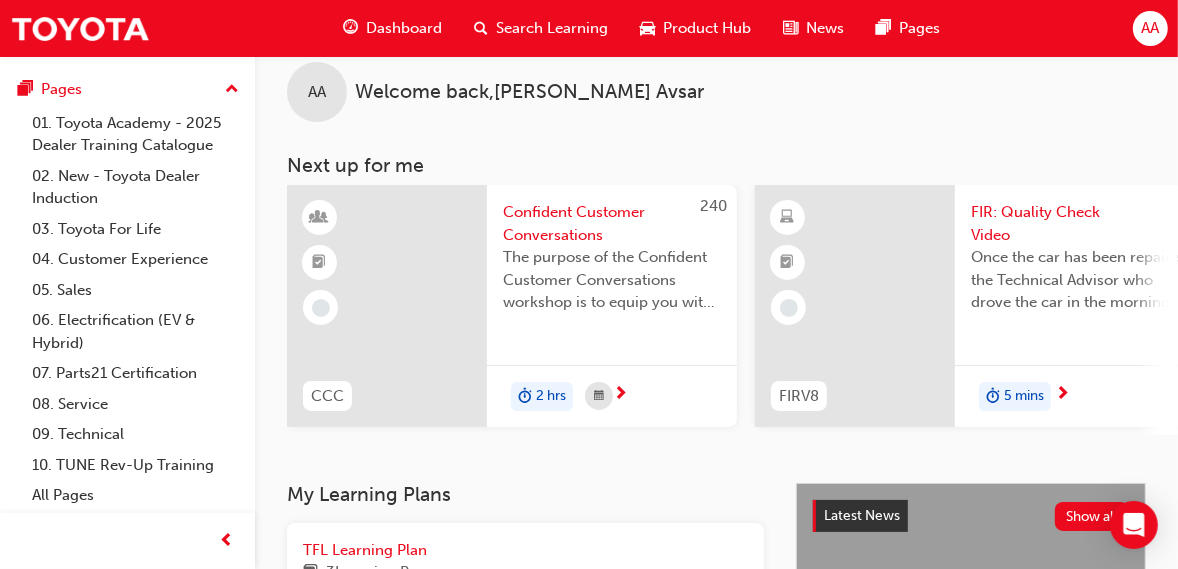scroll, scrollTop: 586, scrollLeft: 0, axis: vertical 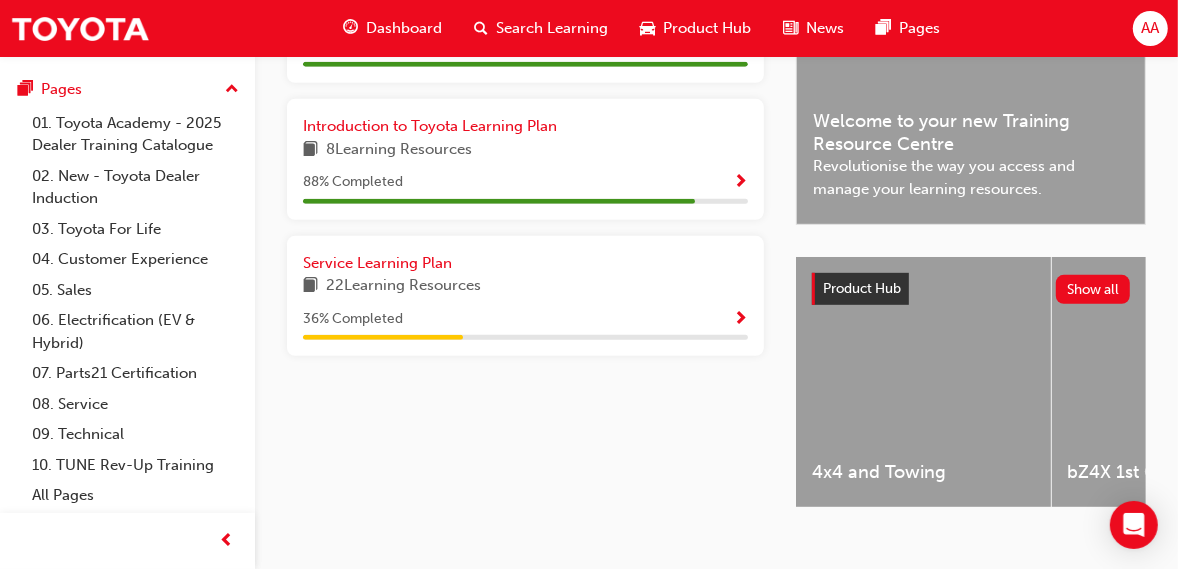 click on "22  Learning Resources" at bounding box center [525, 286] 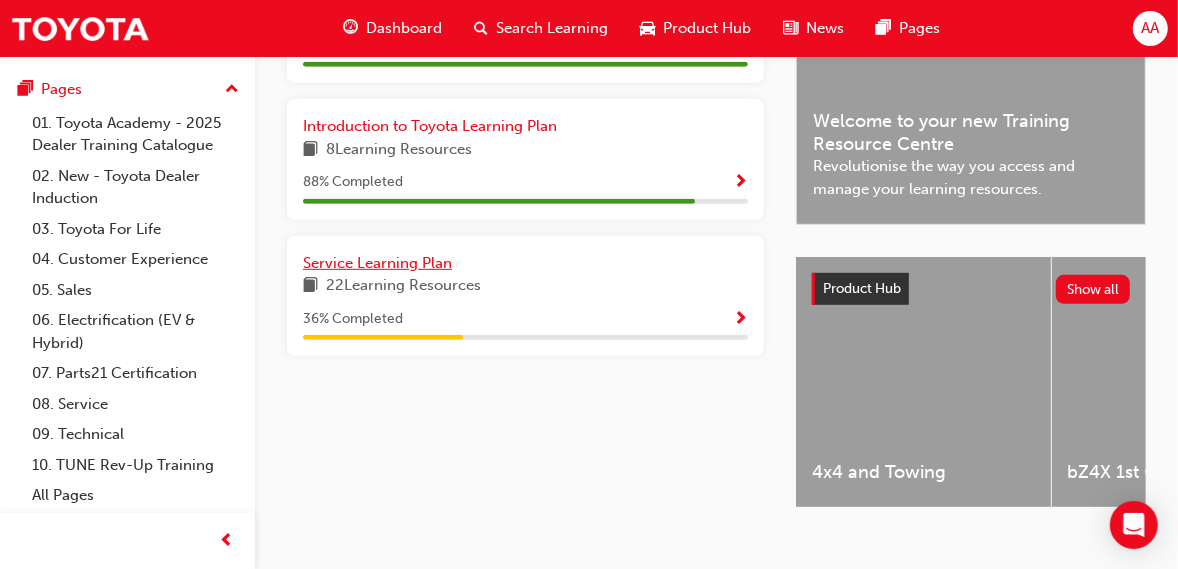 click on "Service Learning Plan" at bounding box center [377, 263] 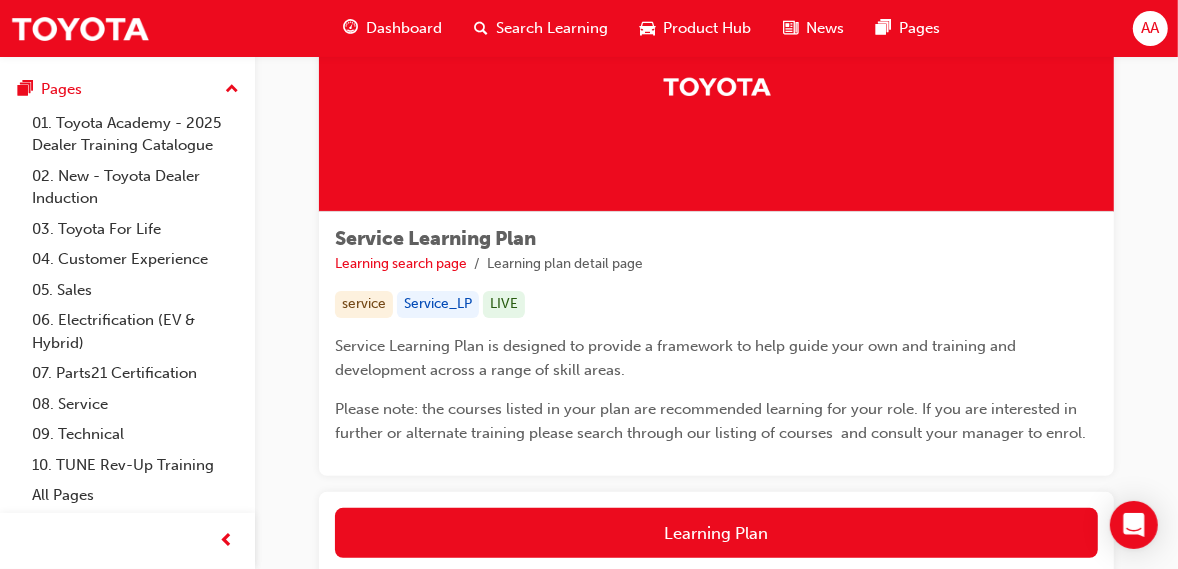 scroll, scrollTop: 136, scrollLeft: 0, axis: vertical 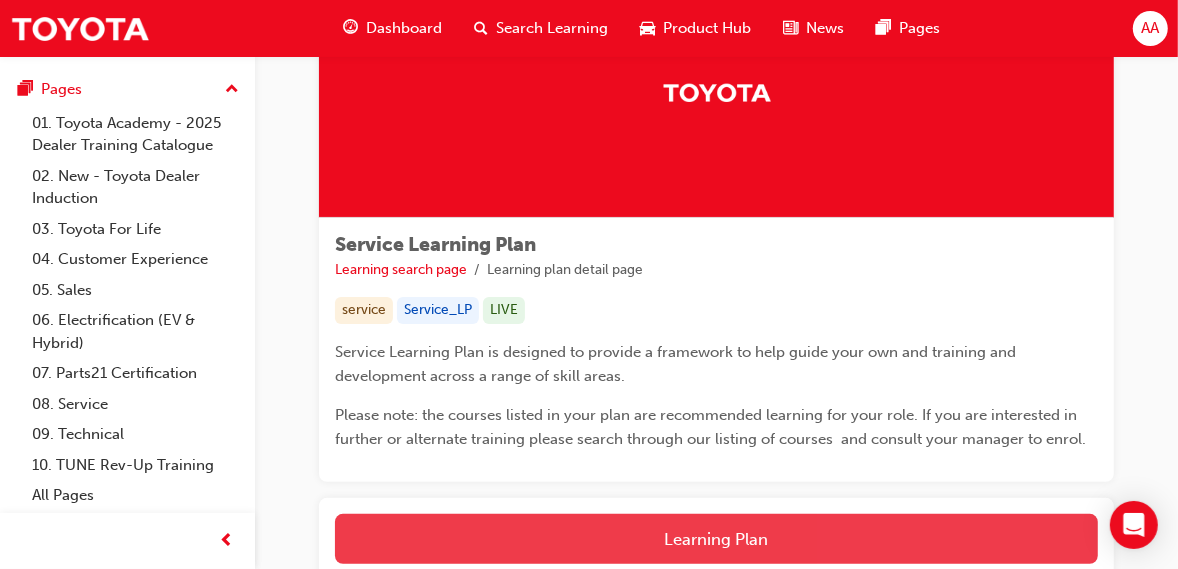 click on "Learning Plan" at bounding box center (716, 539) 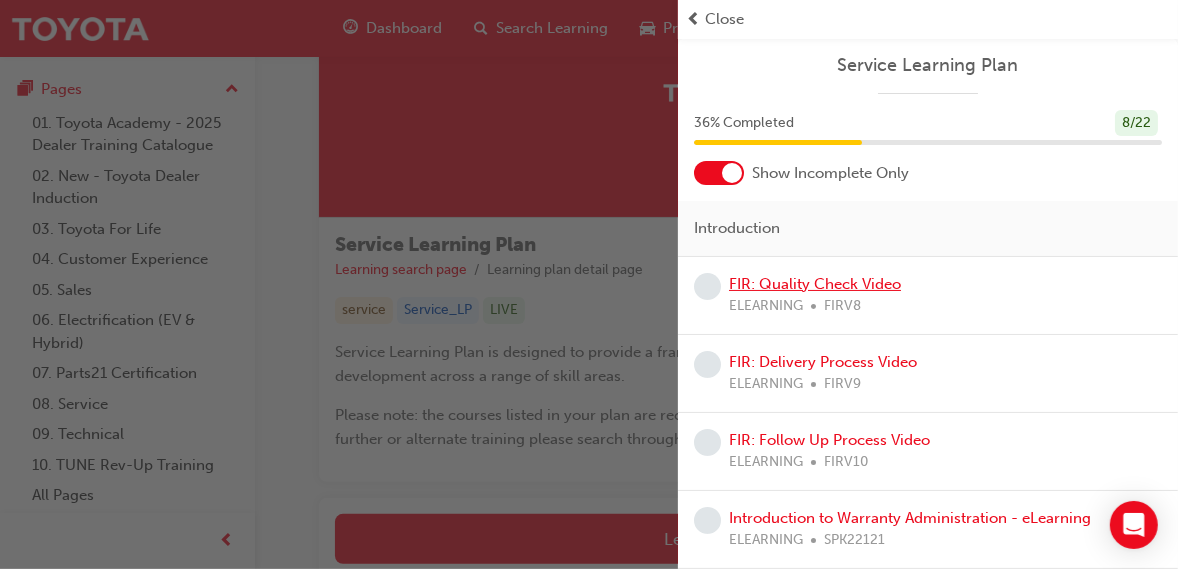 click on "FIR: Quality Check Video" at bounding box center [815, 284] 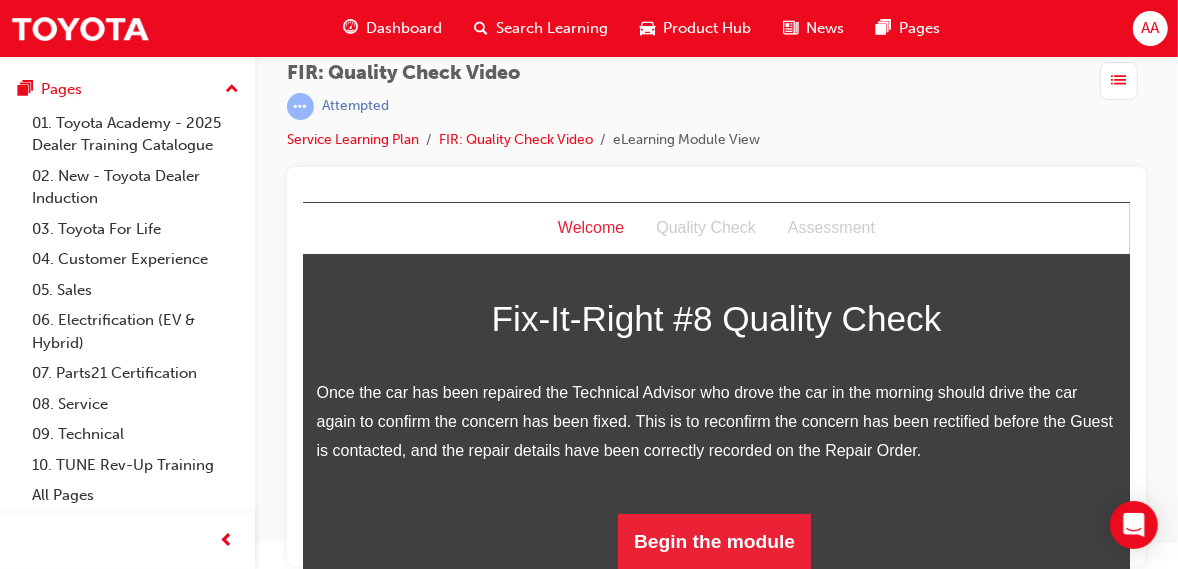 scroll, scrollTop: 443, scrollLeft: 0, axis: vertical 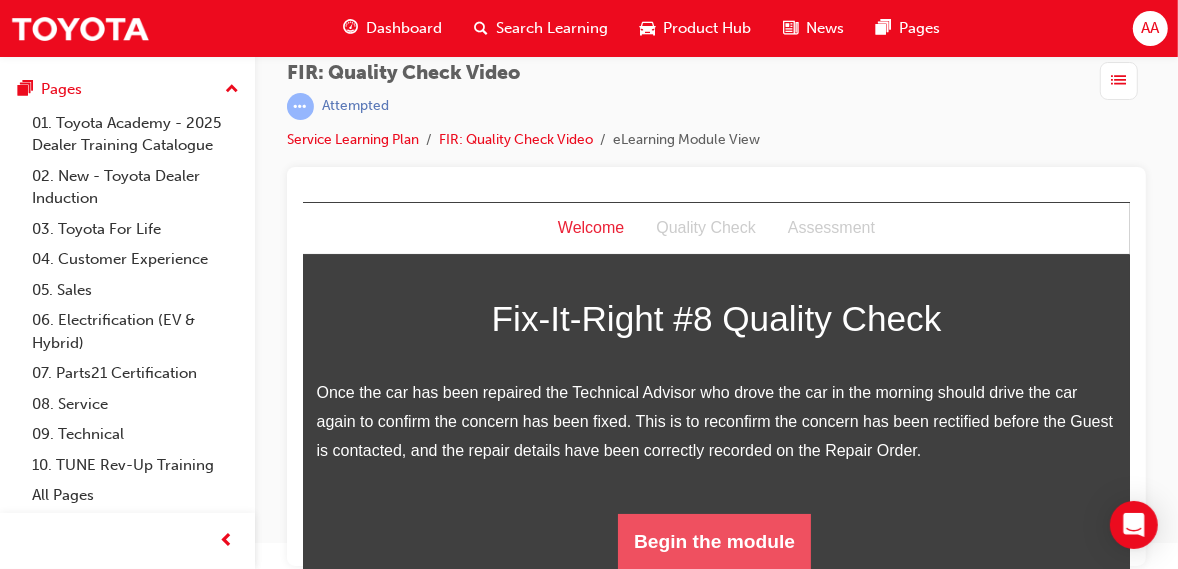click on "Begin the module" at bounding box center [713, 541] 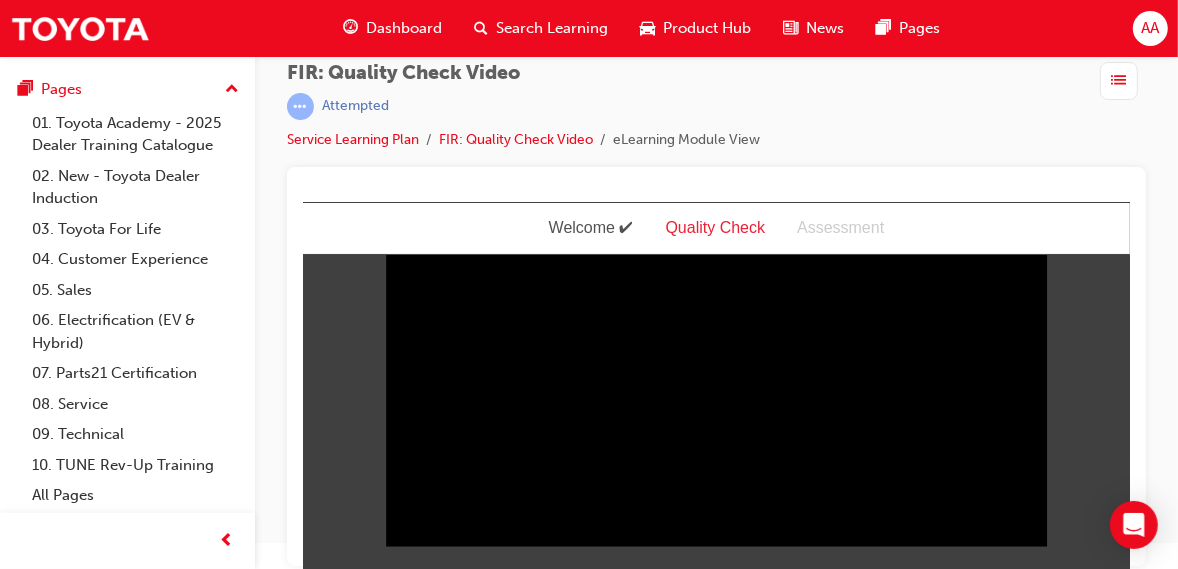 scroll, scrollTop: 0, scrollLeft: 0, axis: both 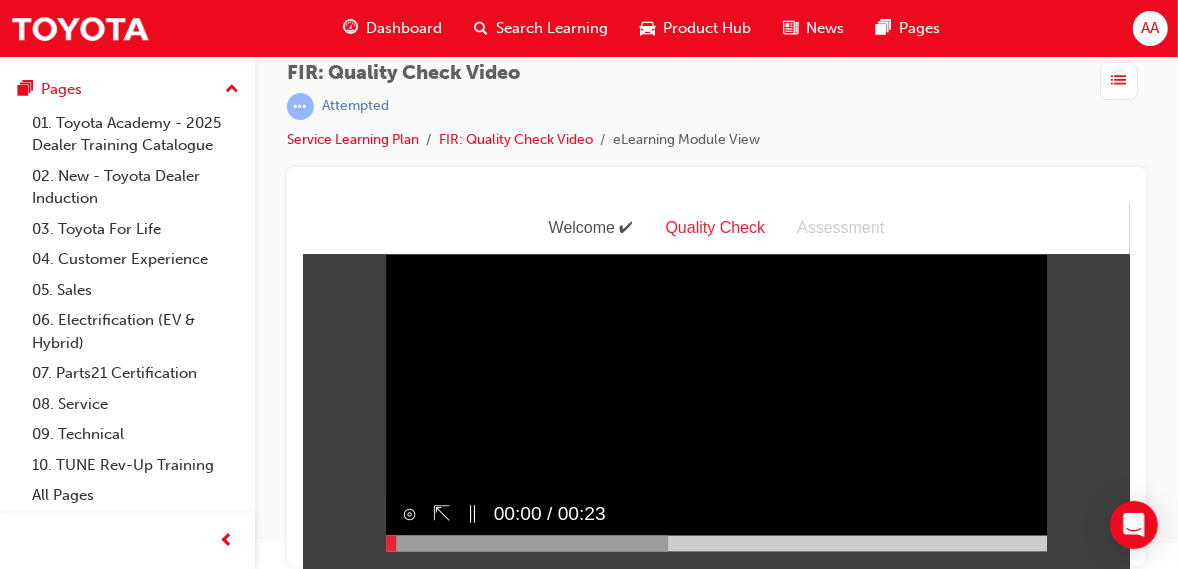 click on "Sorry, your browser does not support embedded videos.  Download Instead" at bounding box center [716, 385] 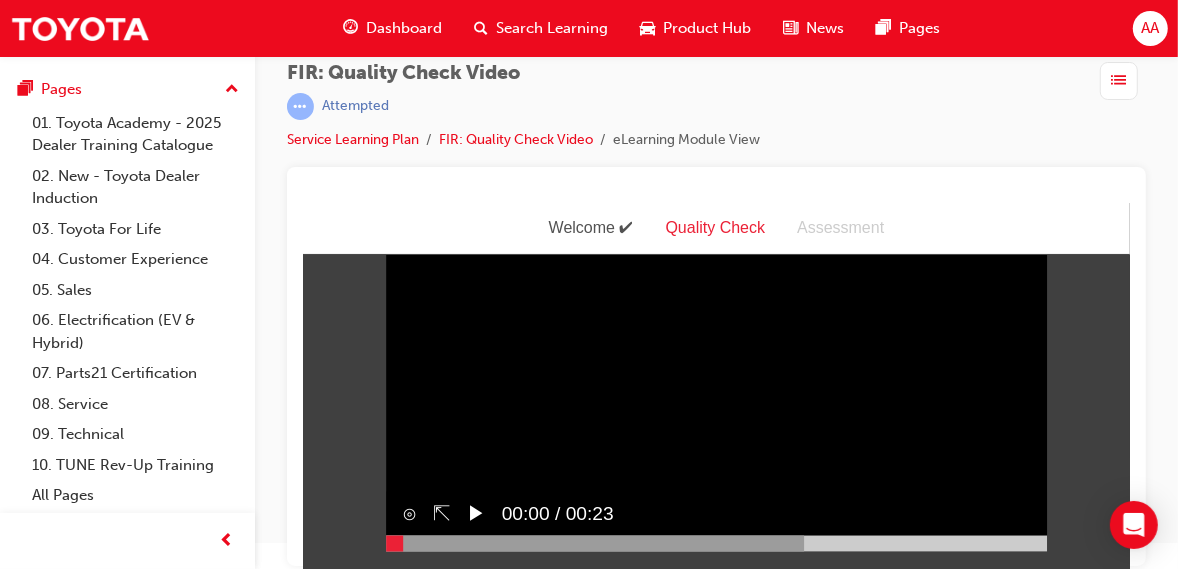 click on "Sorry, your browser does not support embedded videos.  Download Instead" at bounding box center [716, 385] 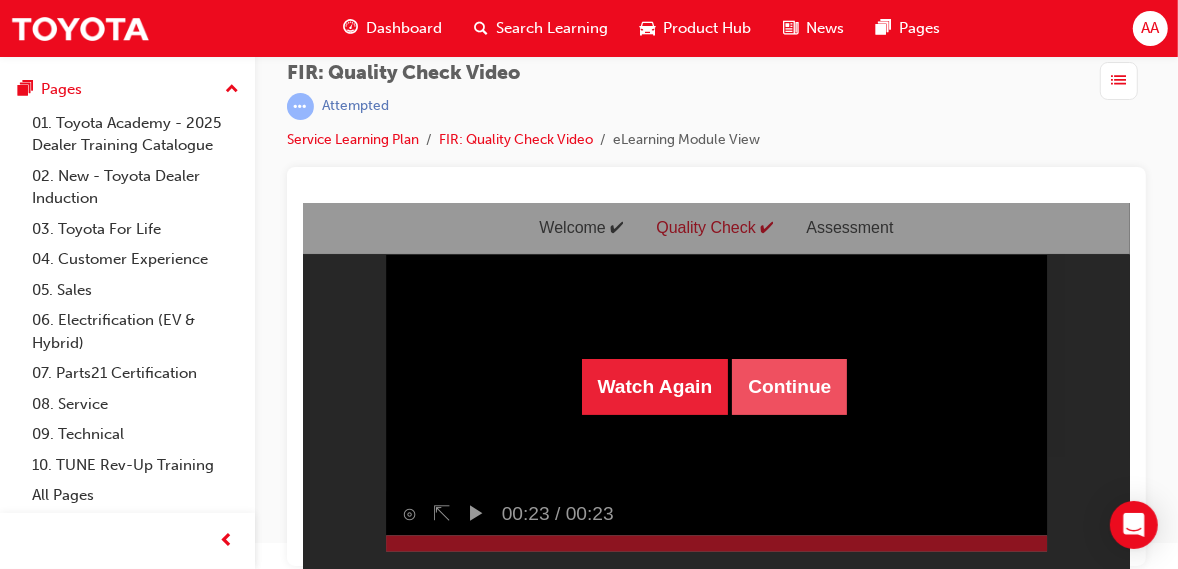 click on "Continue" at bounding box center (788, 386) 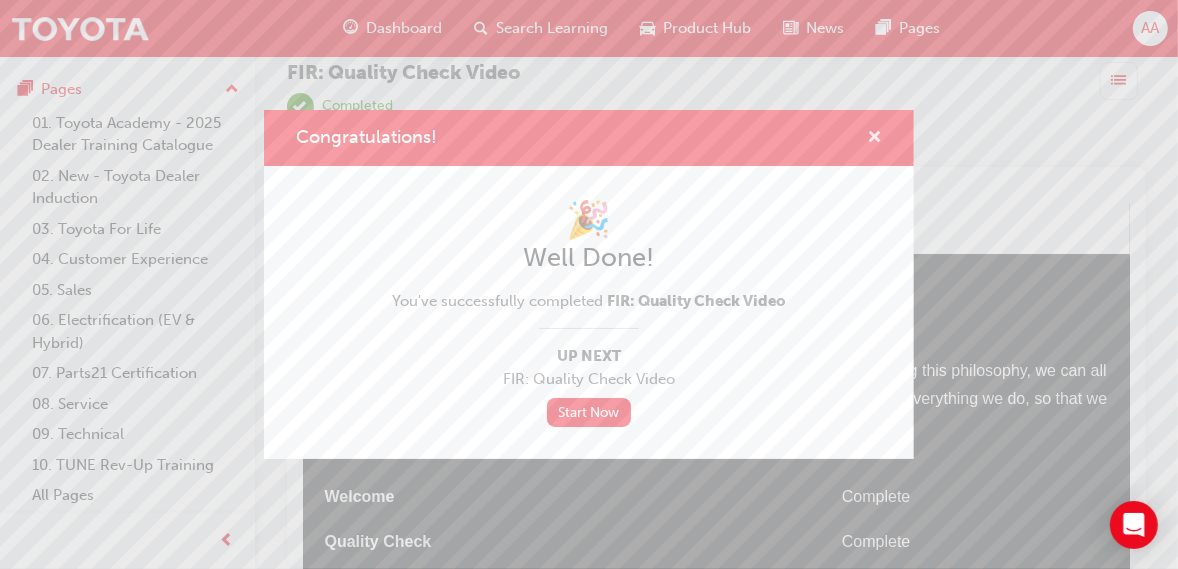 click at bounding box center [874, 139] 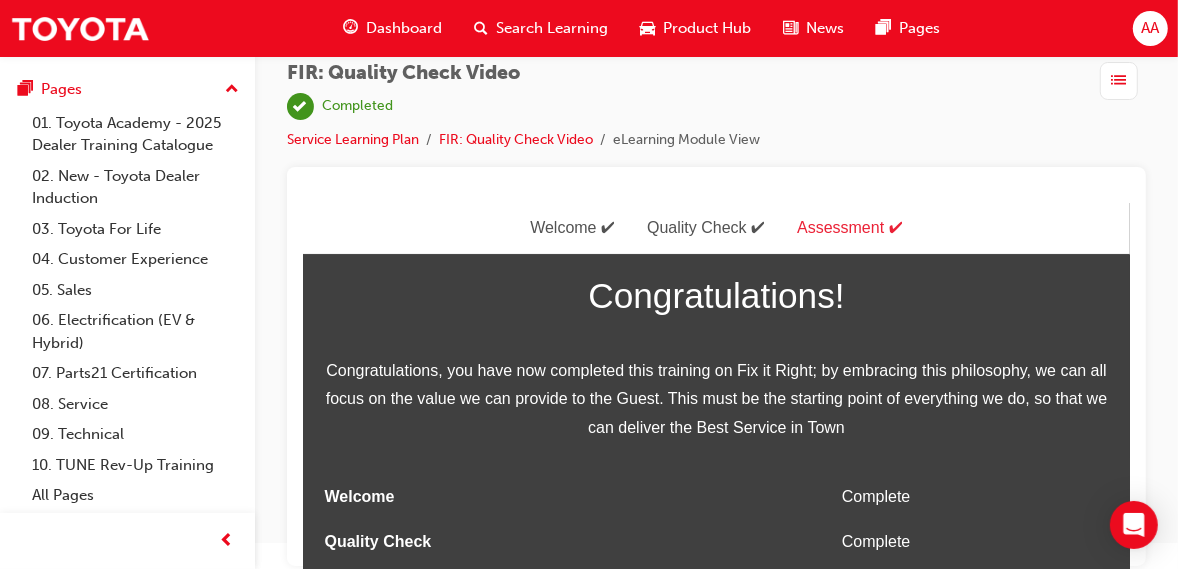click at bounding box center [1119, 81] 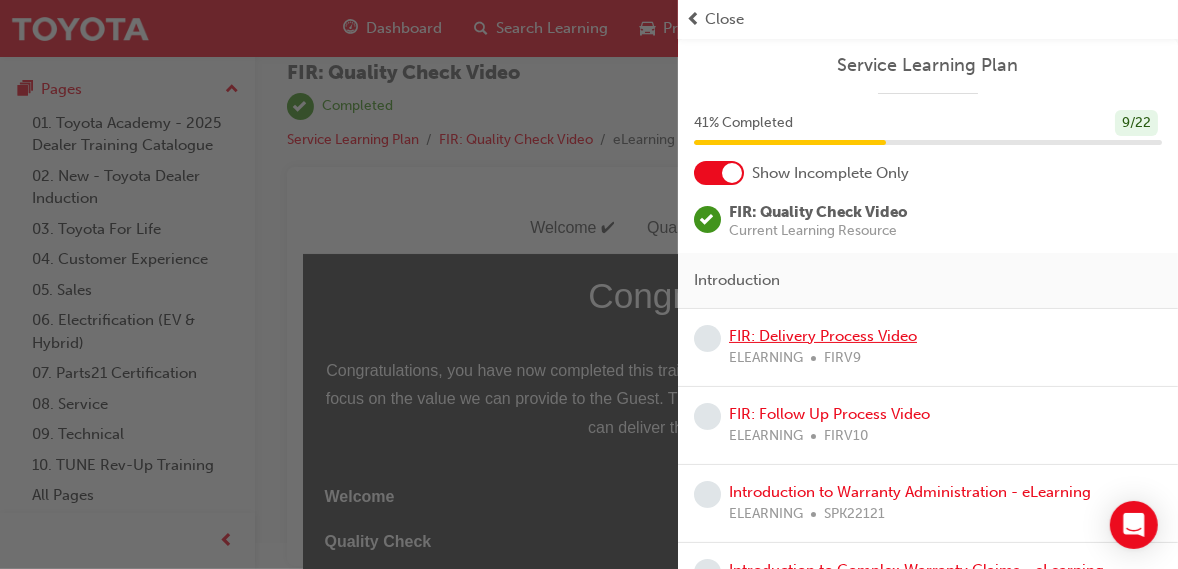 click on "FIR: Delivery Process Video" at bounding box center (823, 336) 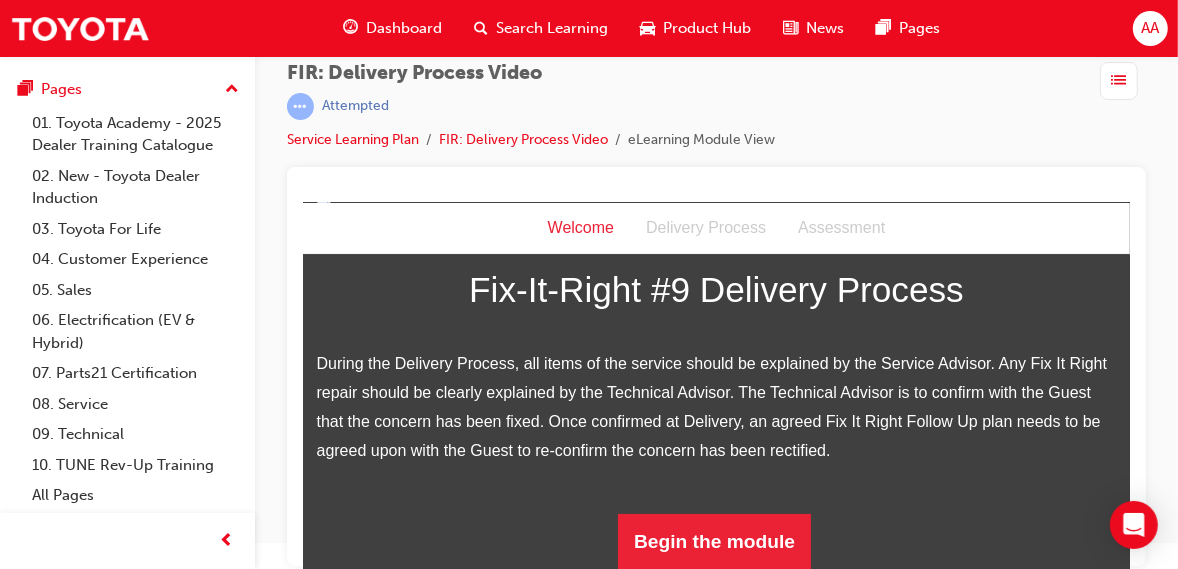scroll, scrollTop: 373, scrollLeft: 0, axis: vertical 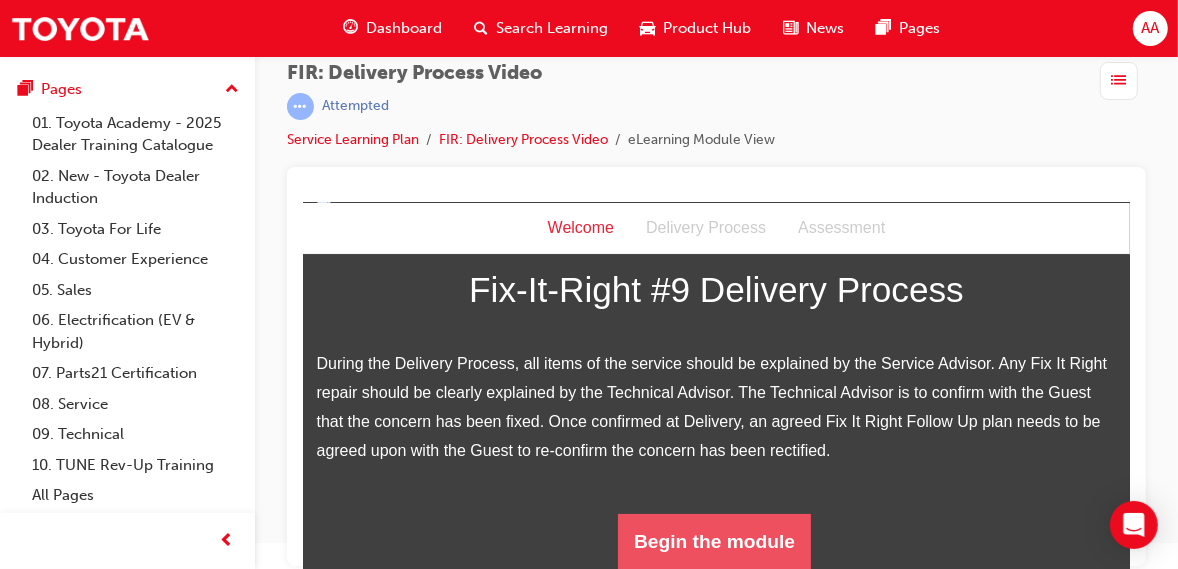 click on "Begin the module" at bounding box center [713, 541] 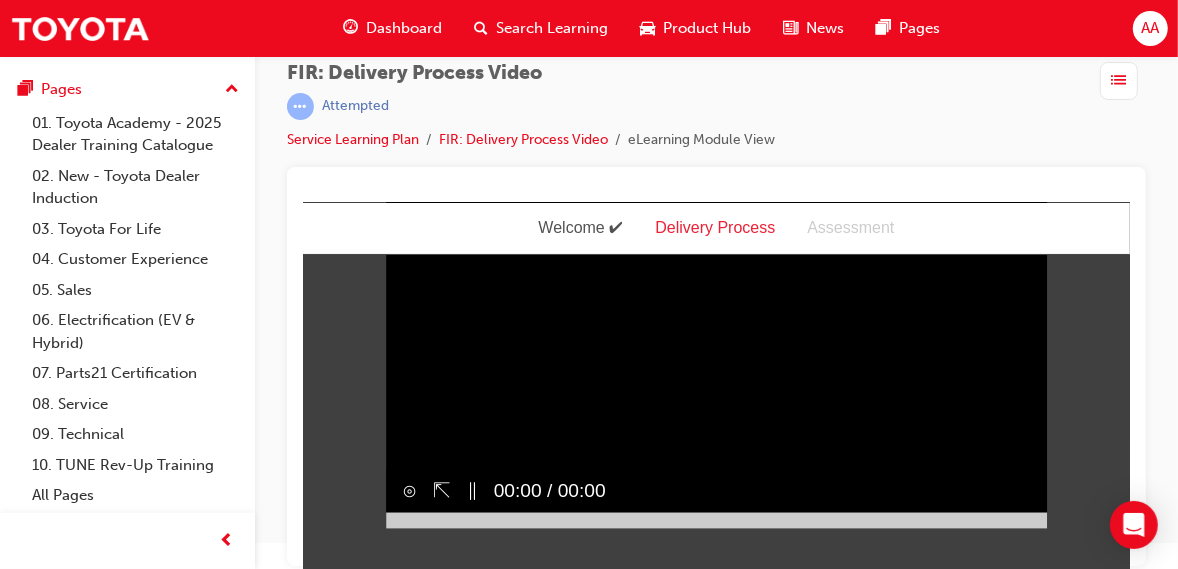scroll, scrollTop: 2, scrollLeft: 0, axis: vertical 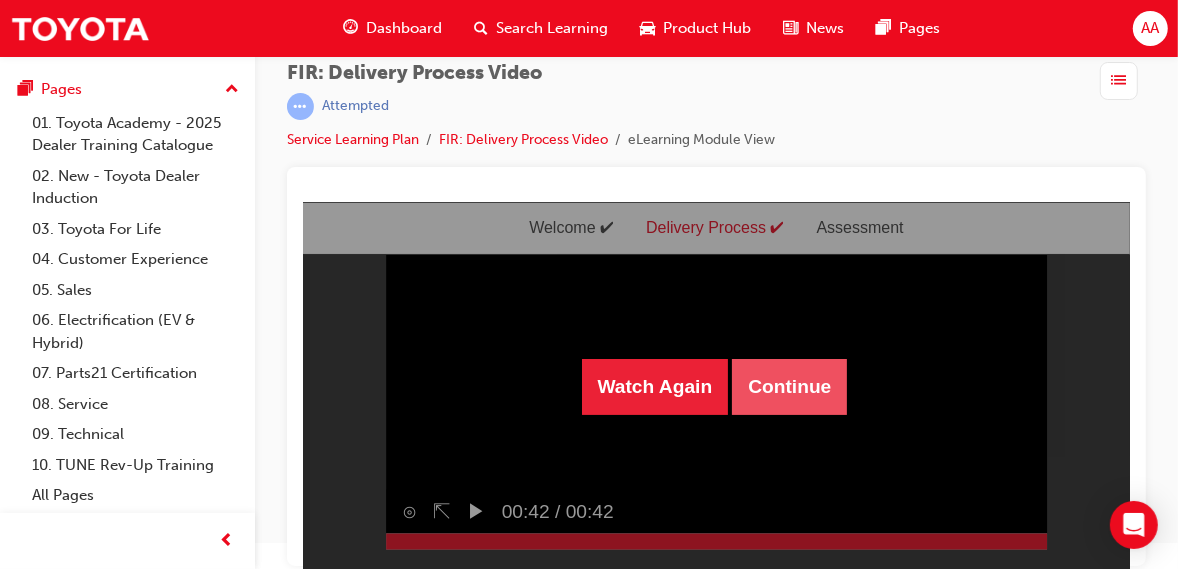 click on "Continue" at bounding box center (788, 386) 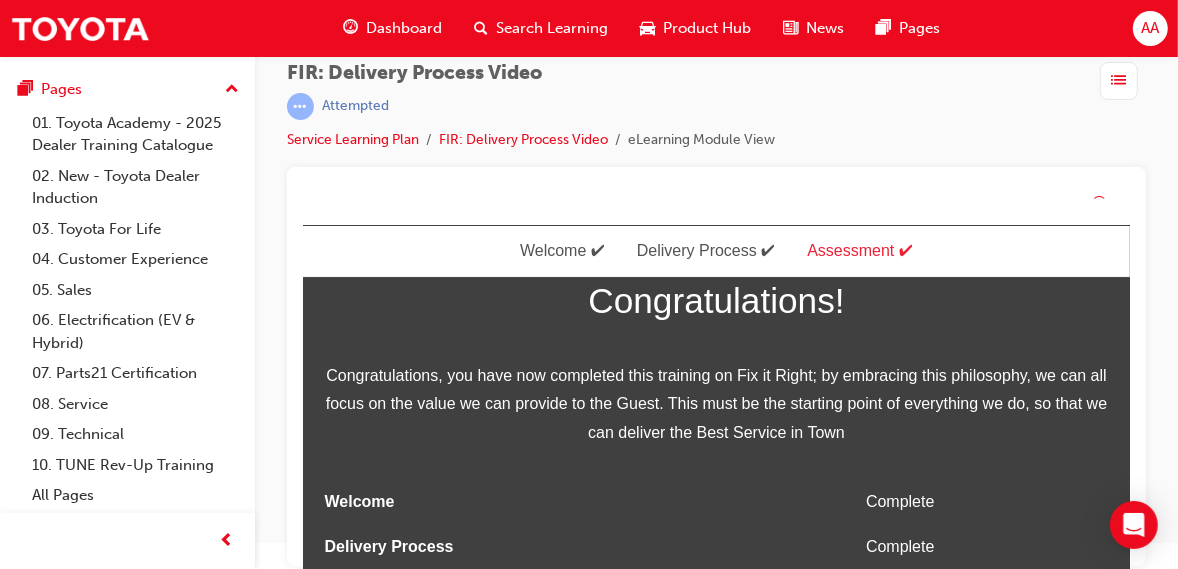 scroll, scrollTop: 39, scrollLeft: 0, axis: vertical 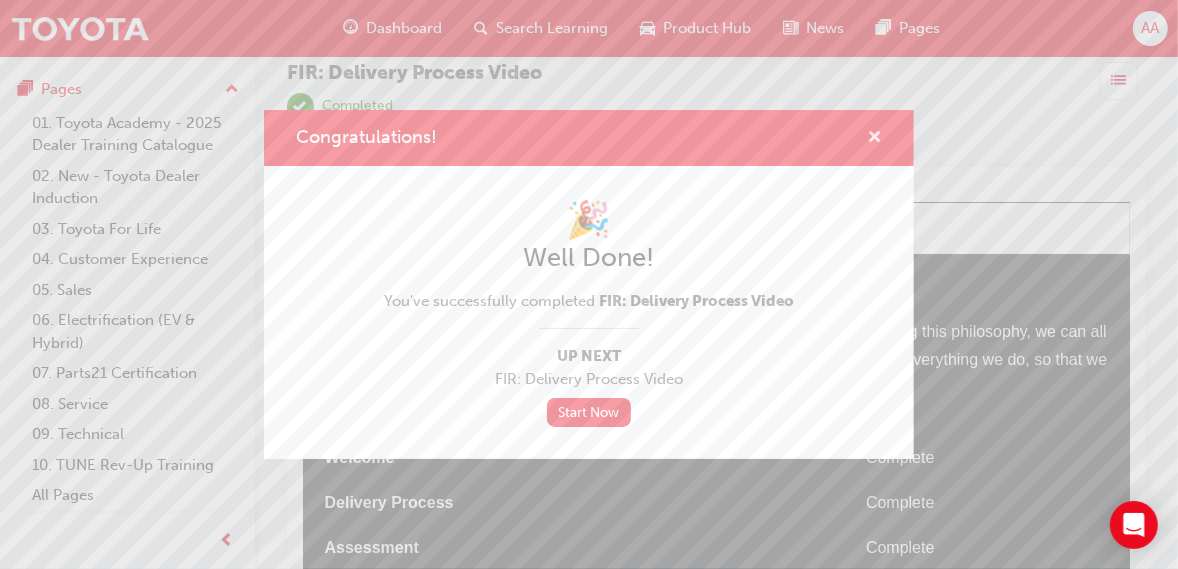 click at bounding box center (874, 139) 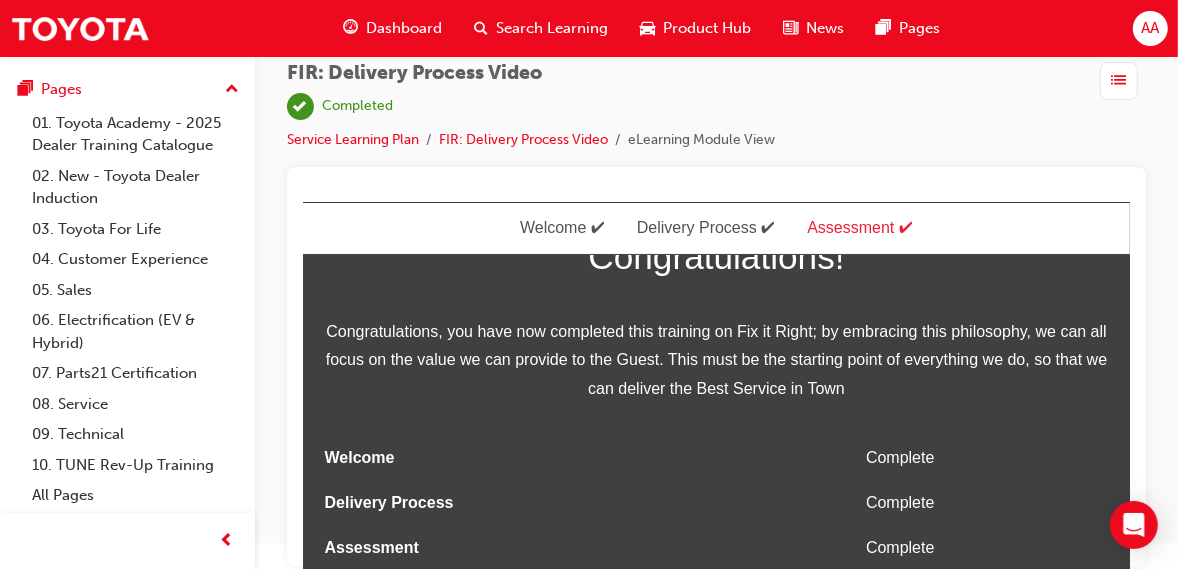 click at bounding box center (1119, 81) 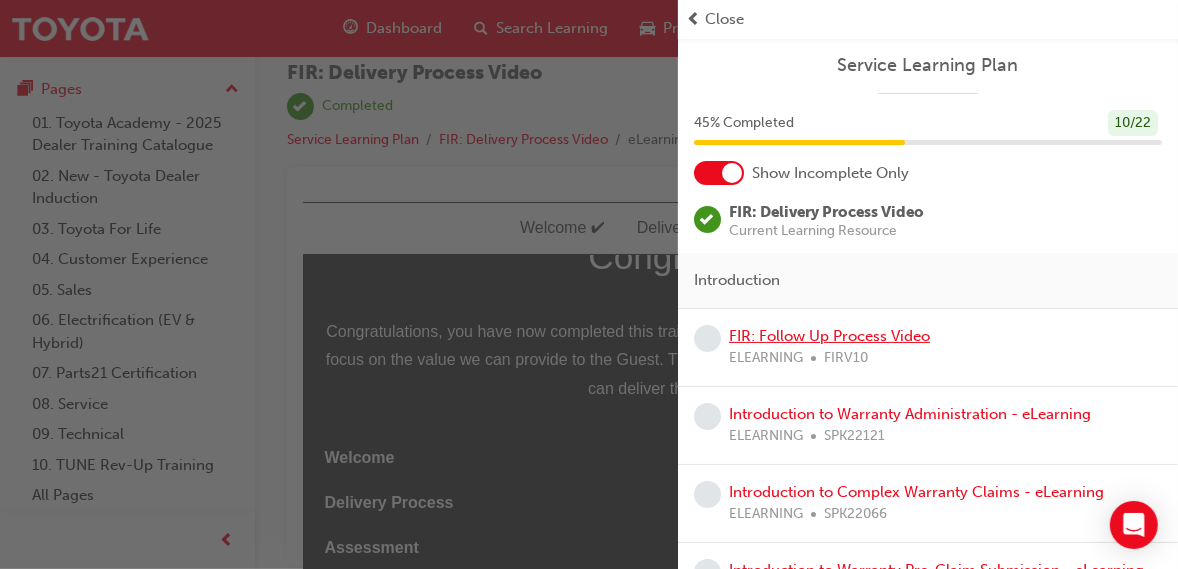 click on "FIR: Follow Up Process Video" at bounding box center (829, 336) 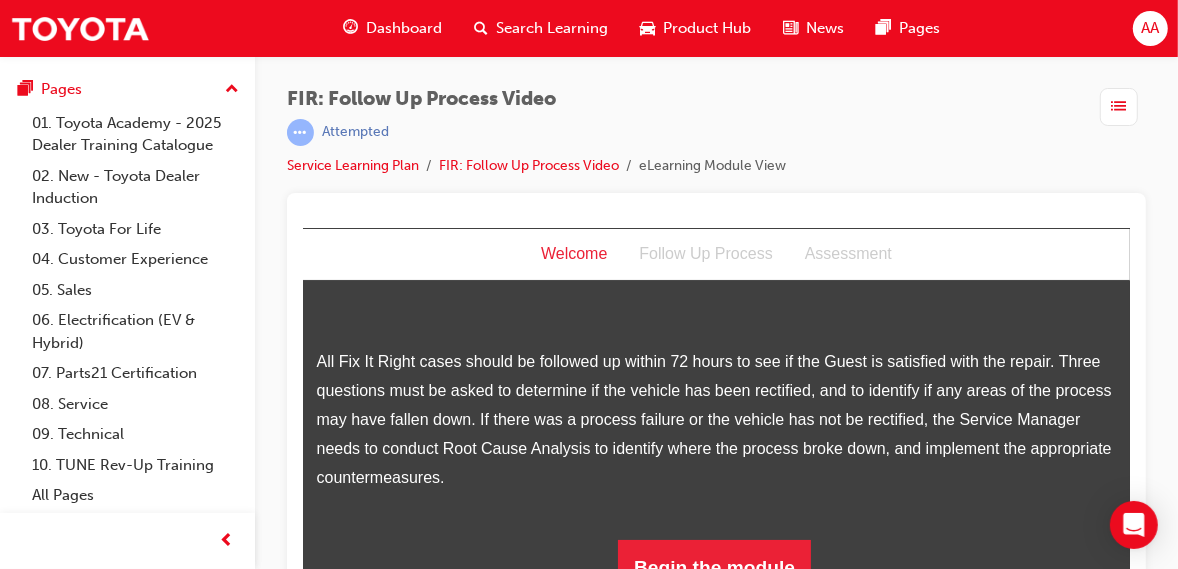 scroll, scrollTop: 501, scrollLeft: 0, axis: vertical 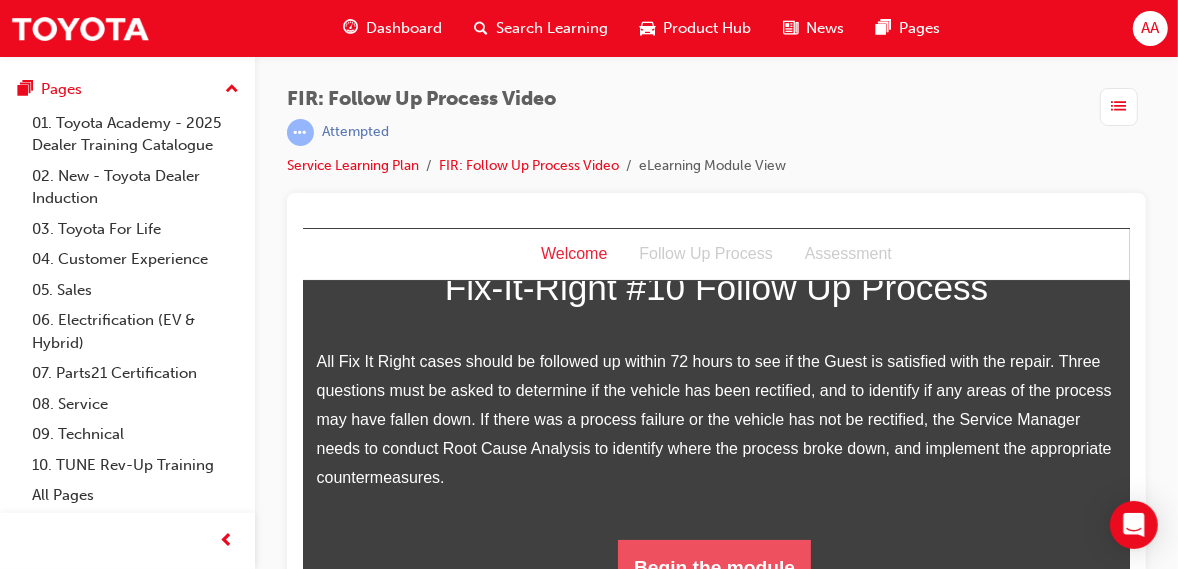 click on "Begin the module" at bounding box center (713, 567) 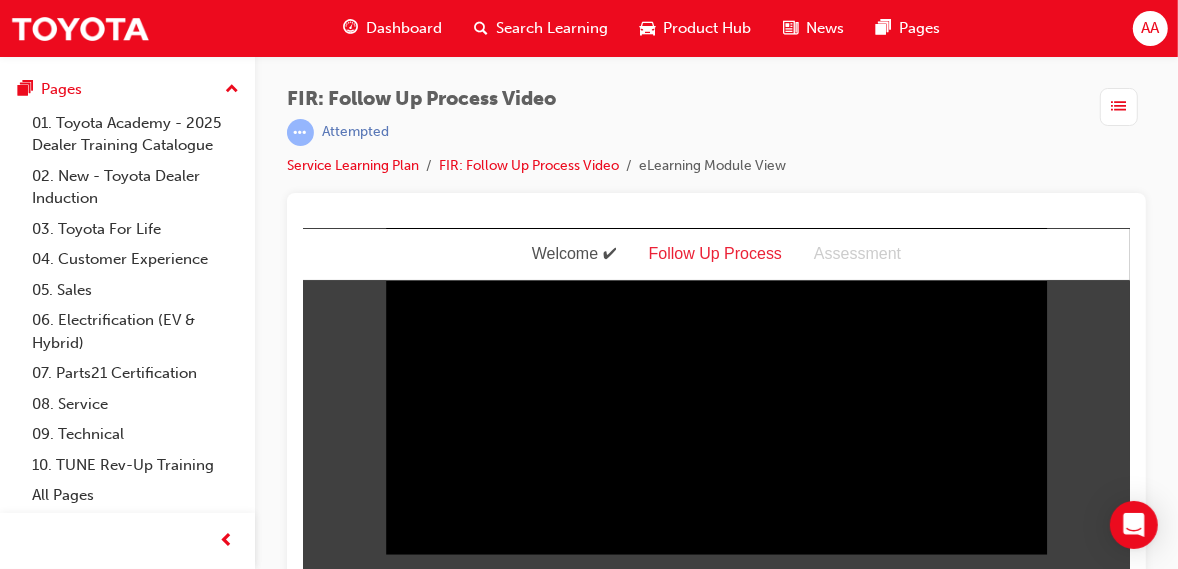 scroll, scrollTop: 3, scrollLeft: 0, axis: vertical 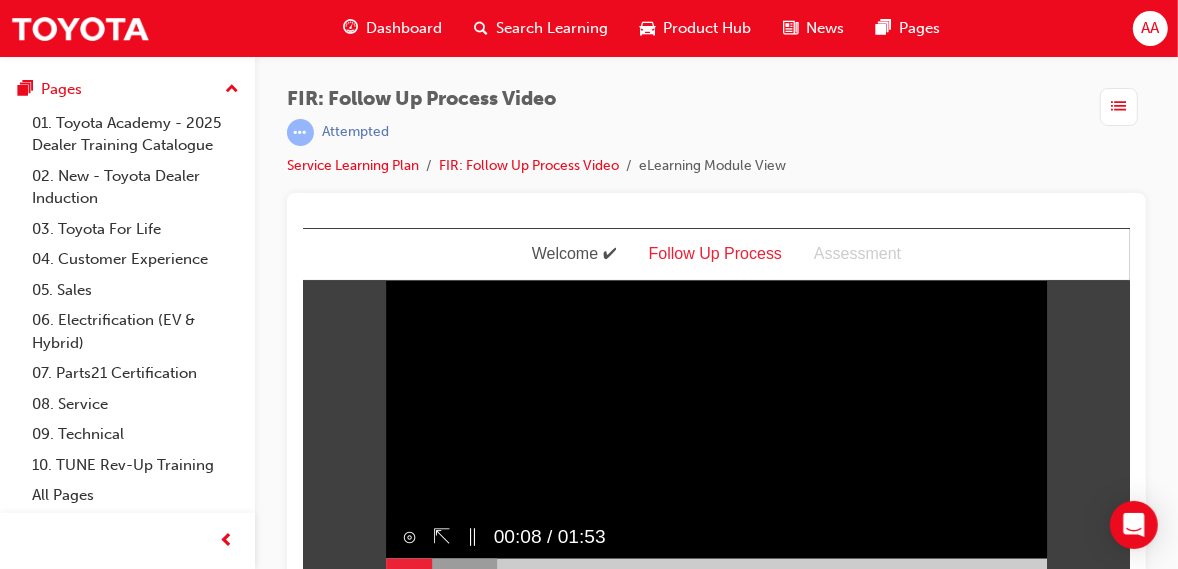 click on "Sorry, your browser does not support embedded videos.  Download Instead" at bounding box center (716, 408) 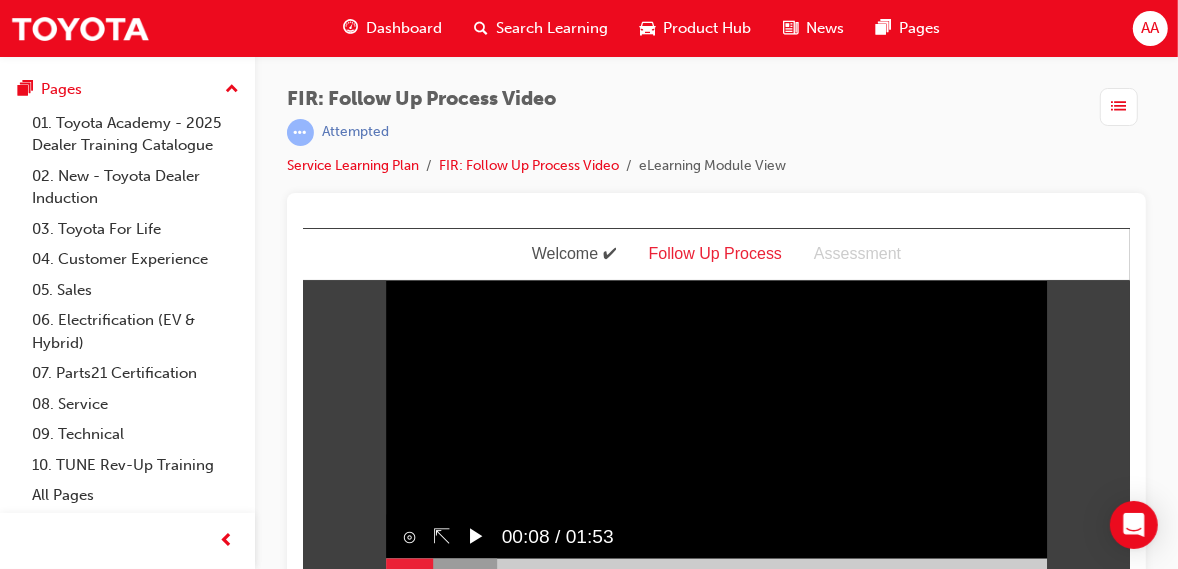 click on "Sorry, your browser does not support embedded videos.  Download Instead" at bounding box center [716, 408] 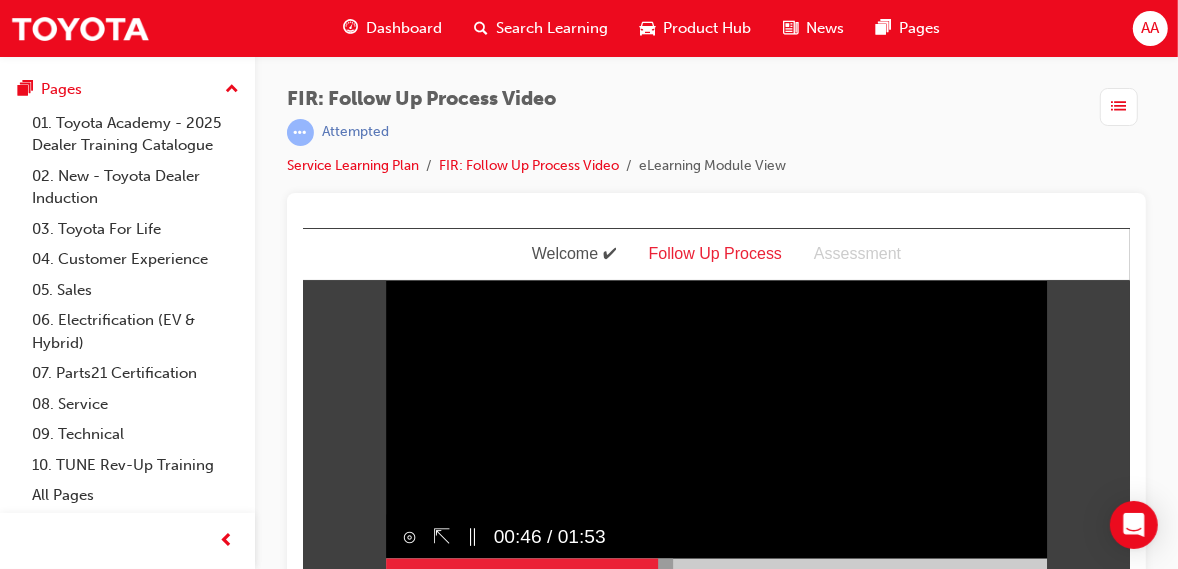 scroll, scrollTop: 3, scrollLeft: 0, axis: vertical 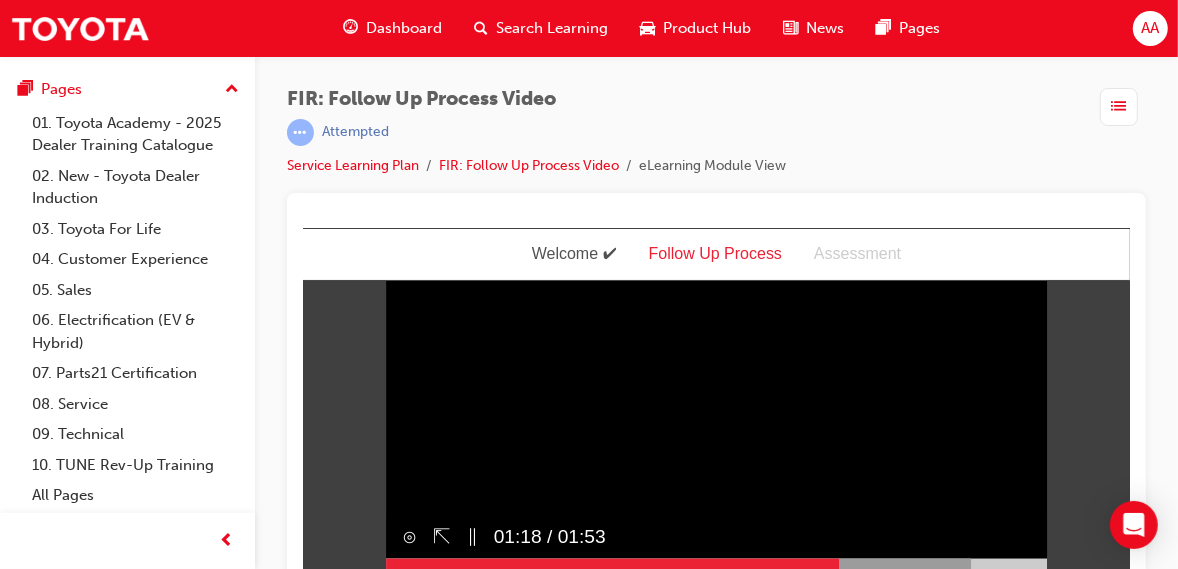 click on "Sorry, your browser does not support embedded videos.  Download Instead" at bounding box center [716, 408] 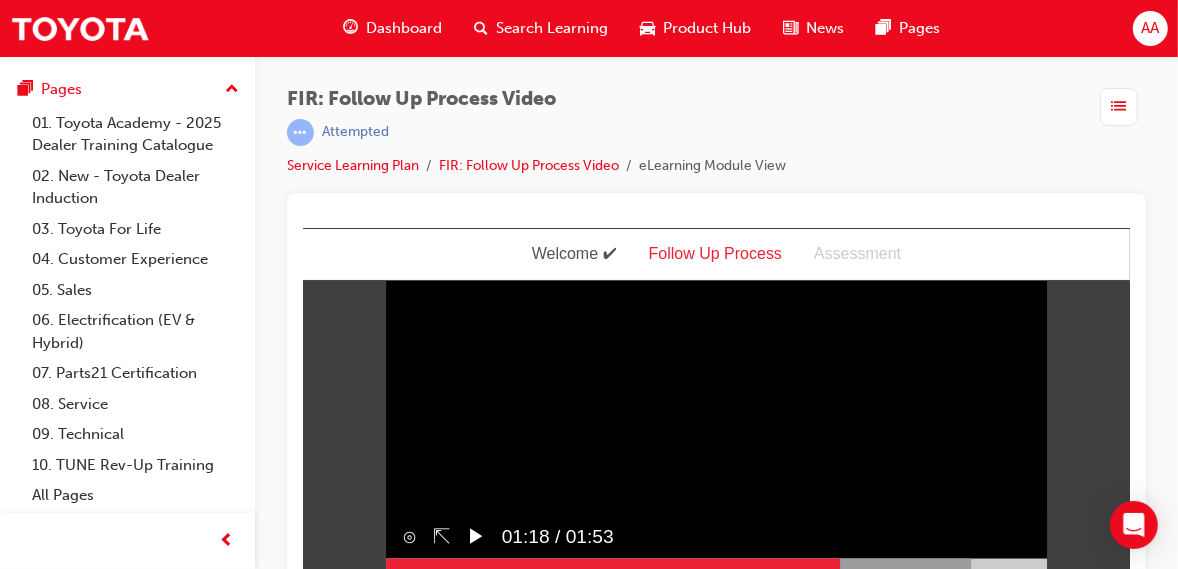 click on "▶︎" at bounding box center (467, 535) 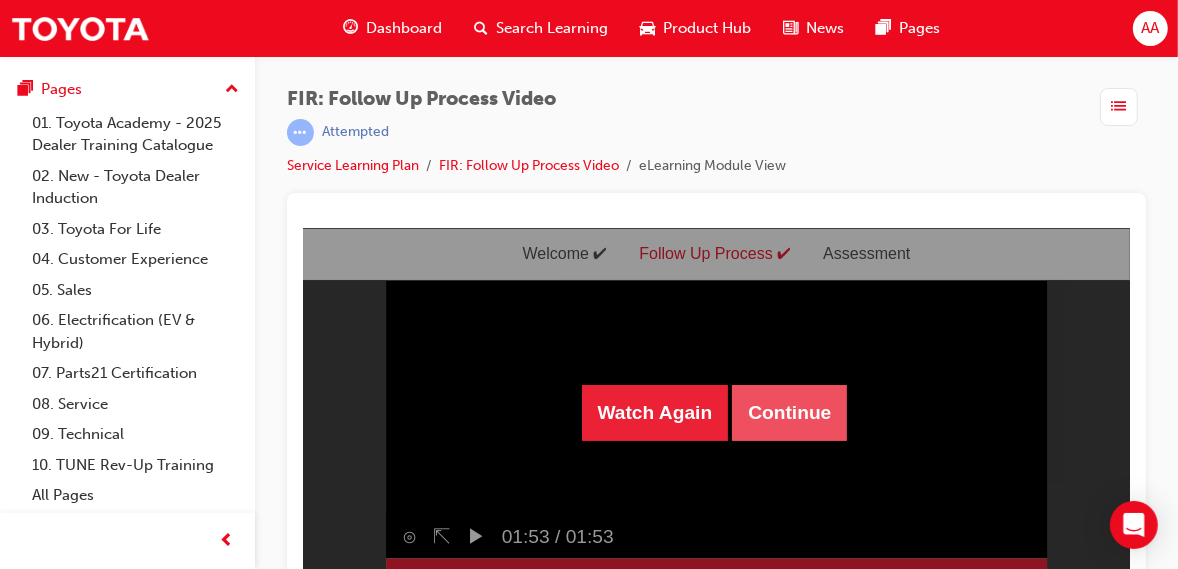 click on "Continue" at bounding box center [788, 412] 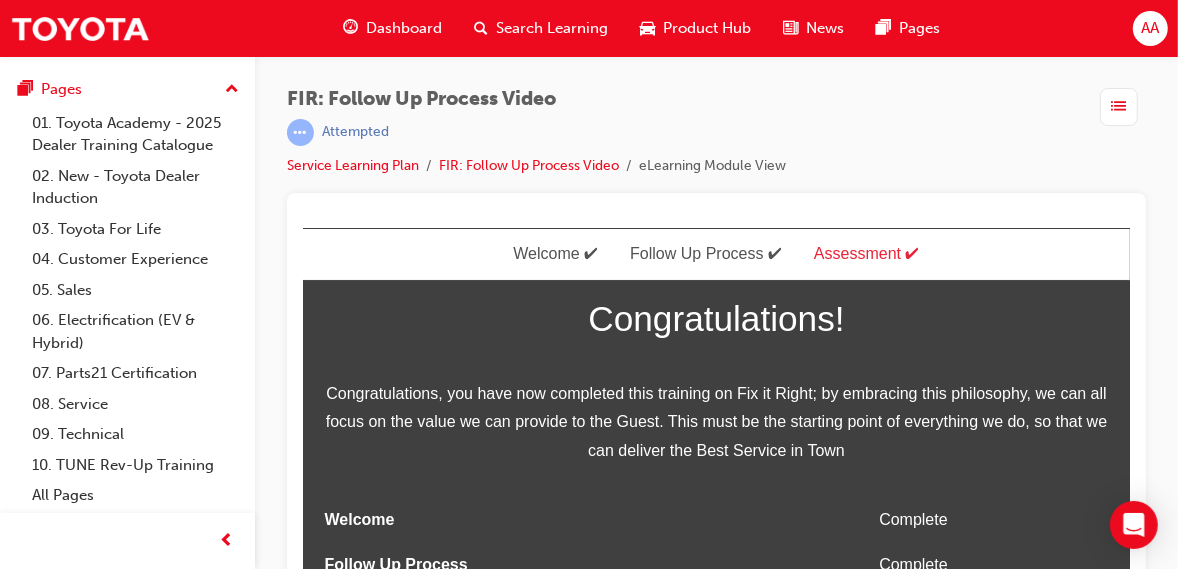 scroll, scrollTop: 19, scrollLeft: 0, axis: vertical 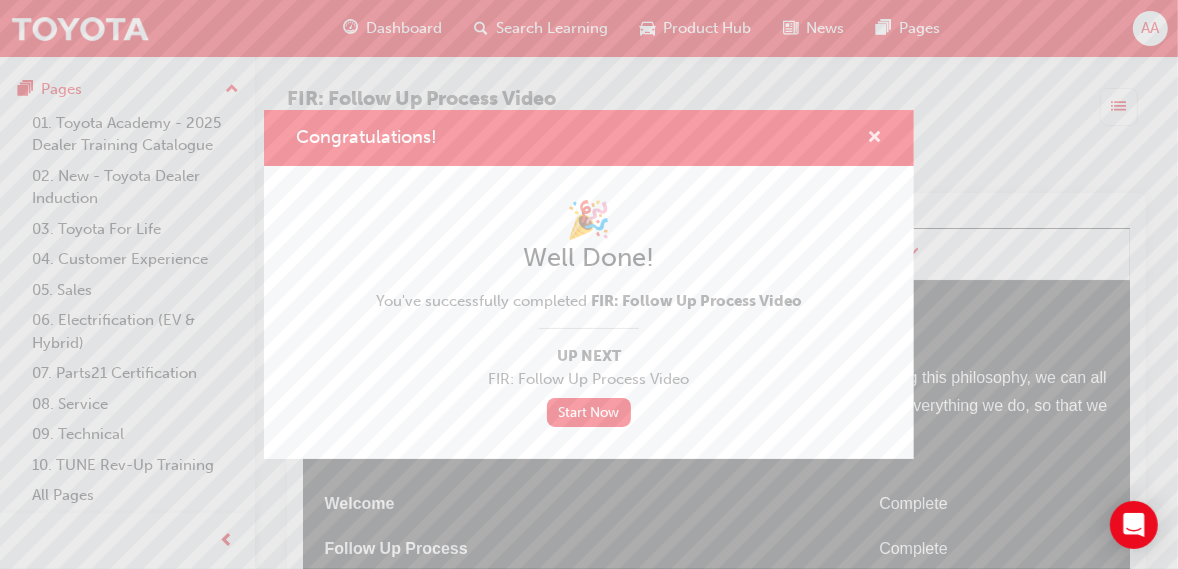 click at bounding box center [874, 139] 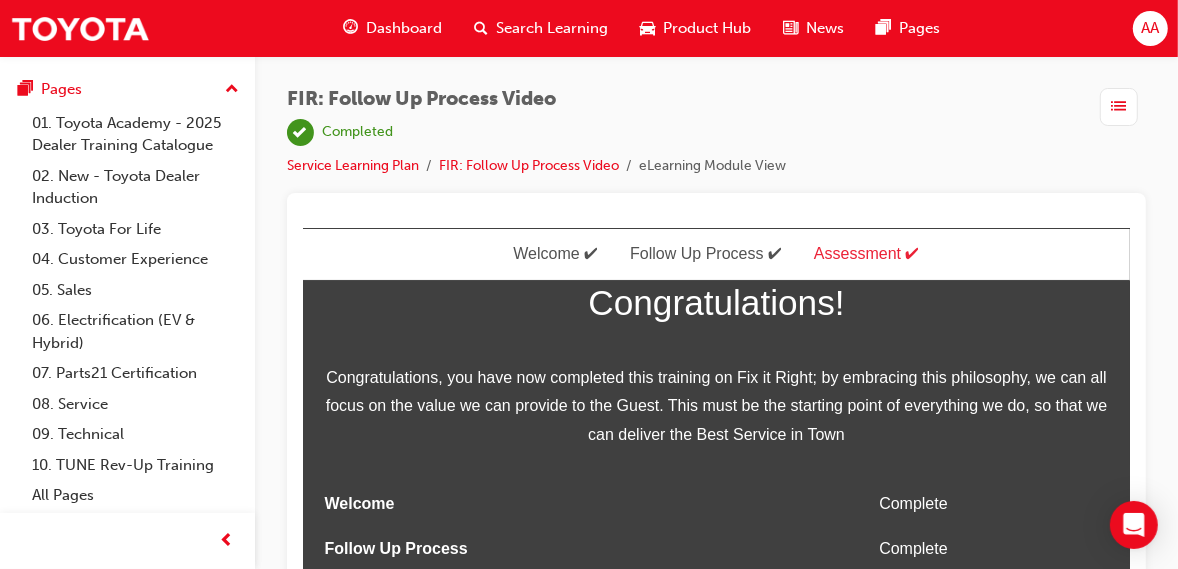 click on "AA" at bounding box center [1150, 28] 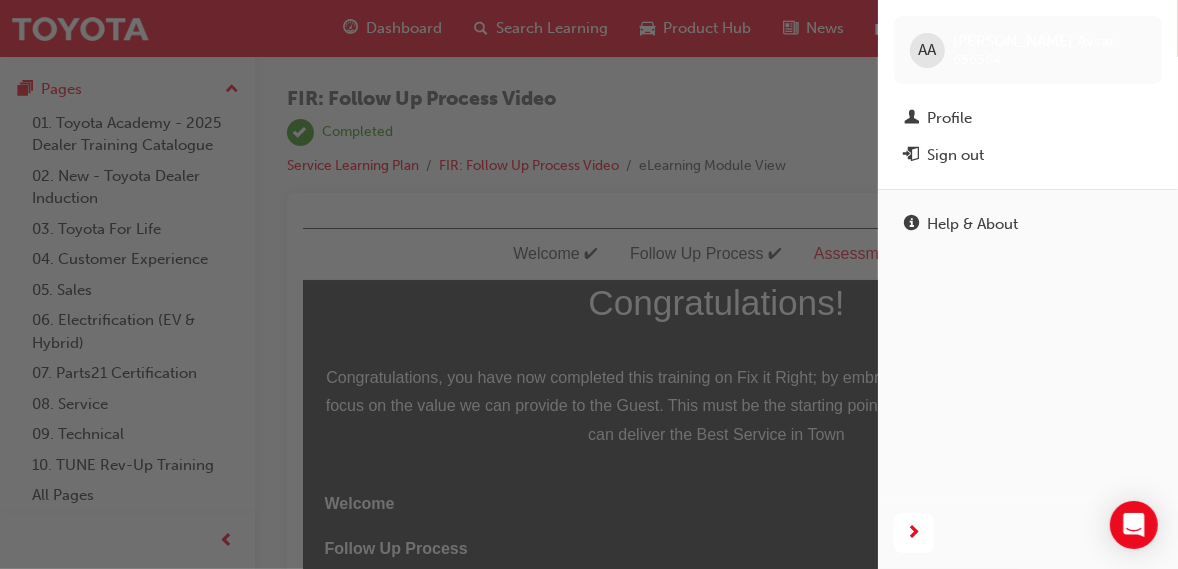 click at bounding box center (439, 284) 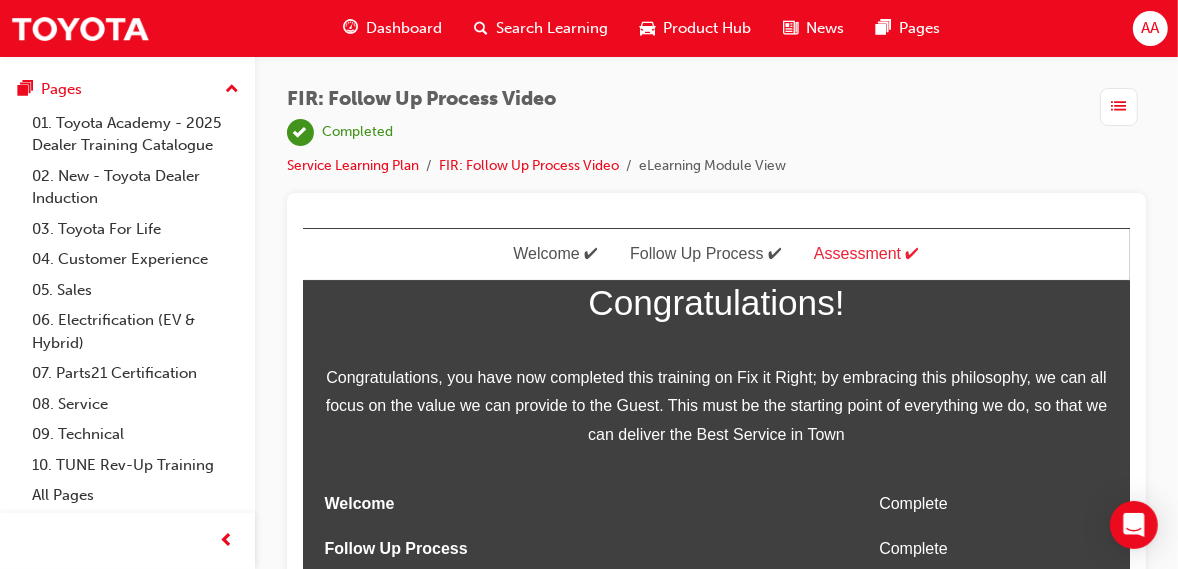 click at bounding box center [1119, 107] 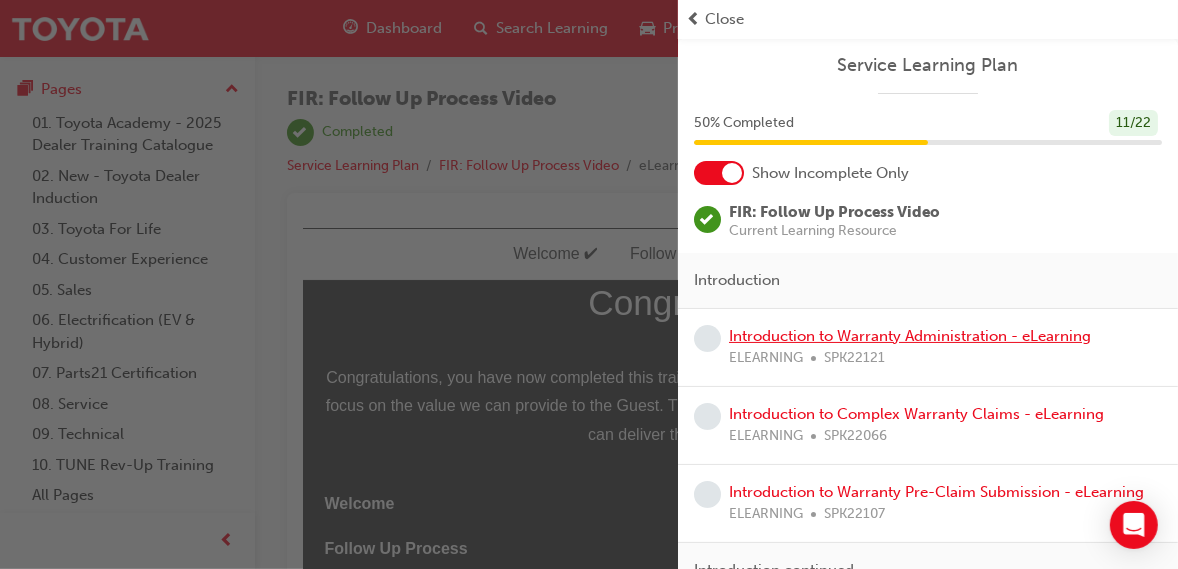 click on "Introduction to Warranty Administration - eLearning" at bounding box center (910, 336) 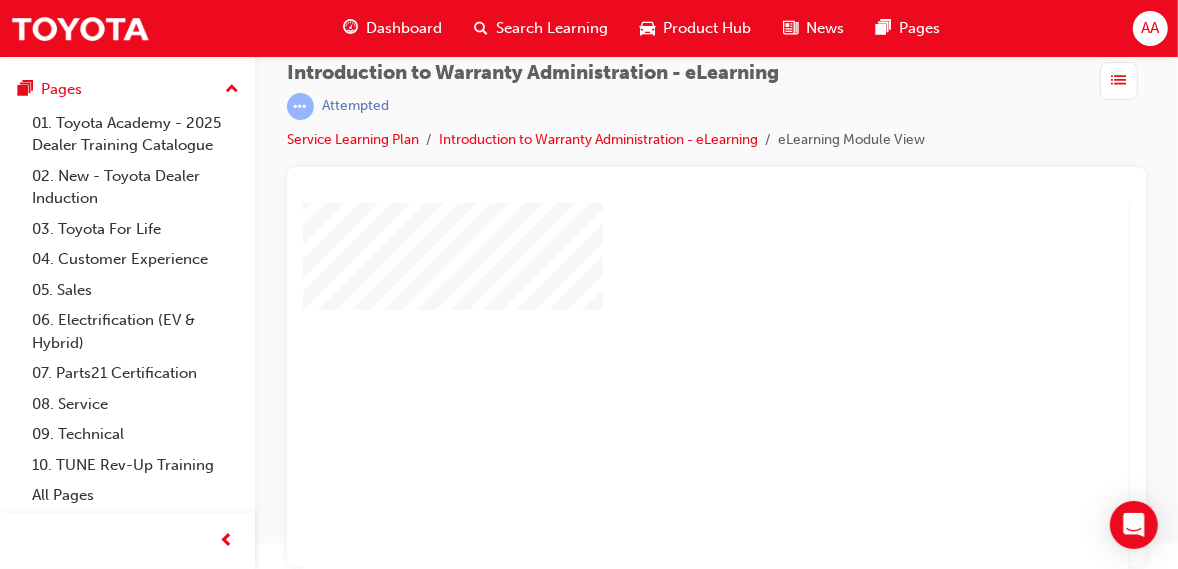scroll, scrollTop: 0, scrollLeft: 0, axis: both 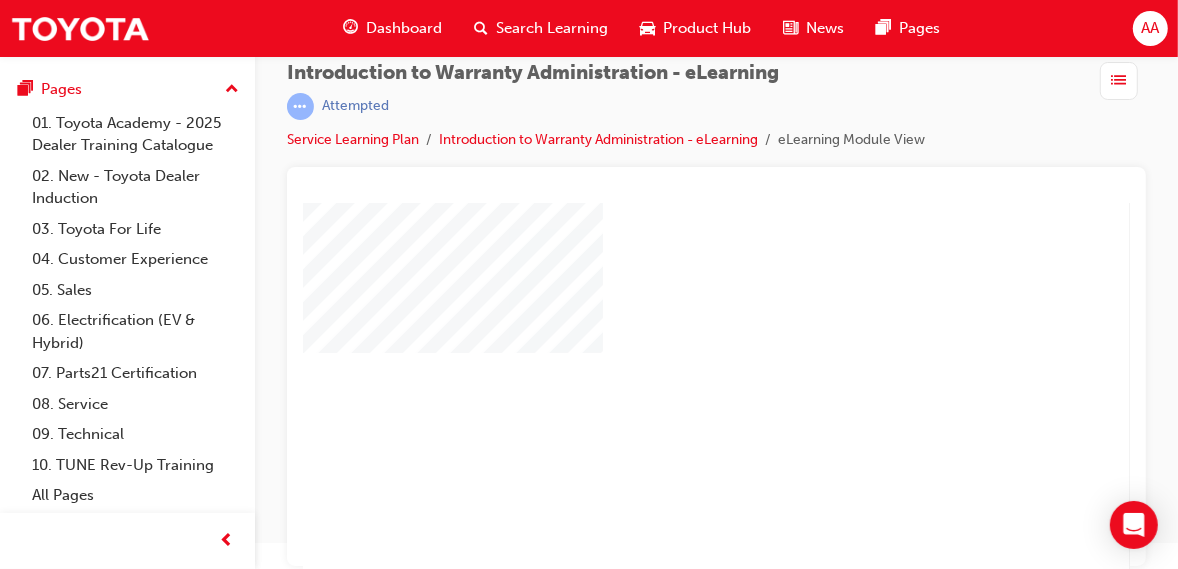 click at bounding box center (658, 328) 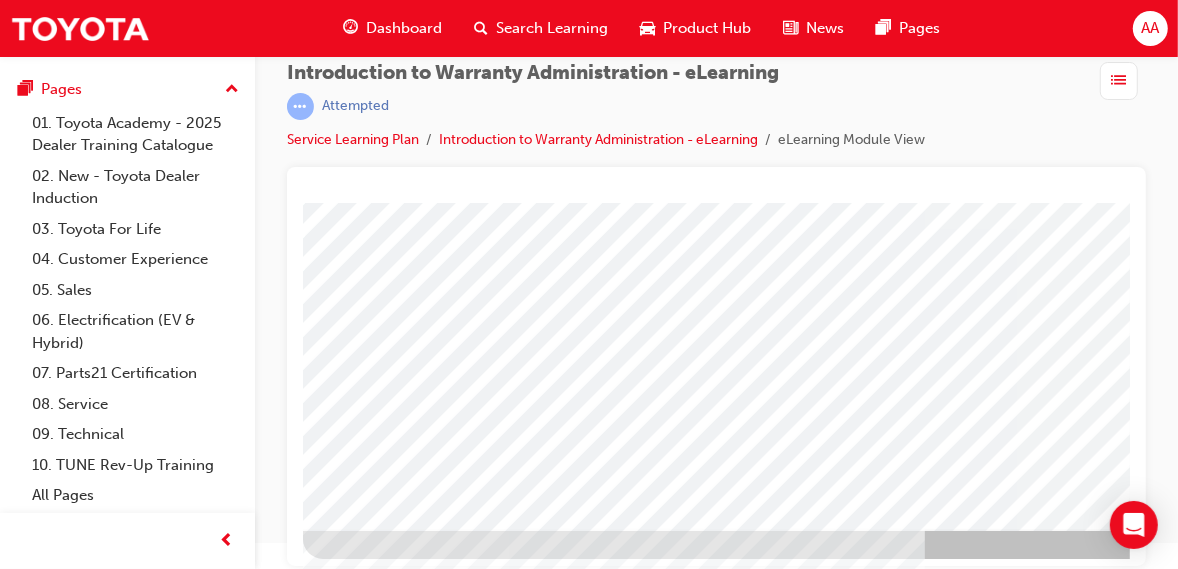 scroll, scrollTop: 0, scrollLeft: 0, axis: both 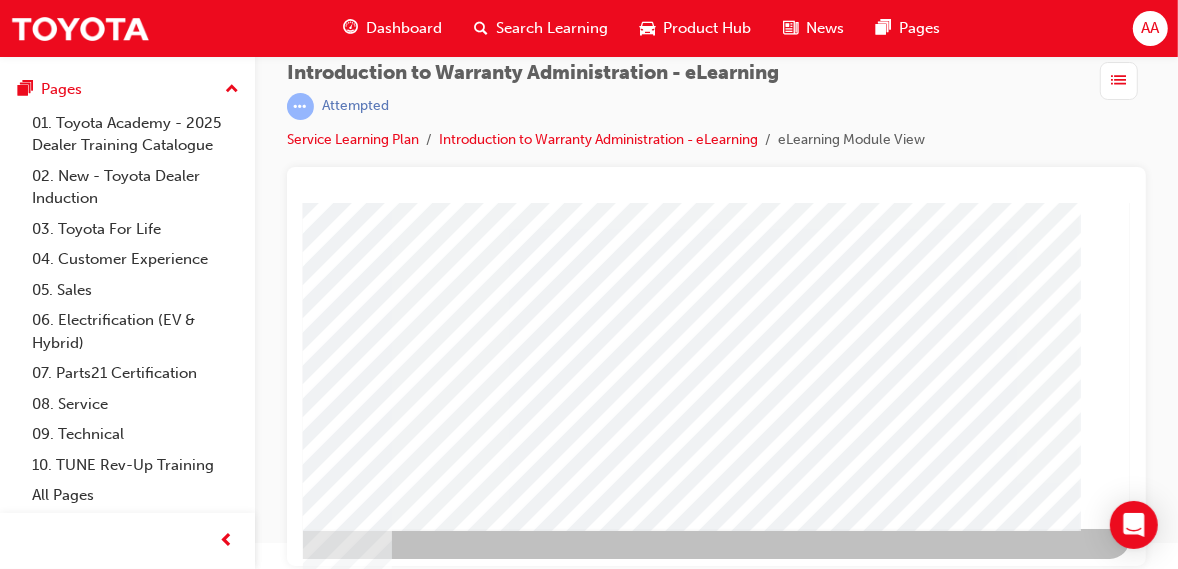 click at bounding box center (-168, 4125) 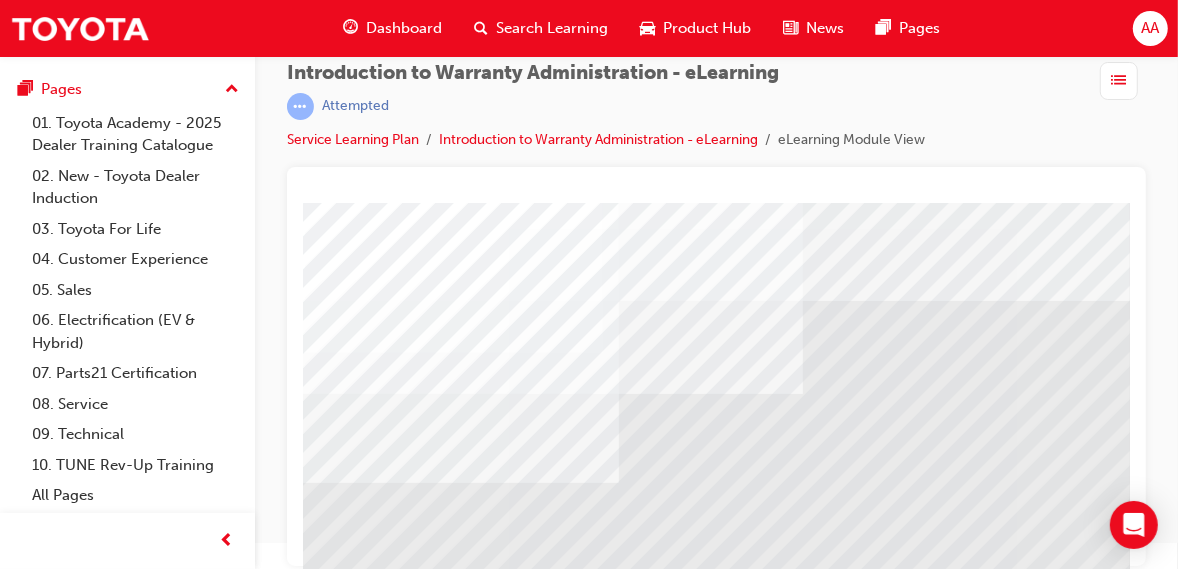 scroll, scrollTop: 394, scrollLeft: 0, axis: vertical 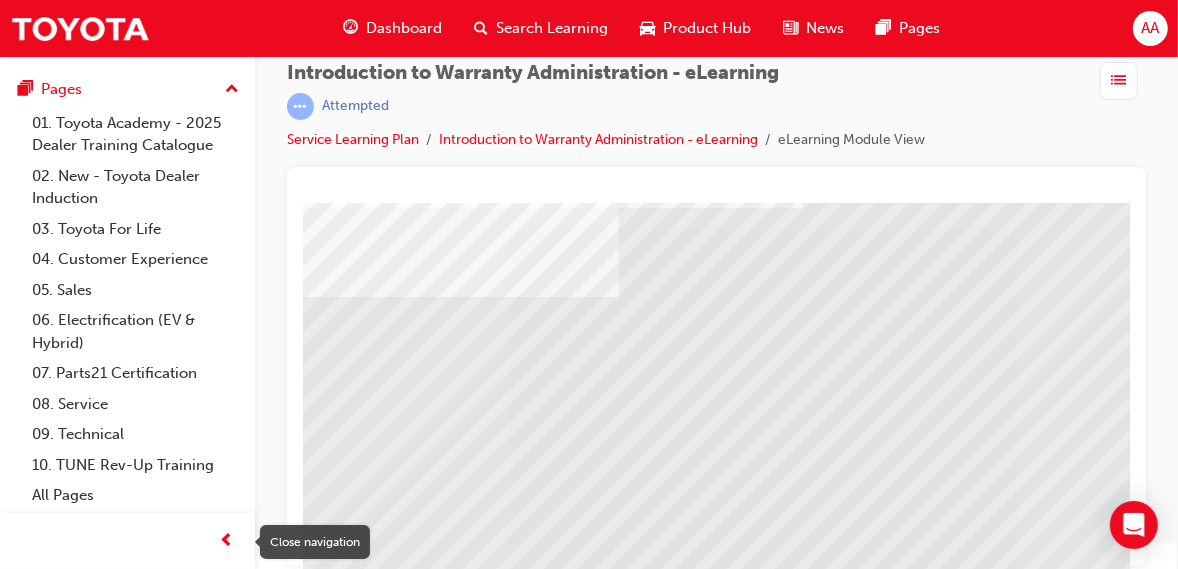 click at bounding box center (227, 541) 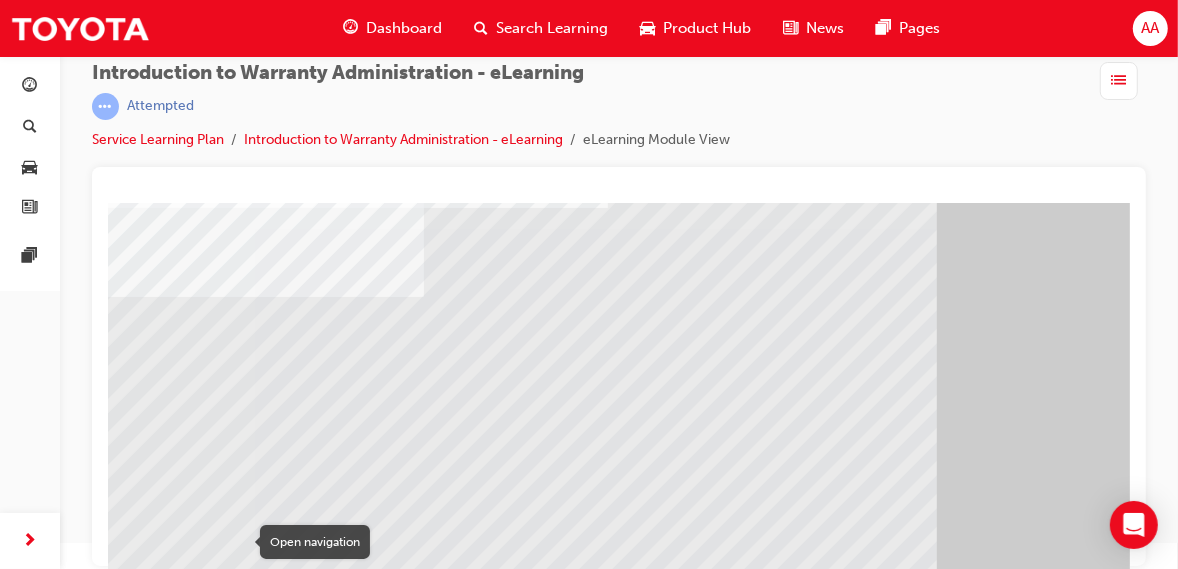 scroll, scrollTop: 0, scrollLeft: 0, axis: both 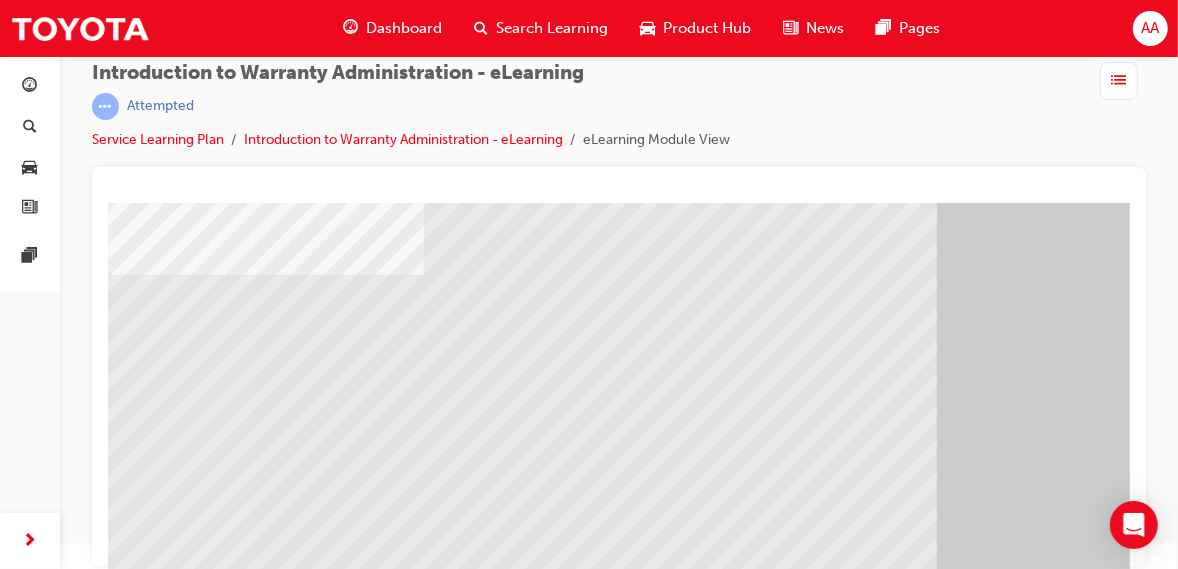 drag, startPoint x: 566, startPoint y: 120, endPoint x: 1040, endPoint y: 93, distance: 474.76837 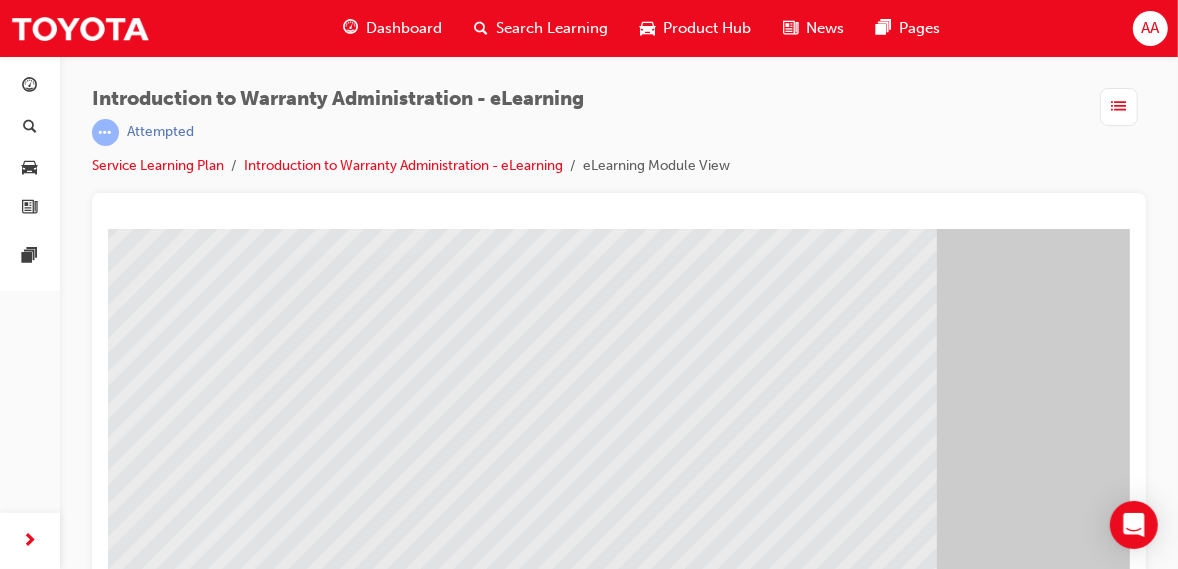 scroll, scrollTop: 373, scrollLeft: 0, axis: vertical 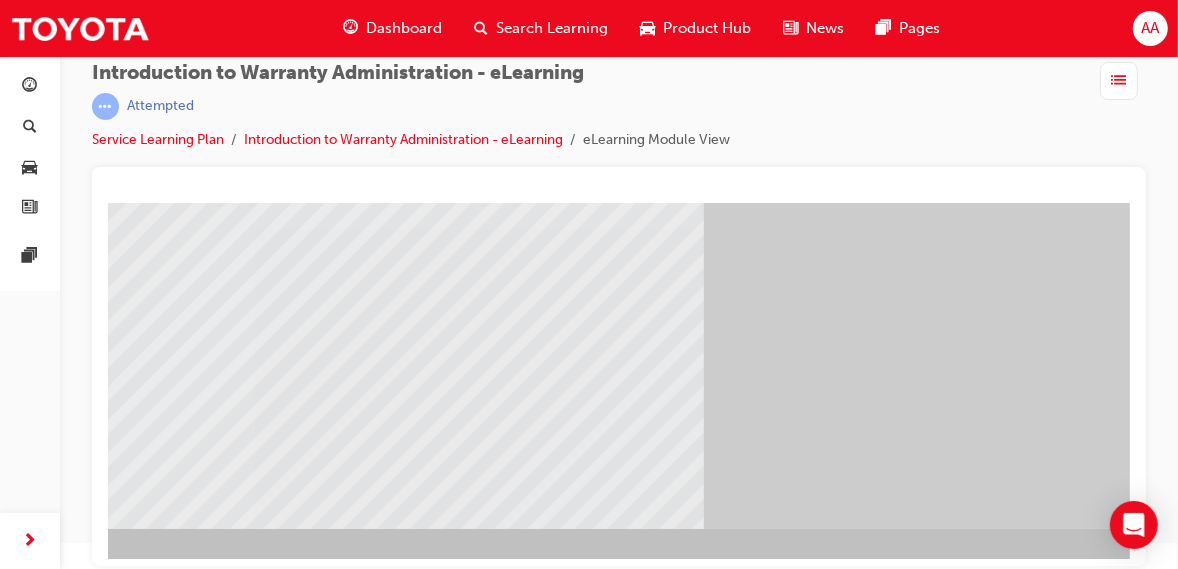 click at bounding box center [-63, 1302] 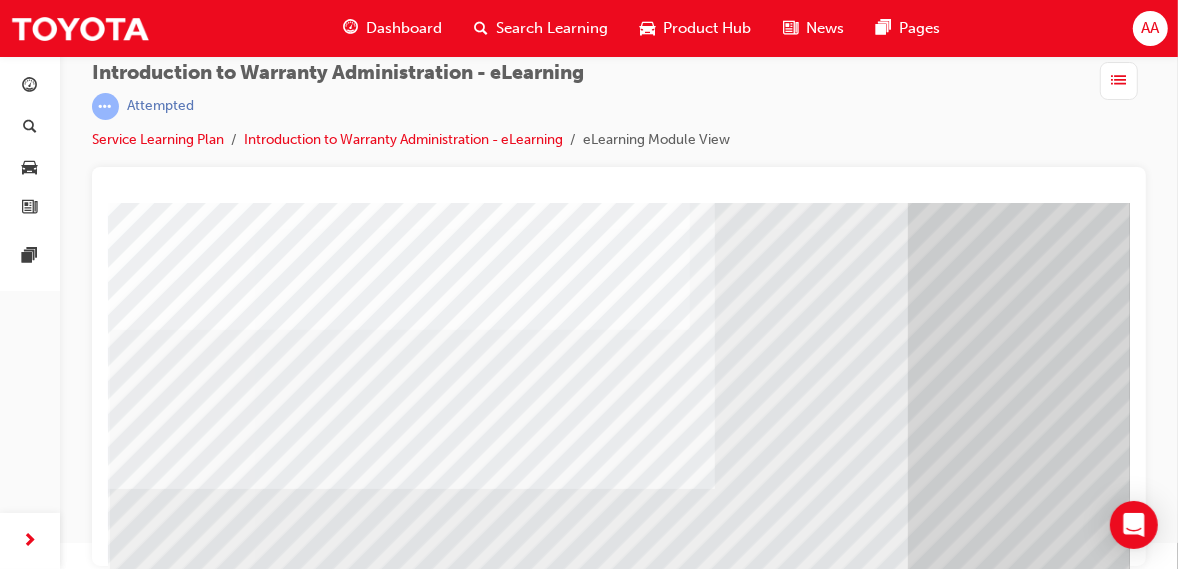 scroll, scrollTop: 394, scrollLeft: 0, axis: vertical 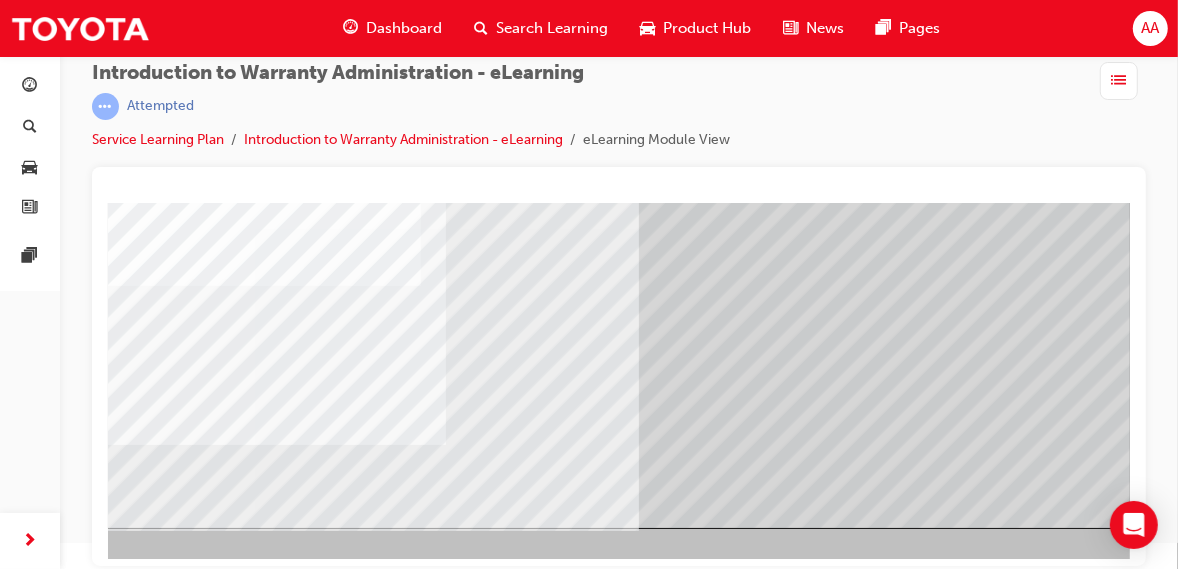 click at bounding box center (-99, 1268) 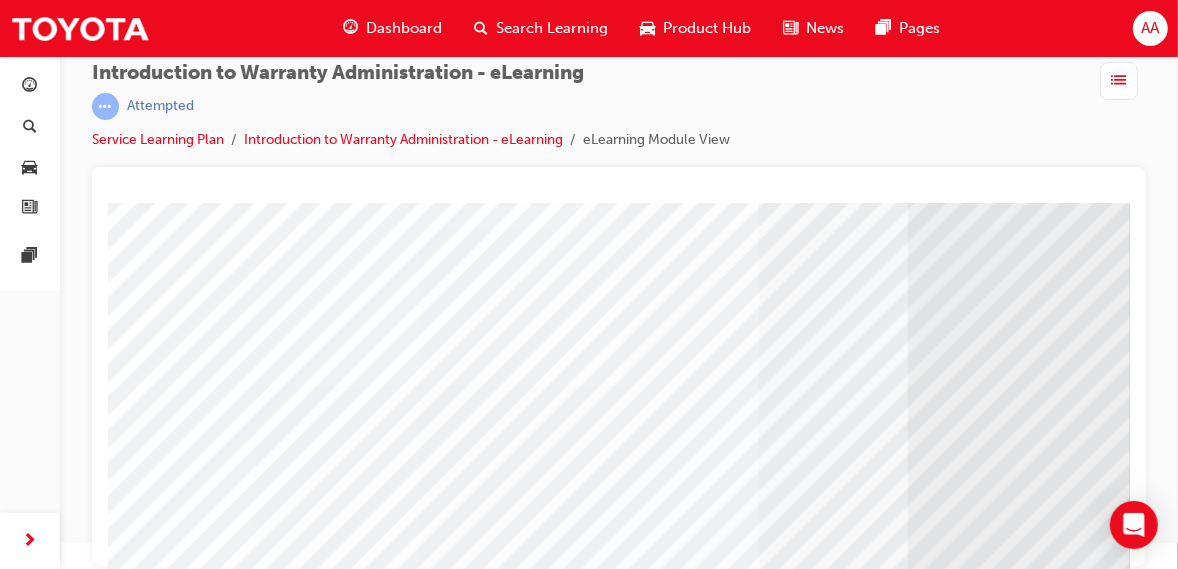 scroll, scrollTop: 373, scrollLeft: 0, axis: vertical 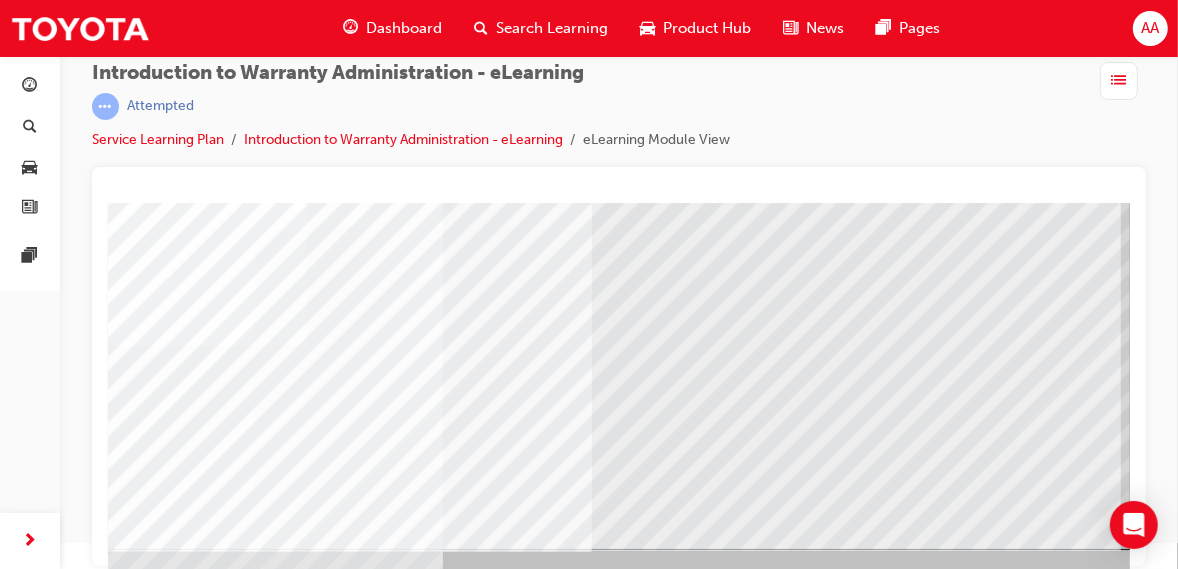 click at bounding box center (-146, 2624) 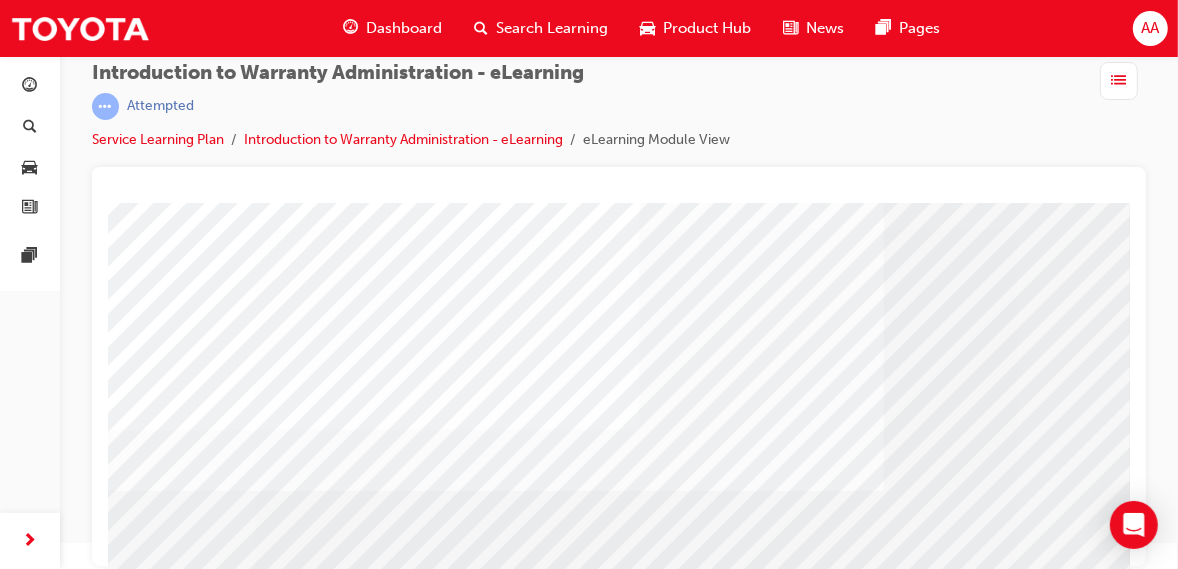 scroll, scrollTop: 373, scrollLeft: 0, axis: vertical 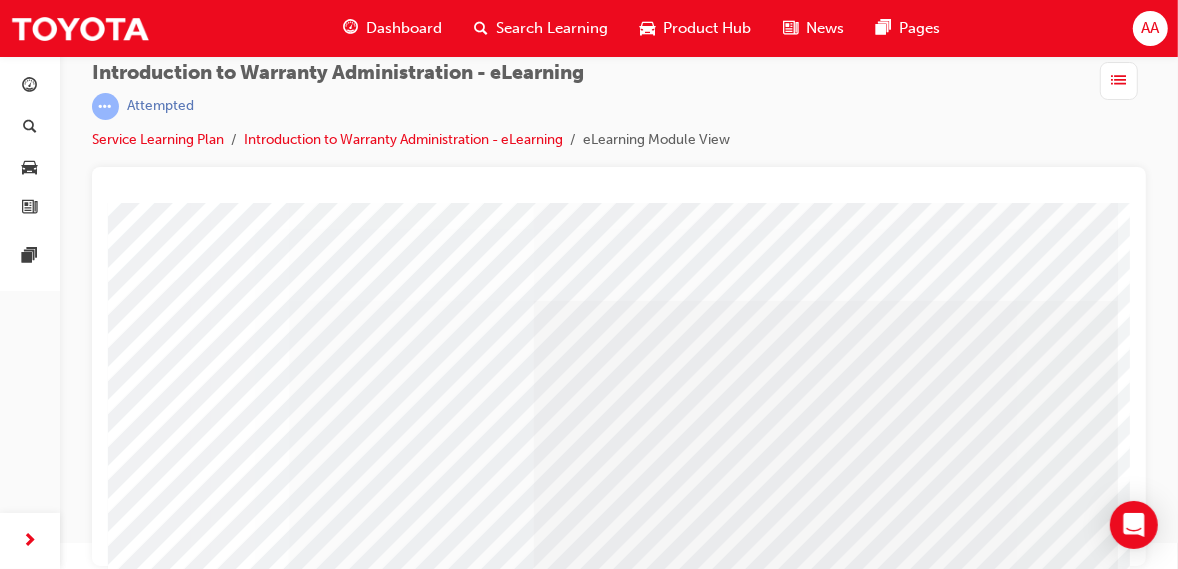 click at bounding box center (-180, 4402) 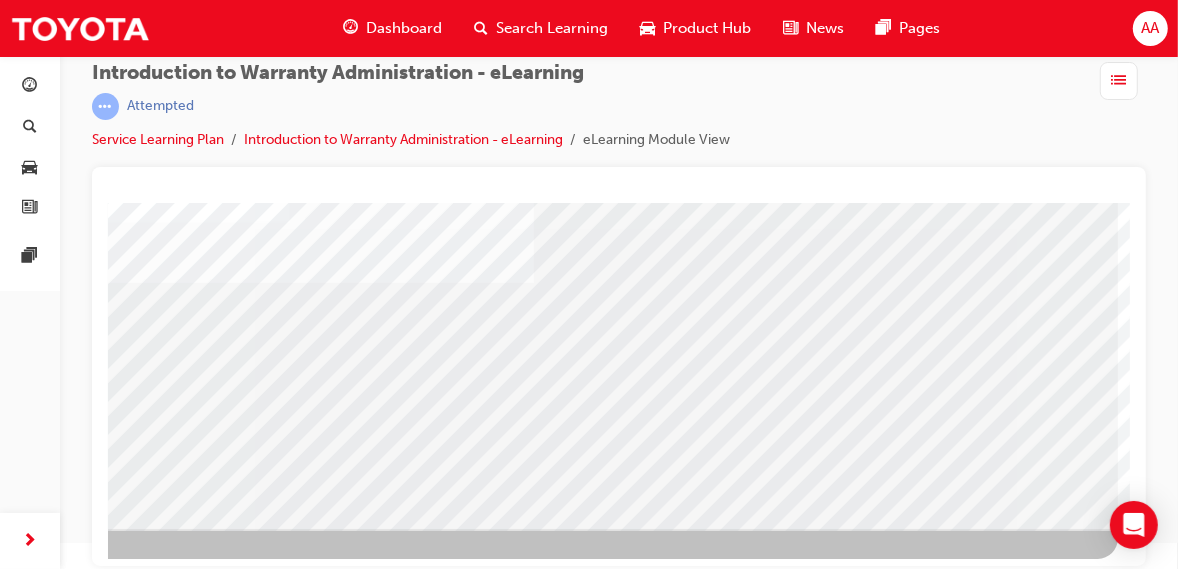 click at bounding box center [-180, 3146] 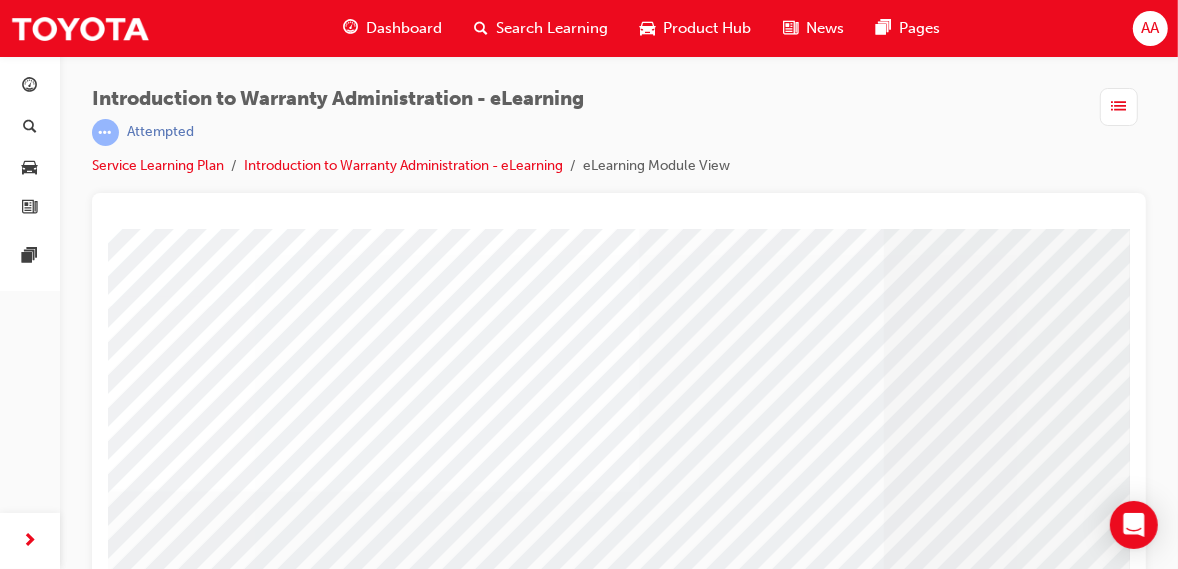 scroll, scrollTop: 186, scrollLeft: 0, axis: vertical 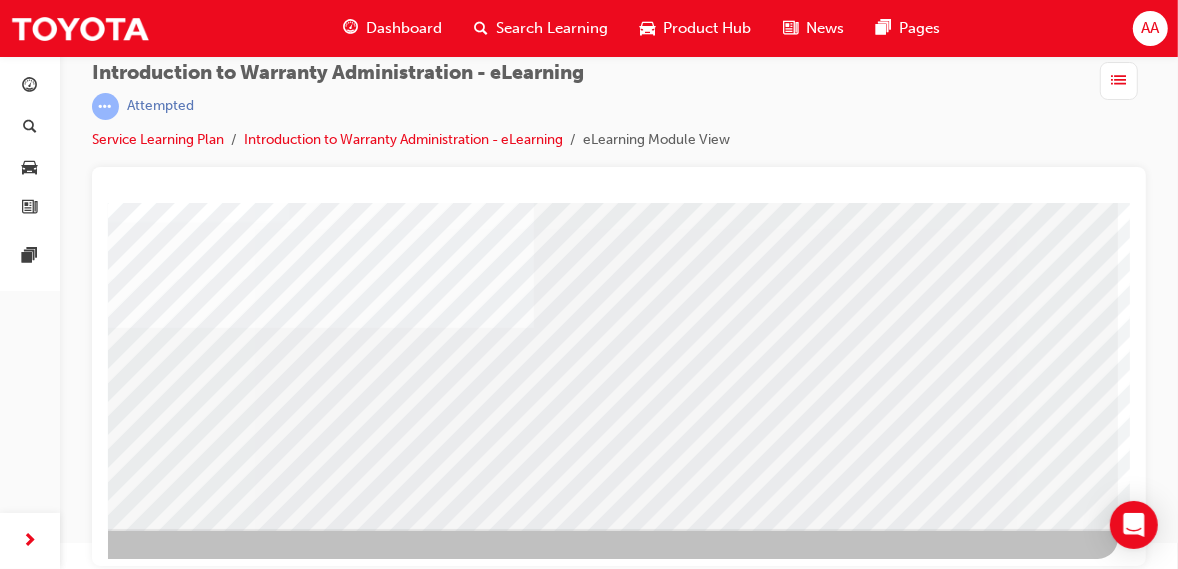 click at bounding box center (-180, 4017) 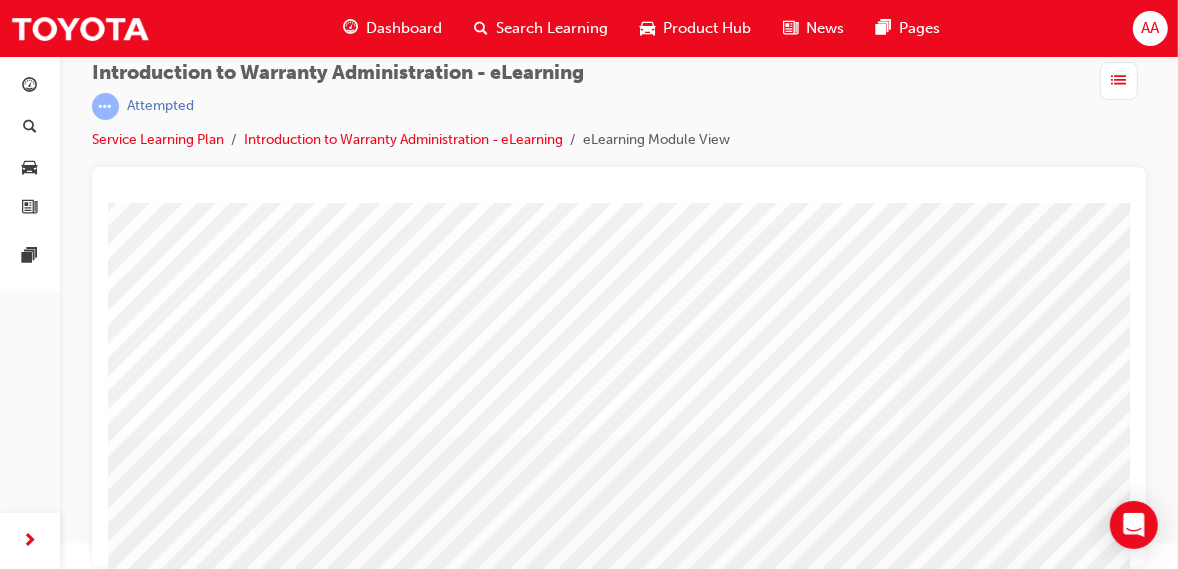 scroll, scrollTop: 373, scrollLeft: 0, axis: vertical 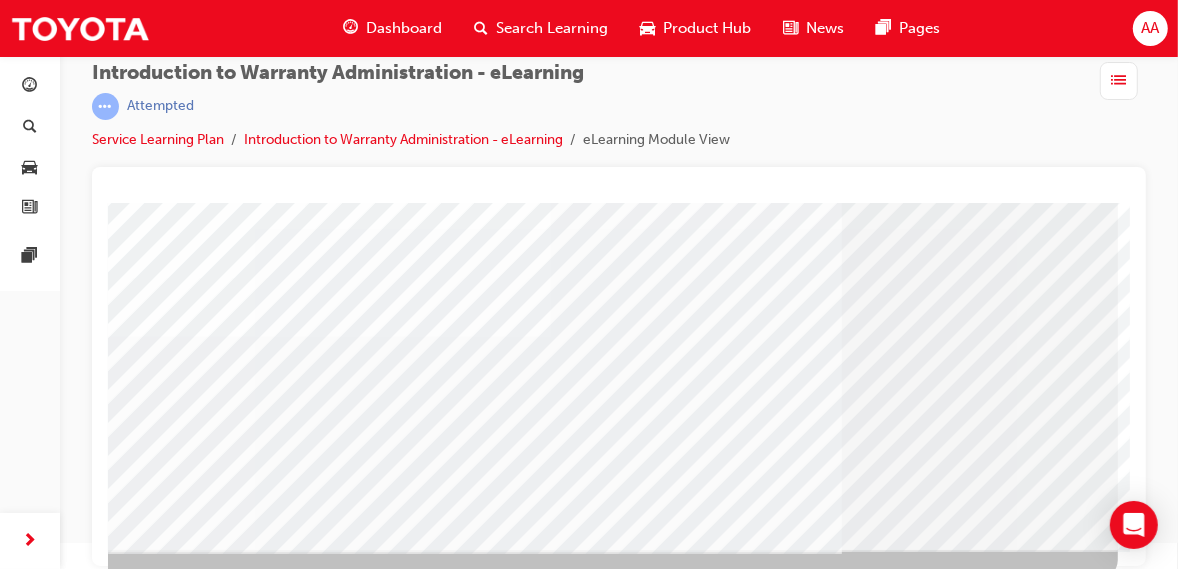 click at bounding box center (-180, 3374) 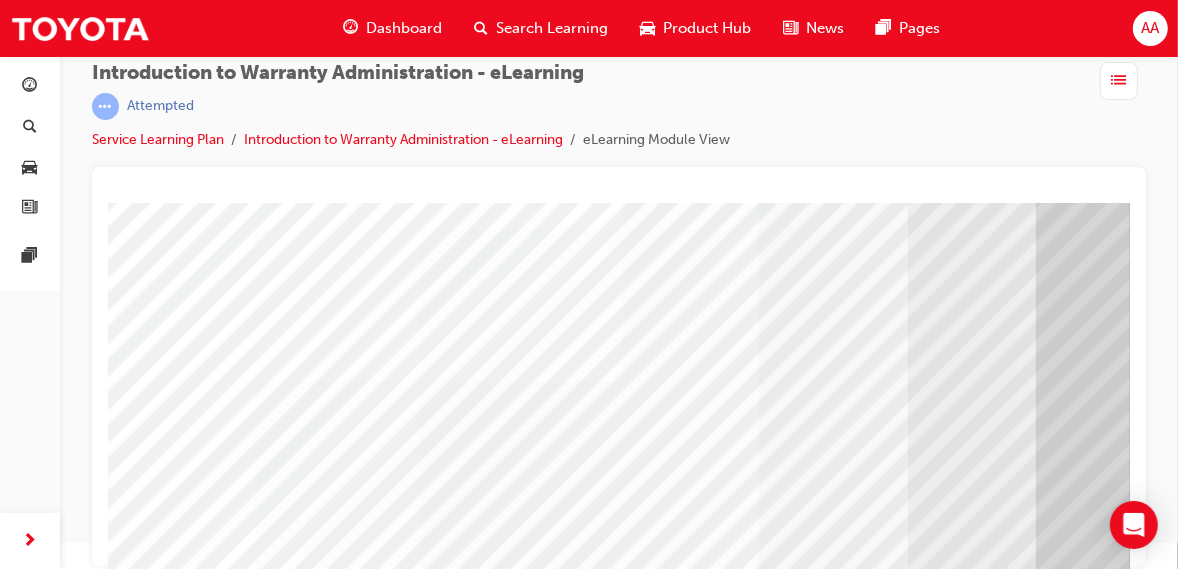 scroll, scrollTop: 373, scrollLeft: 0, axis: vertical 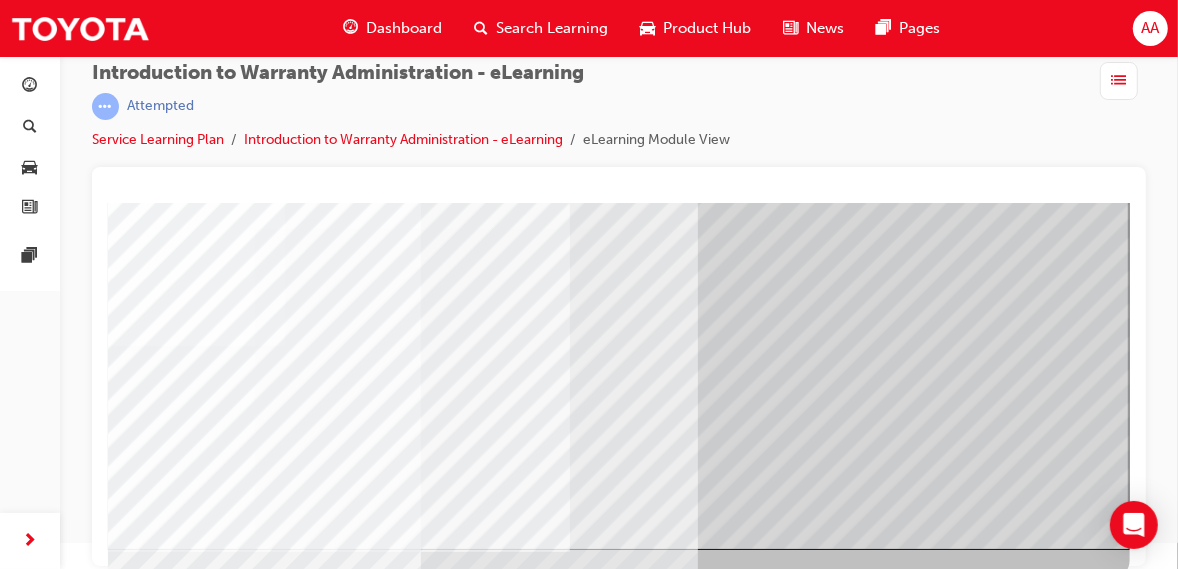 click at bounding box center [-168, 2947] 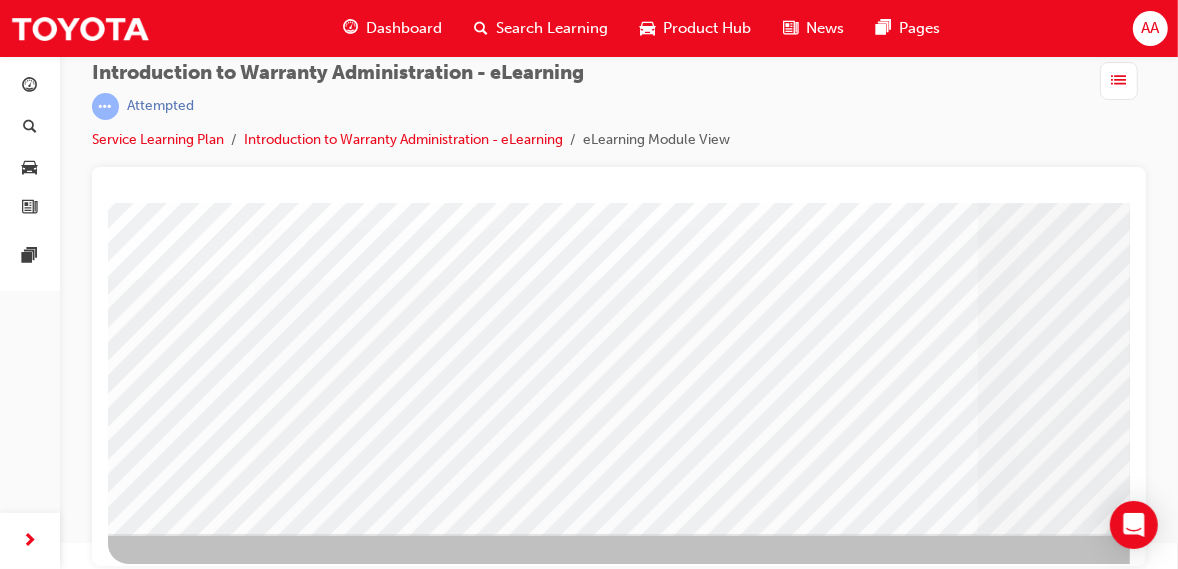 scroll, scrollTop: 394, scrollLeft: 0, axis: vertical 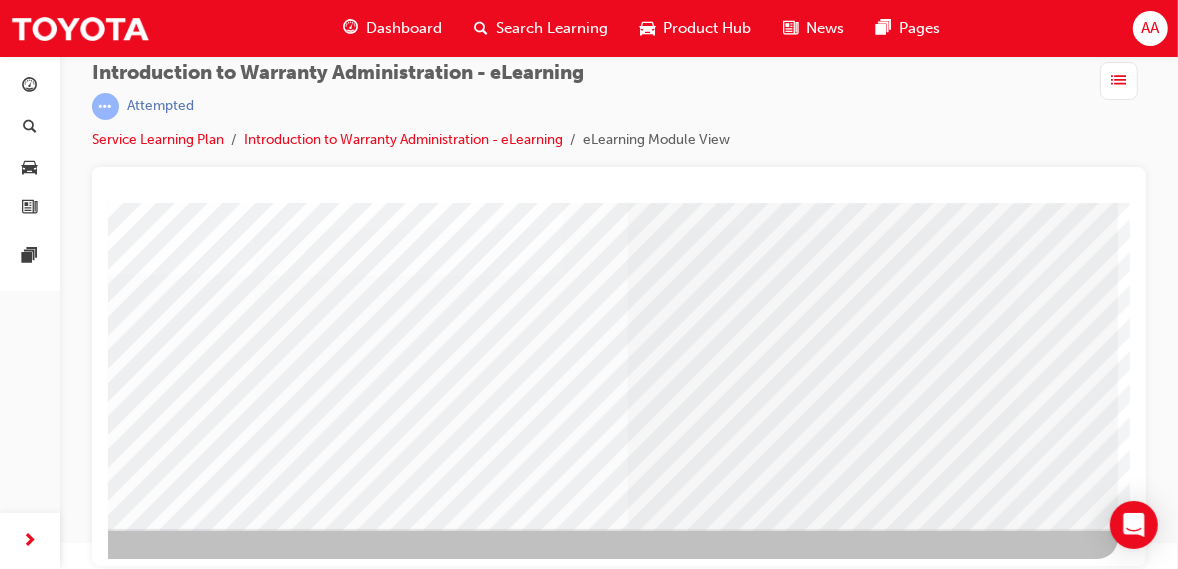 click at bounding box center (-180, 3308) 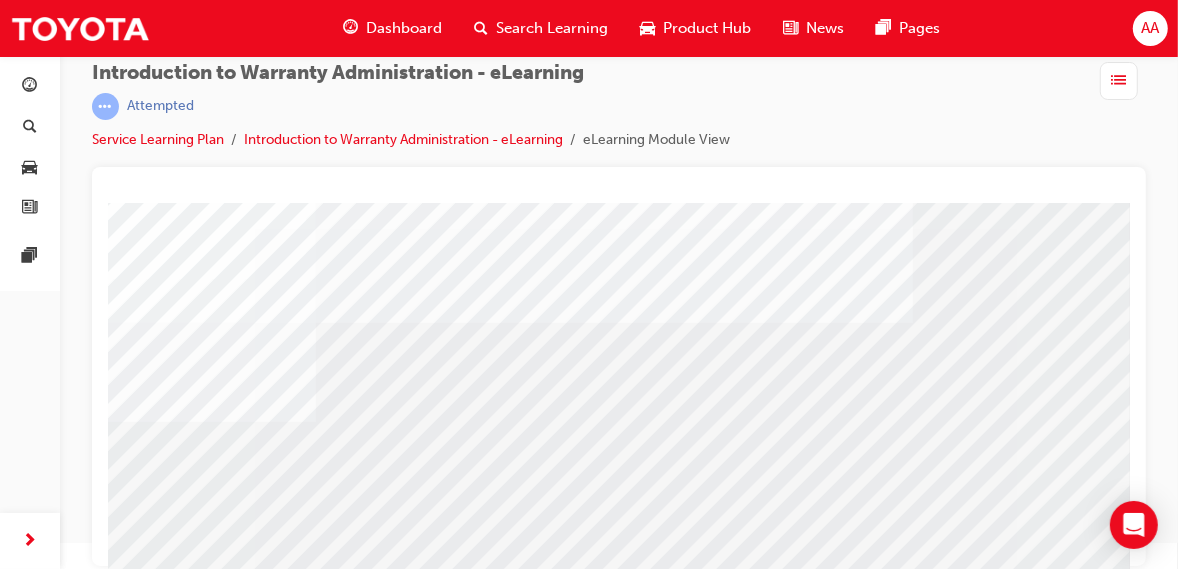 scroll, scrollTop: 394, scrollLeft: 0, axis: vertical 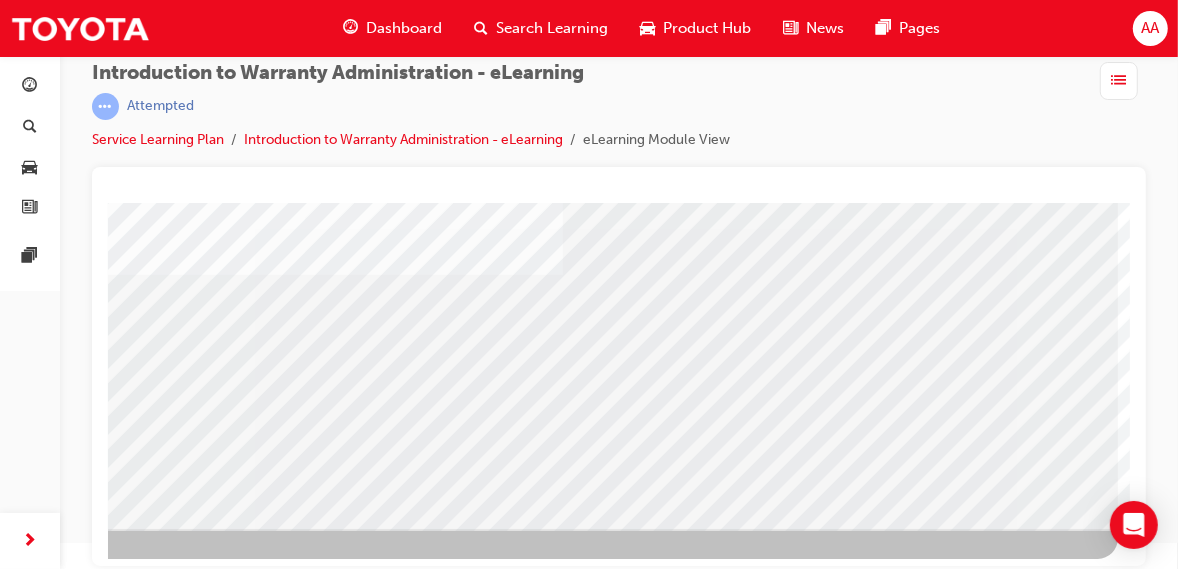 drag, startPoint x: 810, startPoint y: 563, endPoint x: 1241, endPoint y: 719, distance: 458.3634 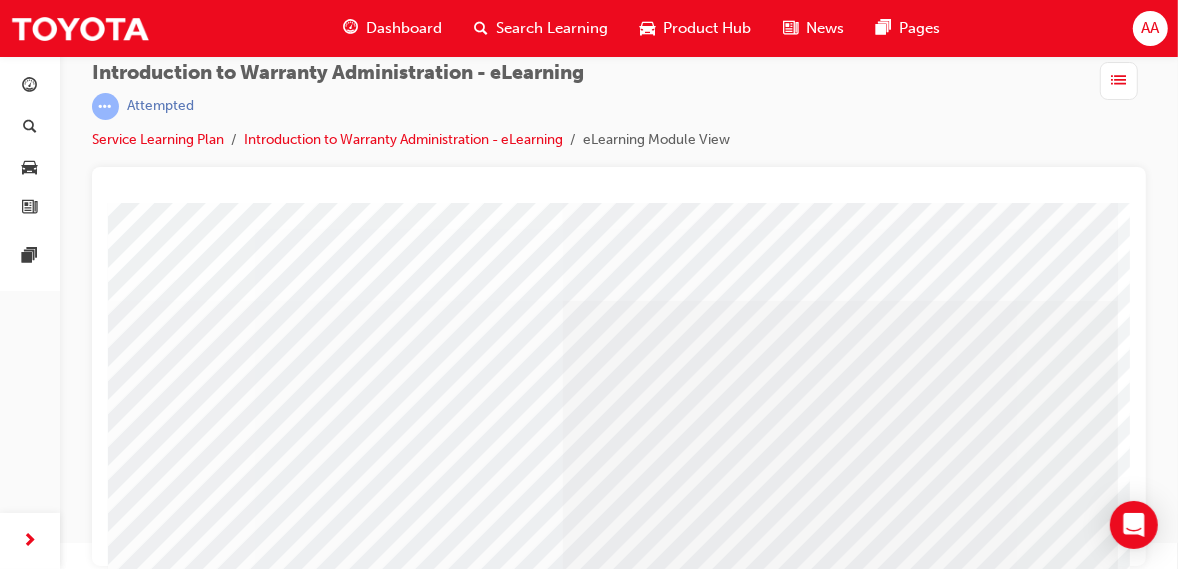 scroll, scrollTop: 394, scrollLeft: 350, axis: both 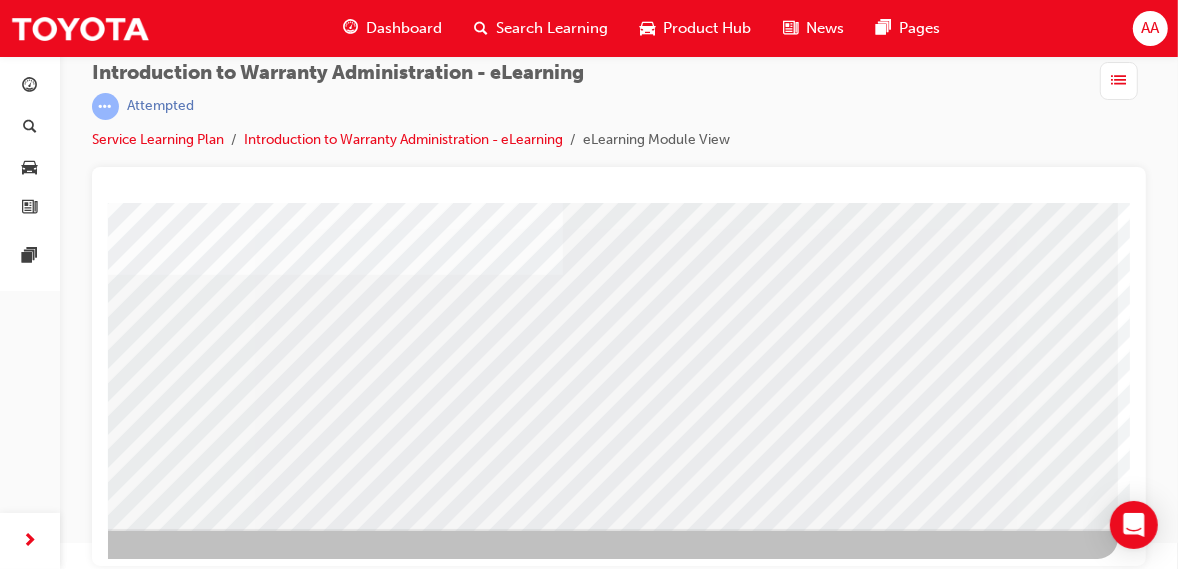 click at bounding box center [-180, 3153] 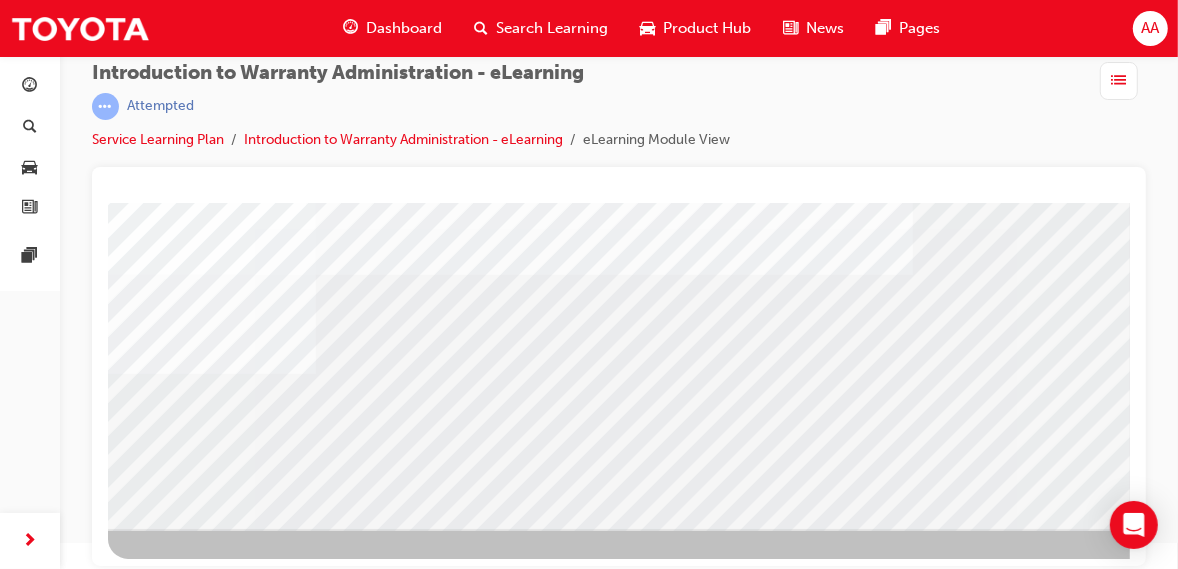 scroll, scrollTop: 208, scrollLeft: 0, axis: vertical 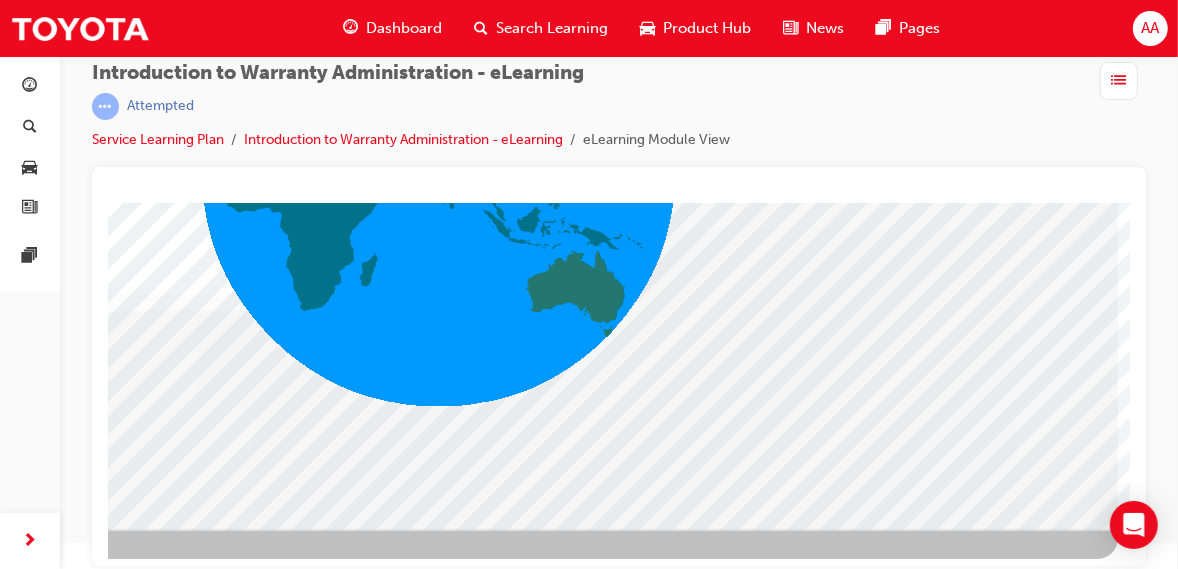 click at bounding box center (528, 2568) 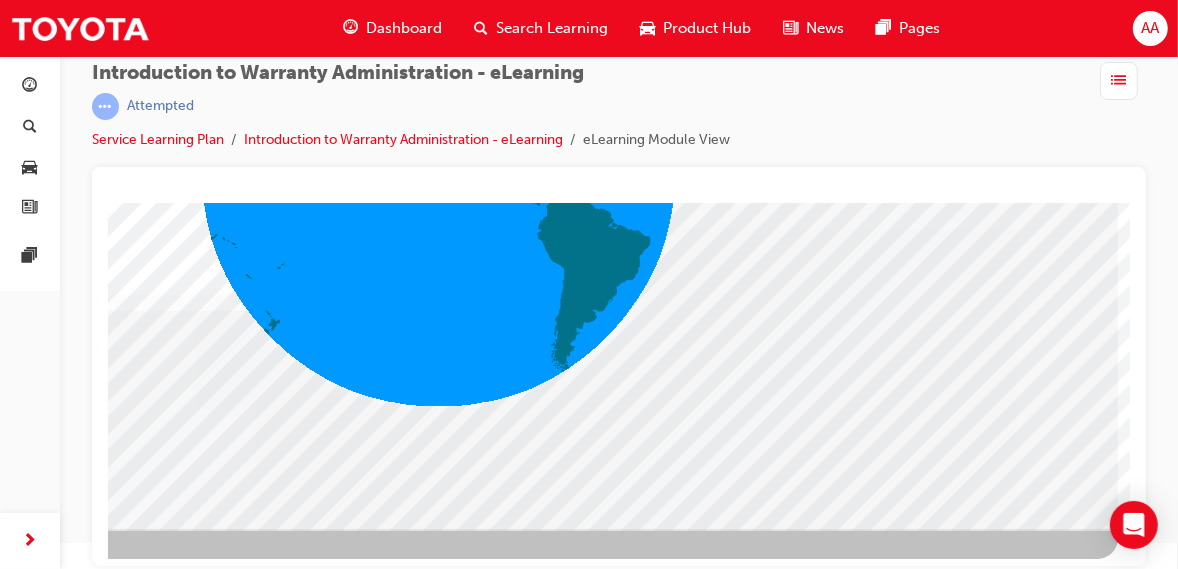 click at bounding box center [-180, 3081] 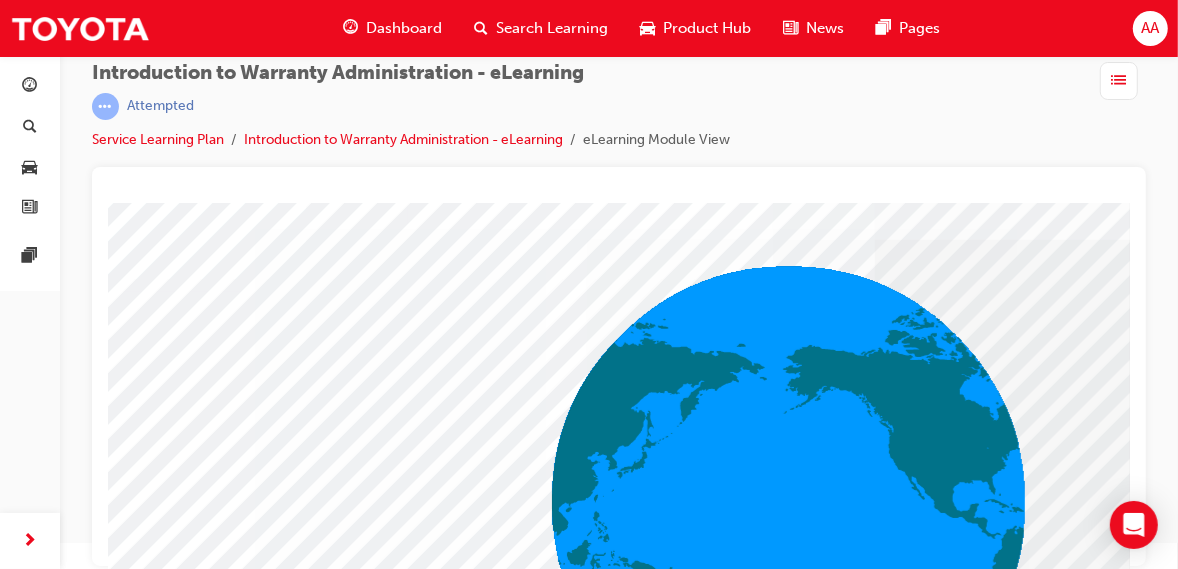 scroll, scrollTop: 0, scrollLeft: 0, axis: both 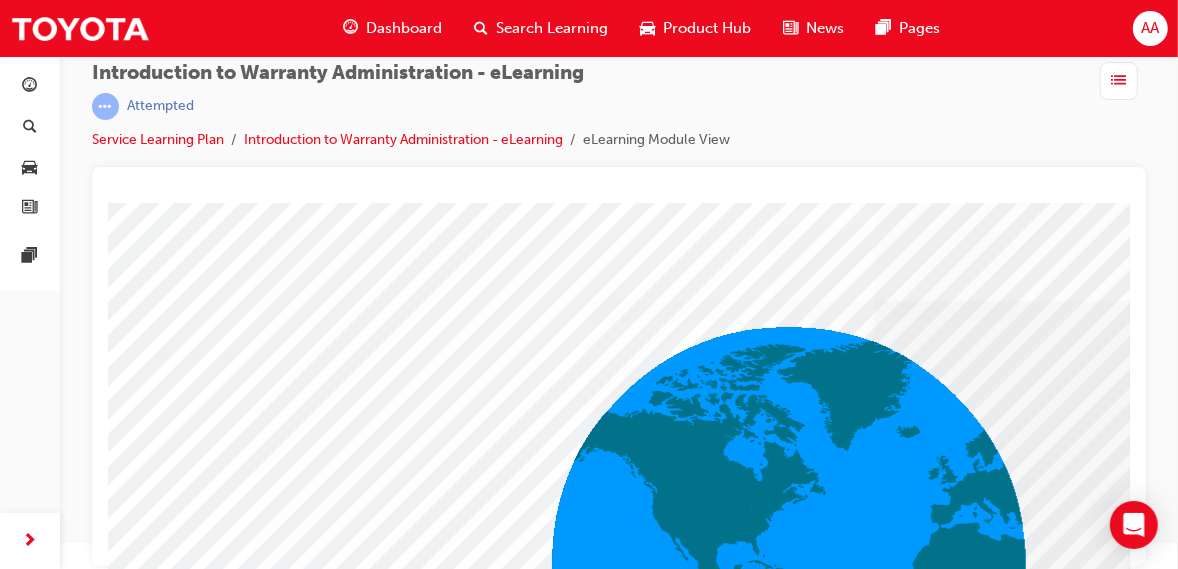 click at bounding box center [1119, 81] 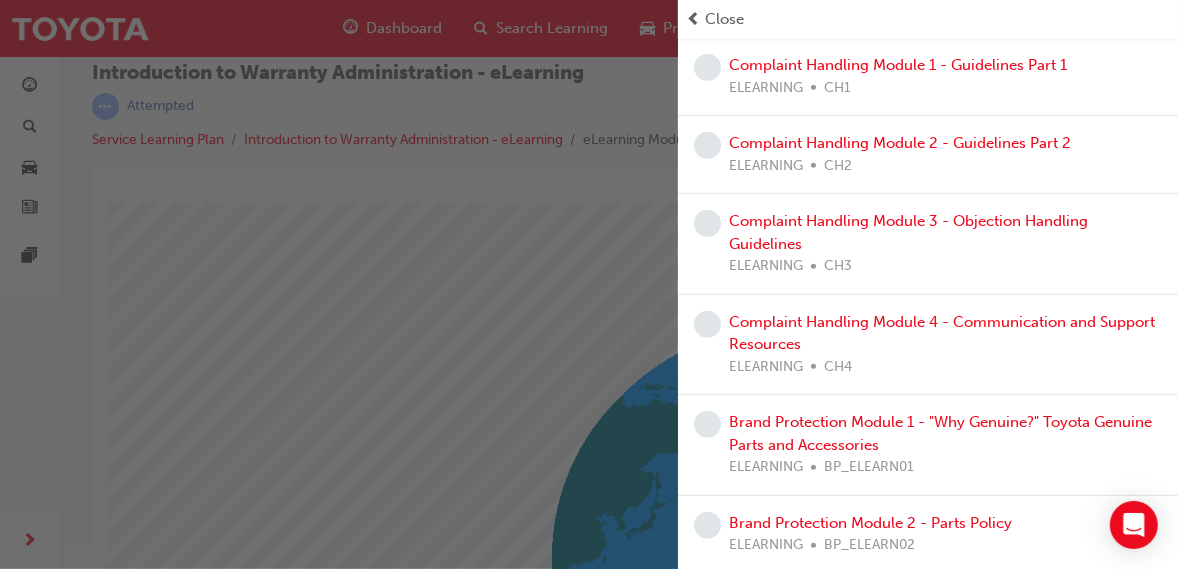 scroll, scrollTop: 714, scrollLeft: 0, axis: vertical 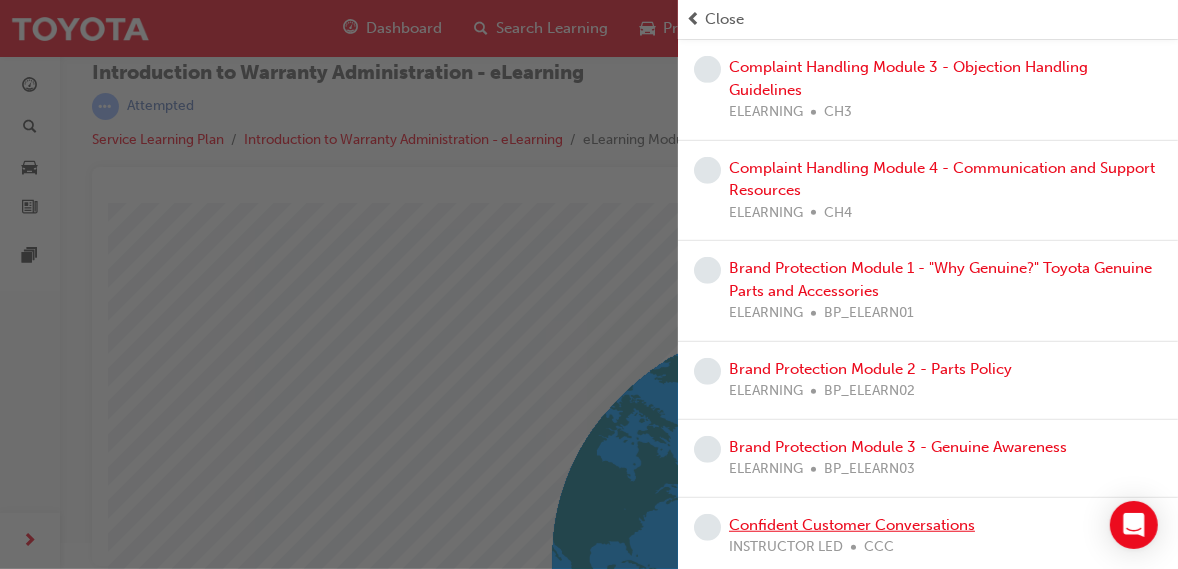 click on "Confident Customer Conversations" at bounding box center (852, 525) 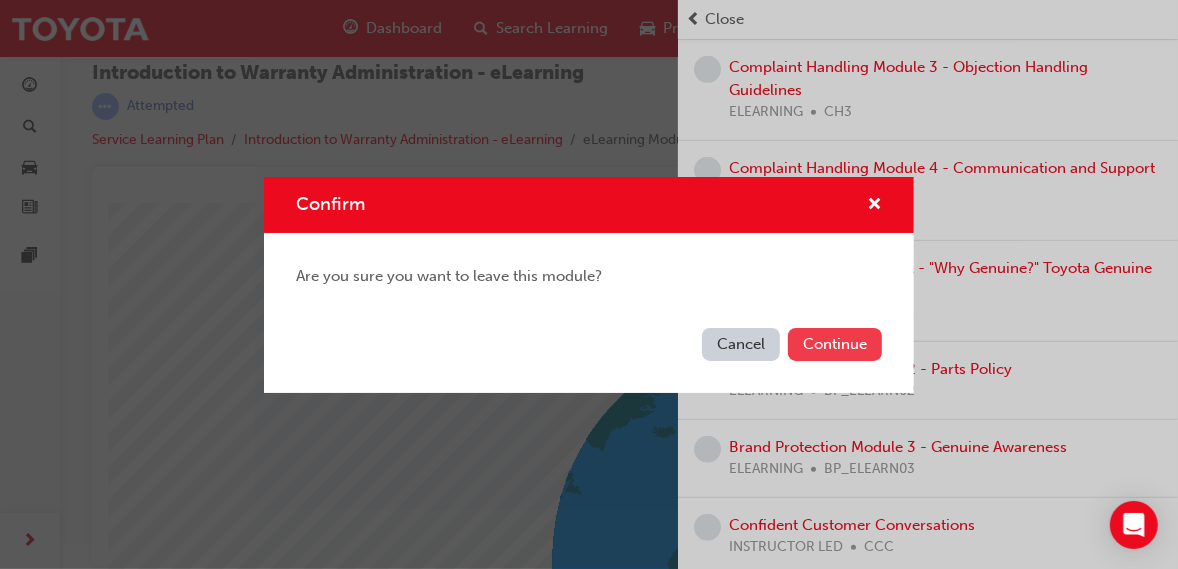 click on "Continue" at bounding box center (835, 344) 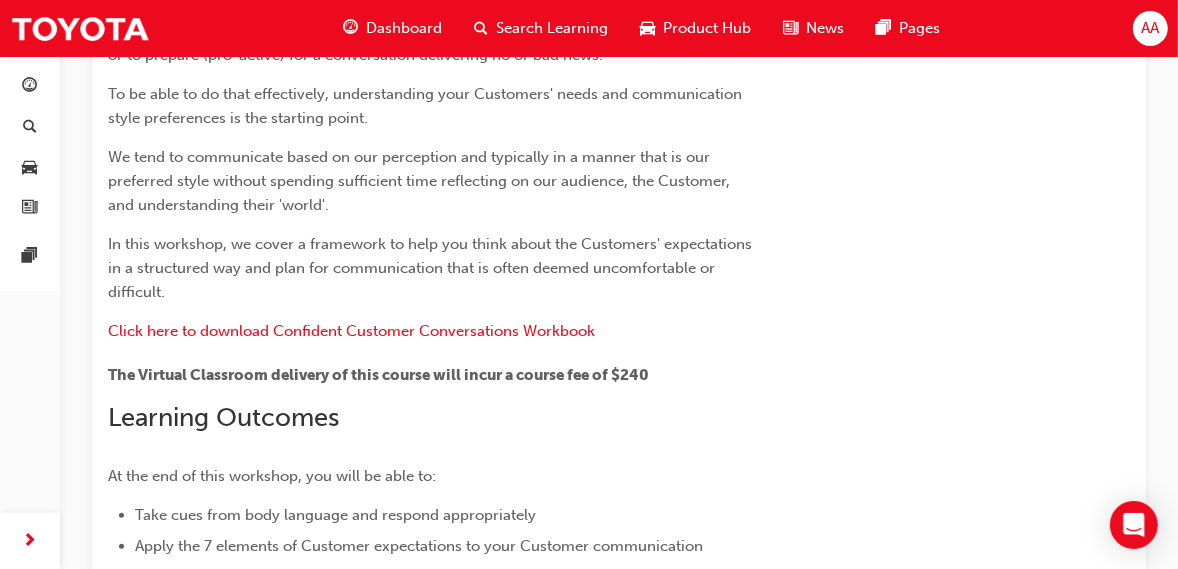 scroll, scrollTop: 0, scrollLeft: 0, axis: both 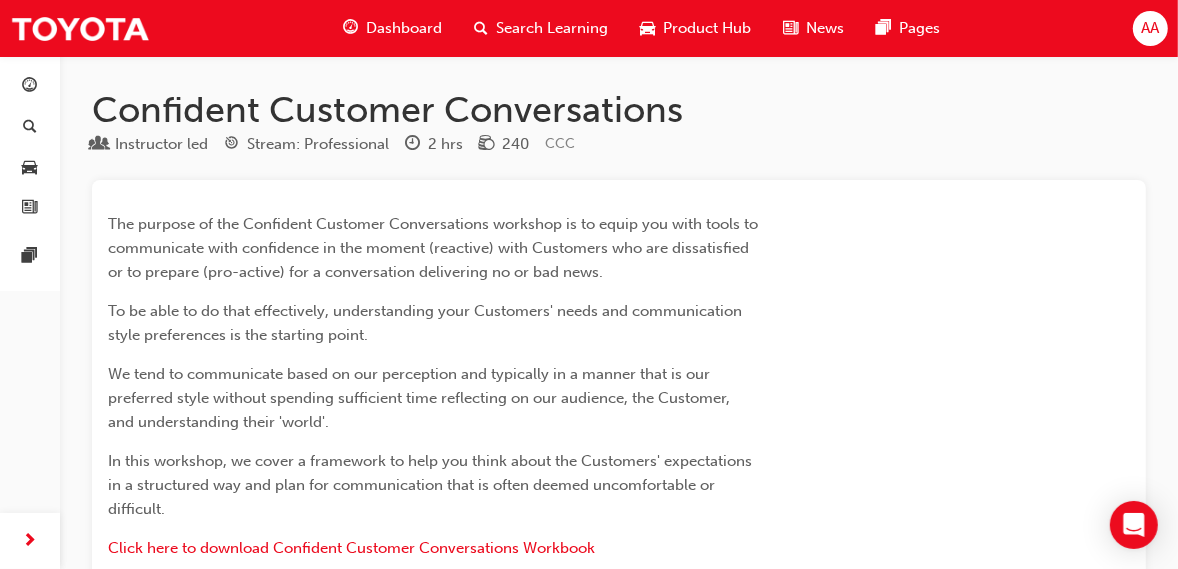 click on "AA" at bounding box center [1150, 28] 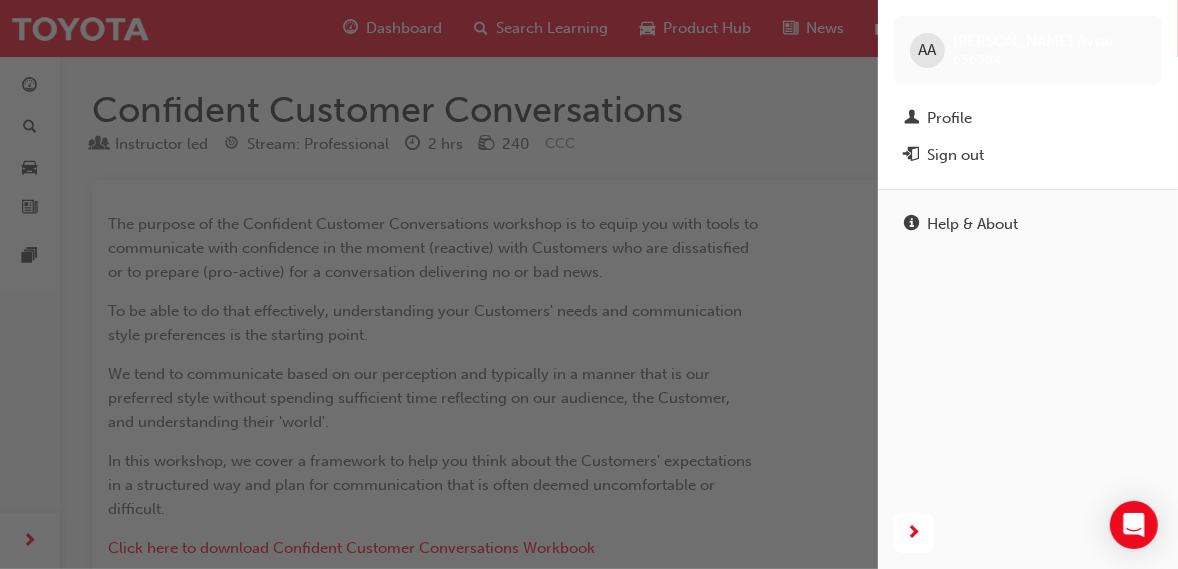 click at bounding box center (439, 284) 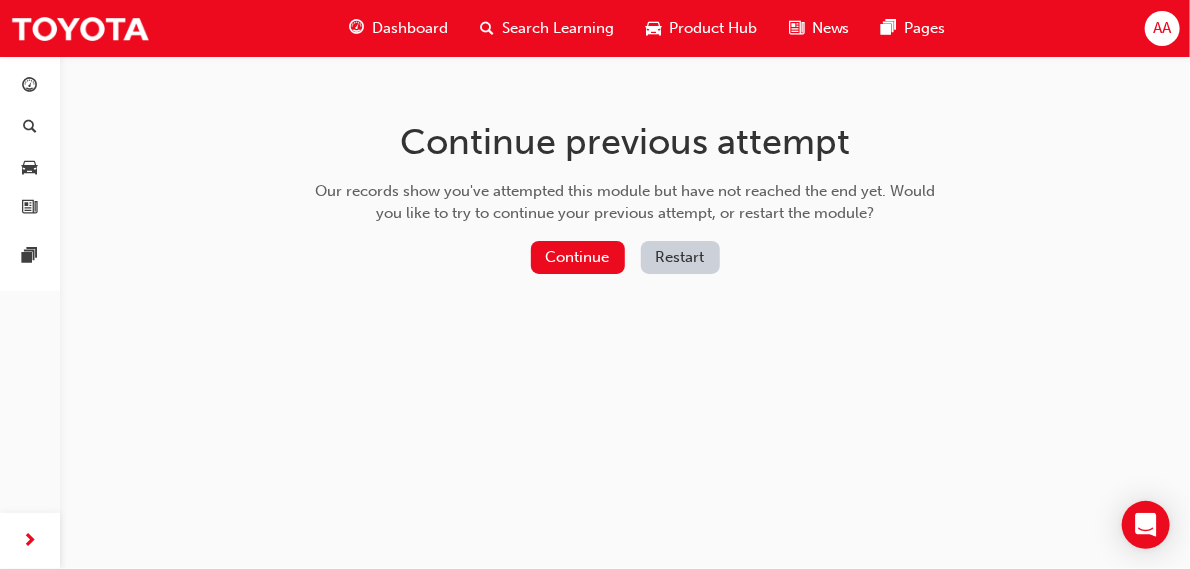 click on "Dashboard" at bounding box center (398, 28) 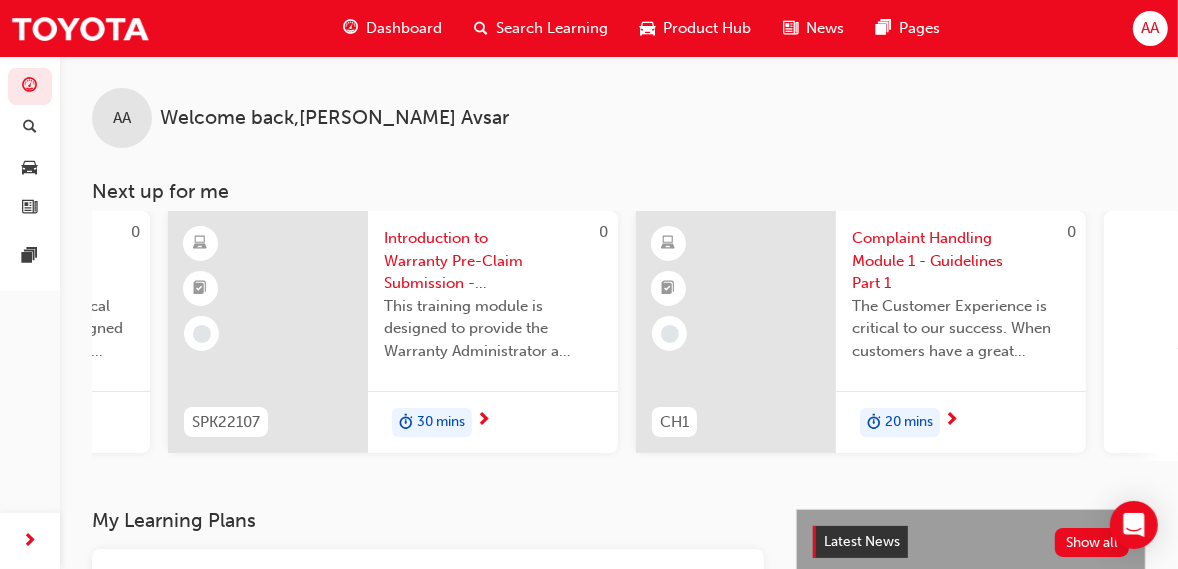scroll, scrollTop: 0, scrollLeft: 1454, axis: horizontal 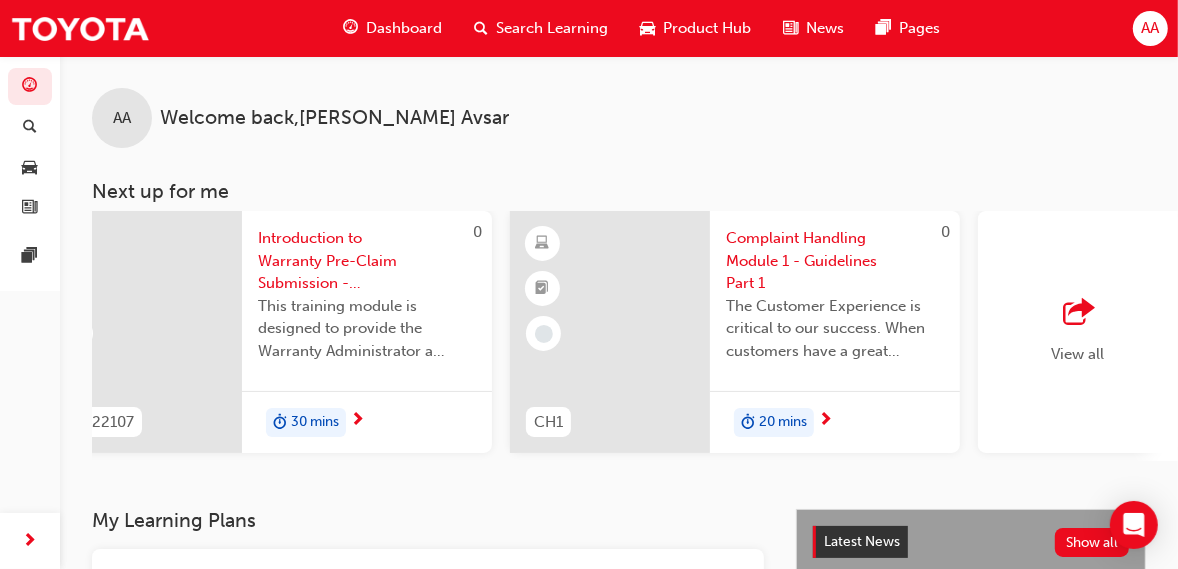 click on "Complaint Handling Module 1 - Guidelines Part 1" at bounding box center (835, 261) 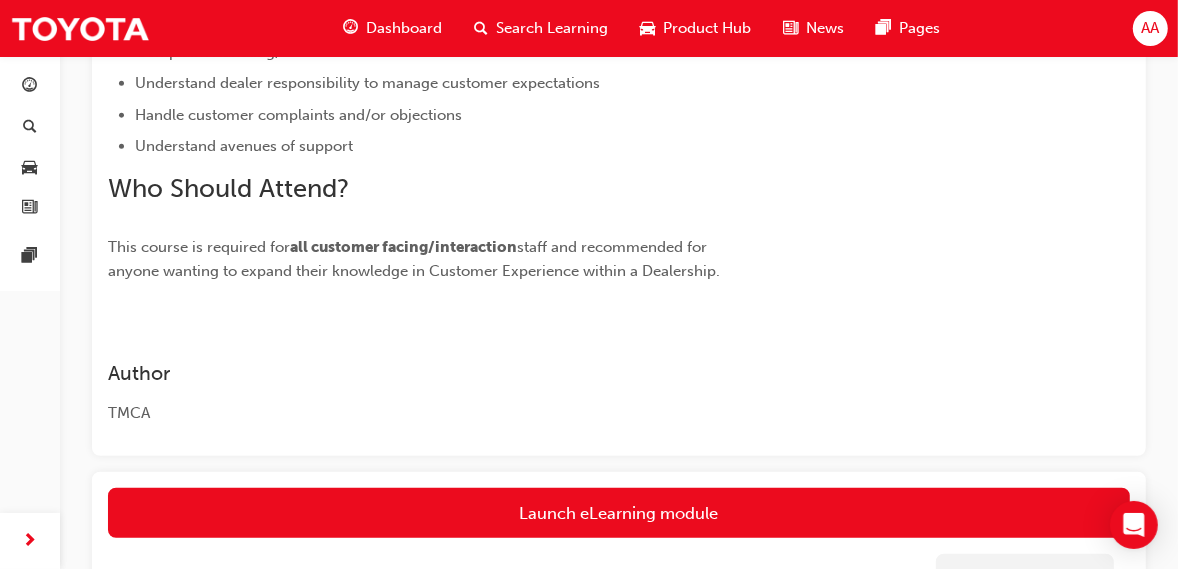 scroll, scrollTop: 746, scrollLeft: 0, axis: vertical 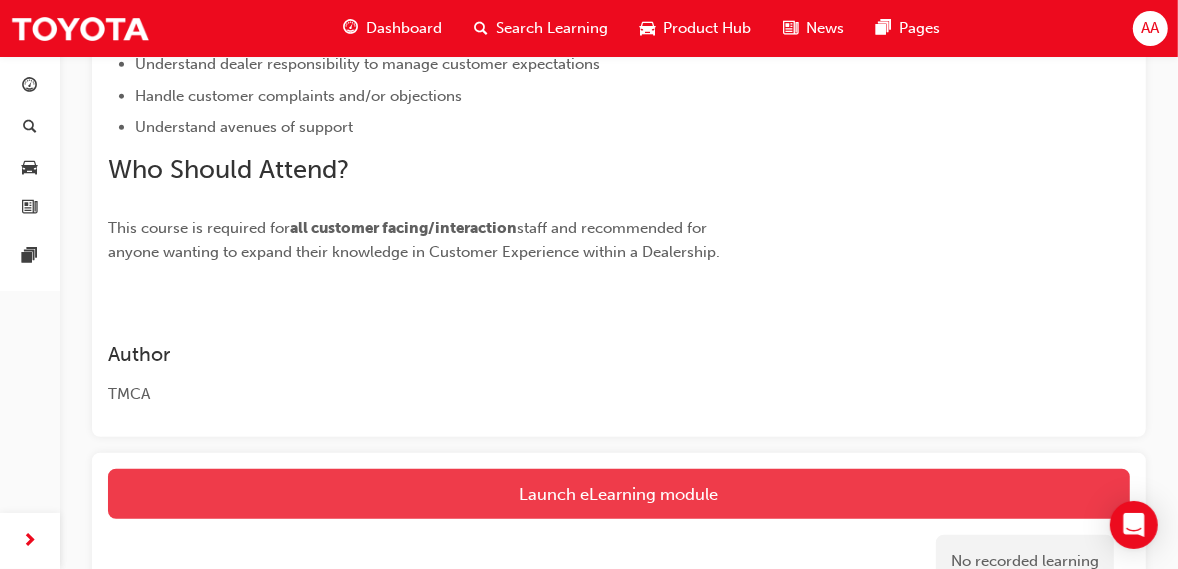 click on "Launch eLearning module" at bounding box center [619, 494] 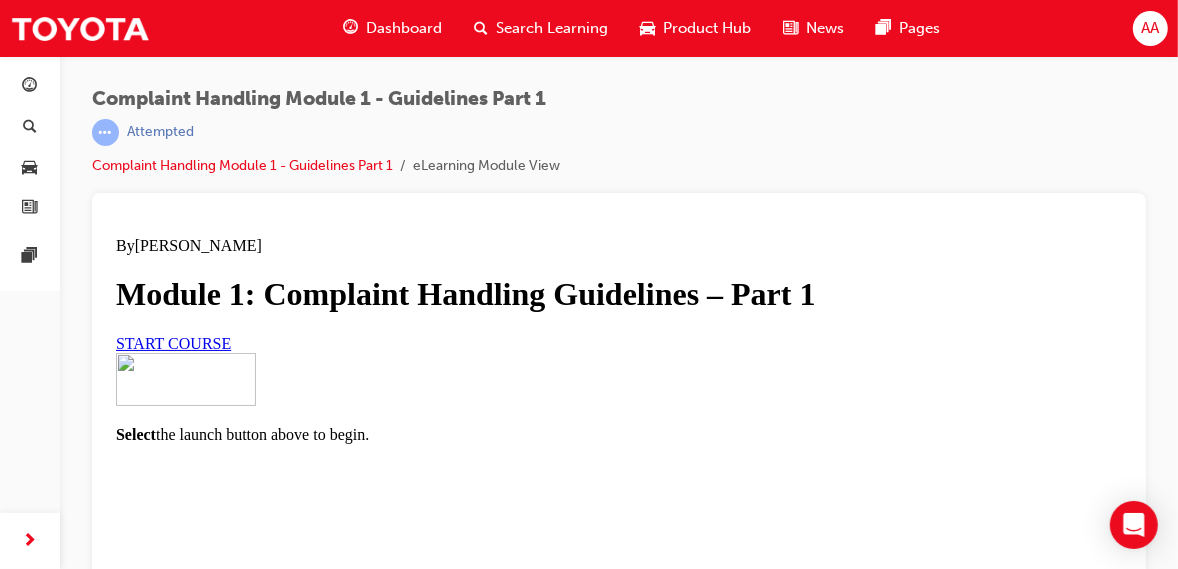 scroll, scrollTop: 26, scrollLeft: 0, axis: vertical 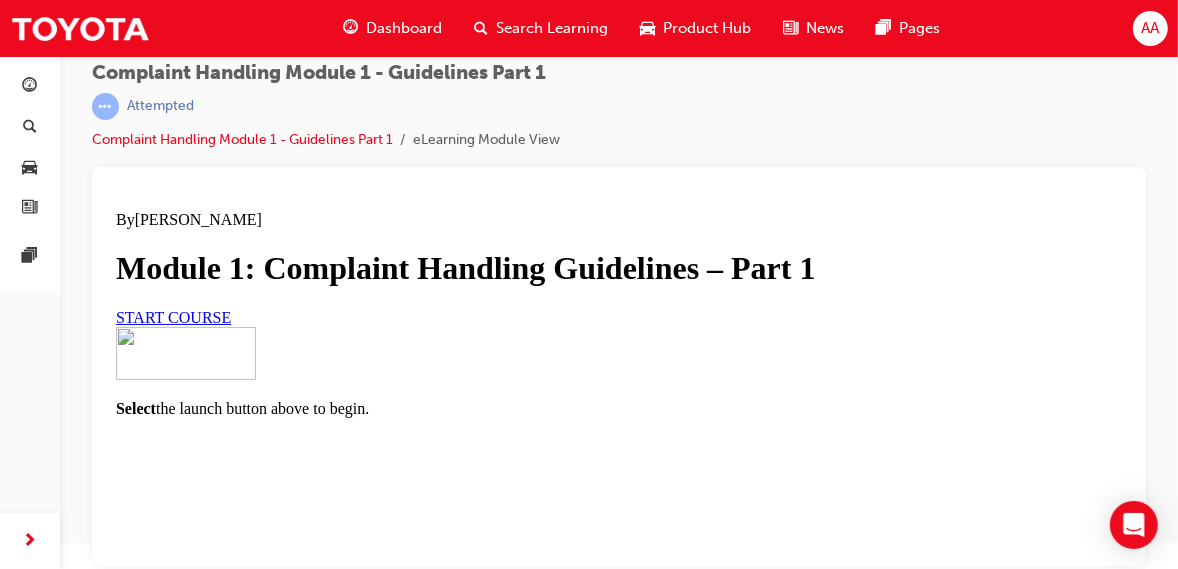 click on "START COURSE" at bounding box center [172, 316] 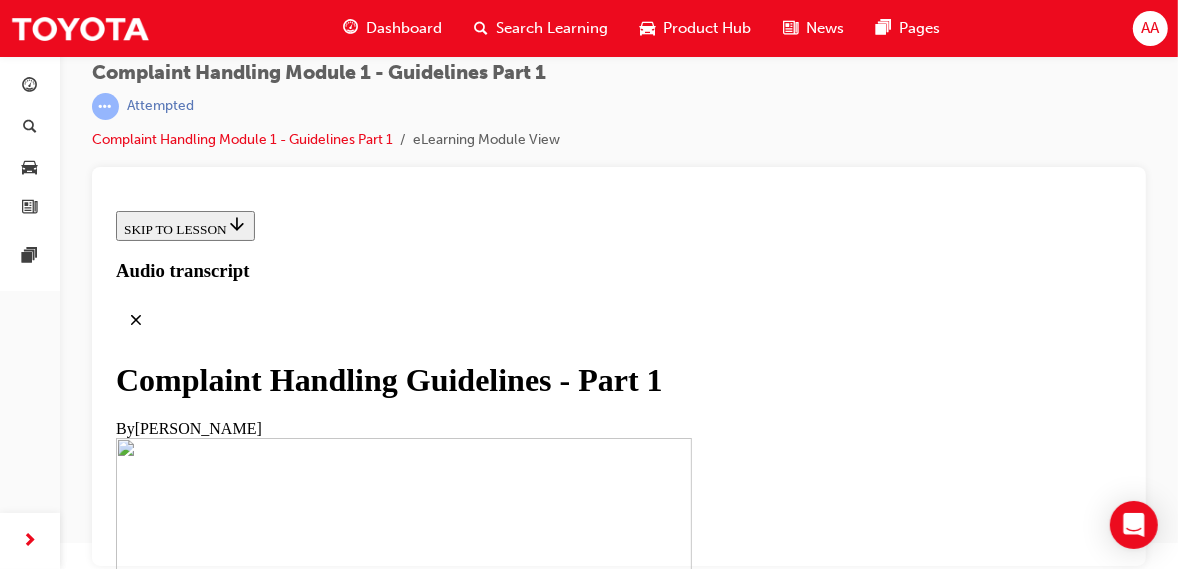 scroll, scrollTop: 0, scrollLeft: 0, axis: both 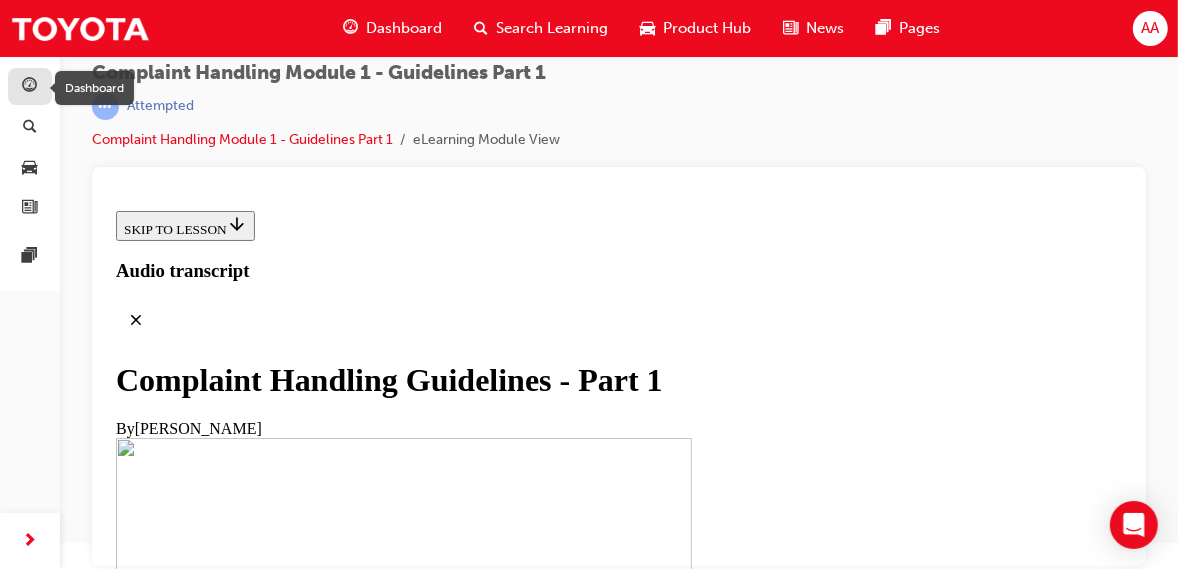 click at bounding box center [30, 86] 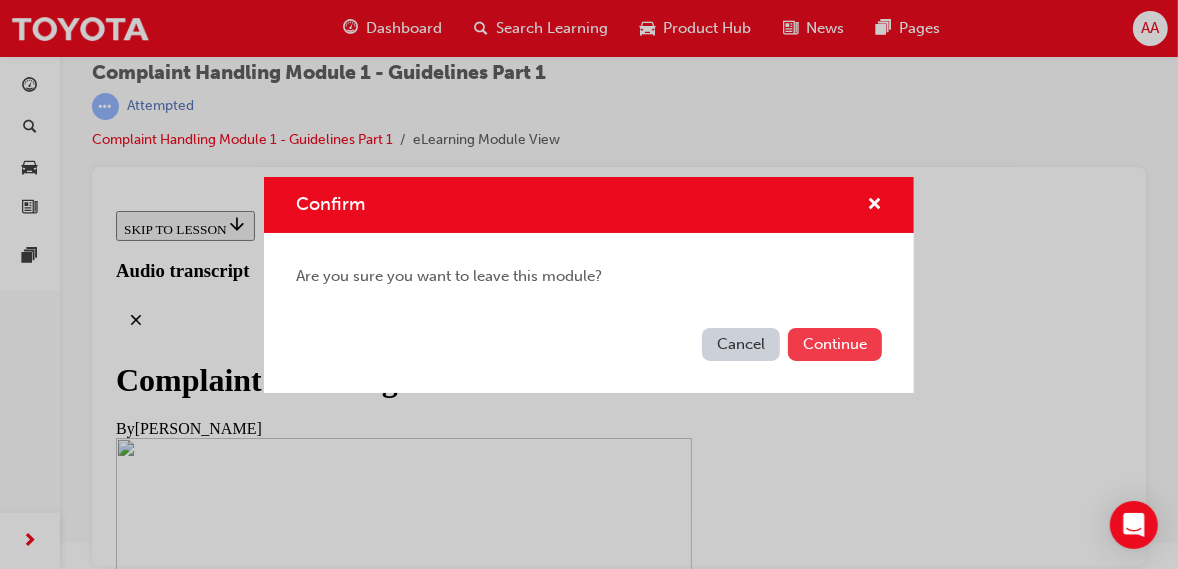 click on "Continue" at bounding box center (835, 344) 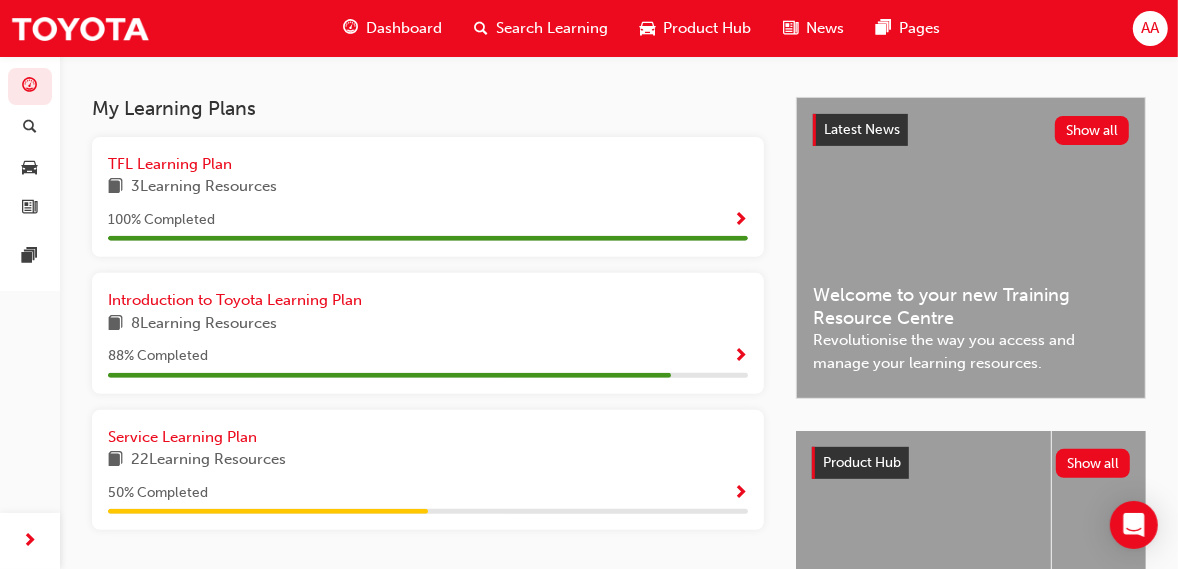 scroll, scrollTop: 373, scrollLeft: 0, axis: vertical 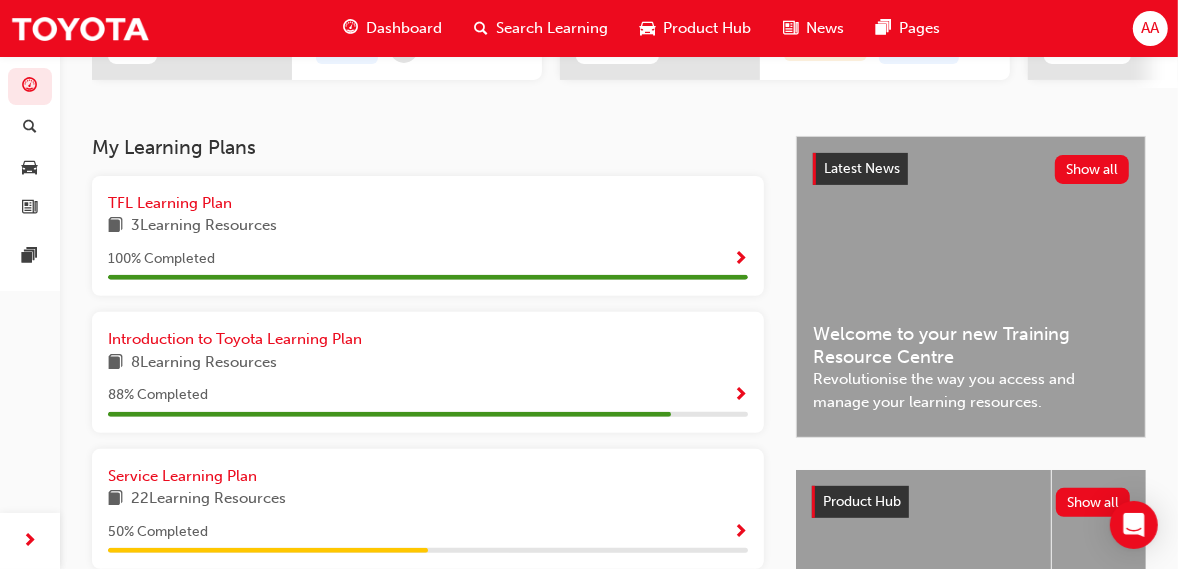 click on "88 % Completed" at bounding box center [428, 395] 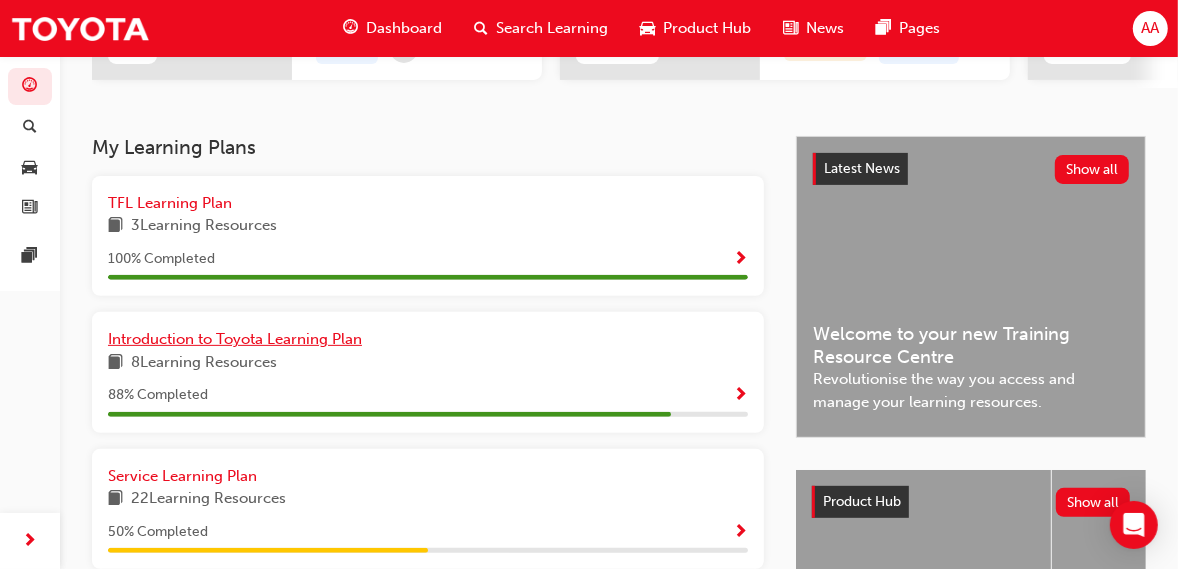 click on "Introduction to Toyota Learning Plan" at bounding box center [235, 339] 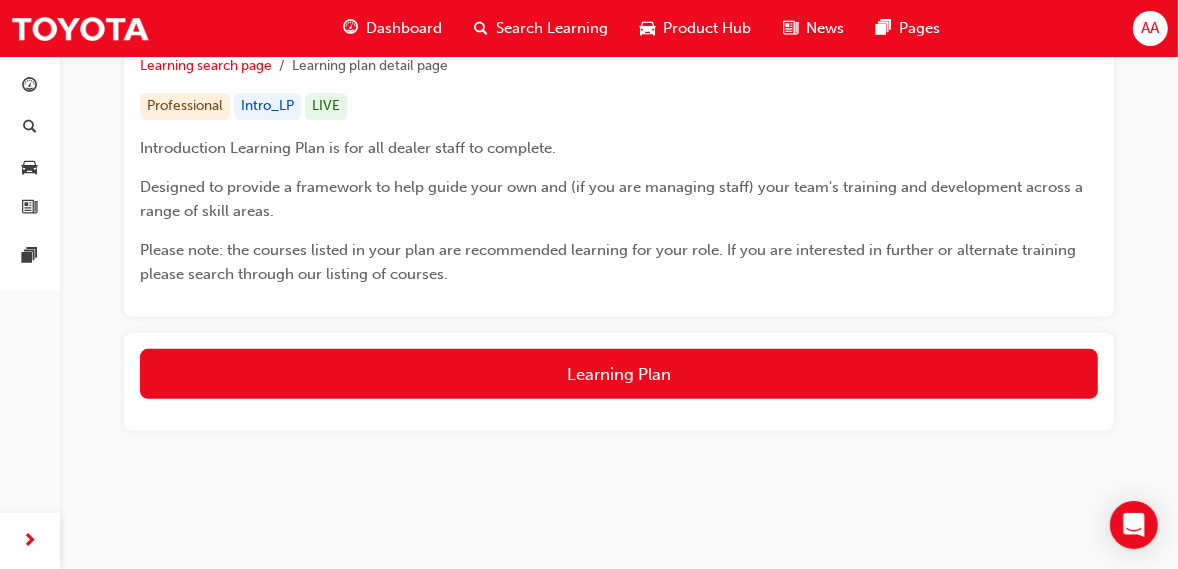 scroll, scrollTop: 362, scrollLeft: 0, axis: vertical 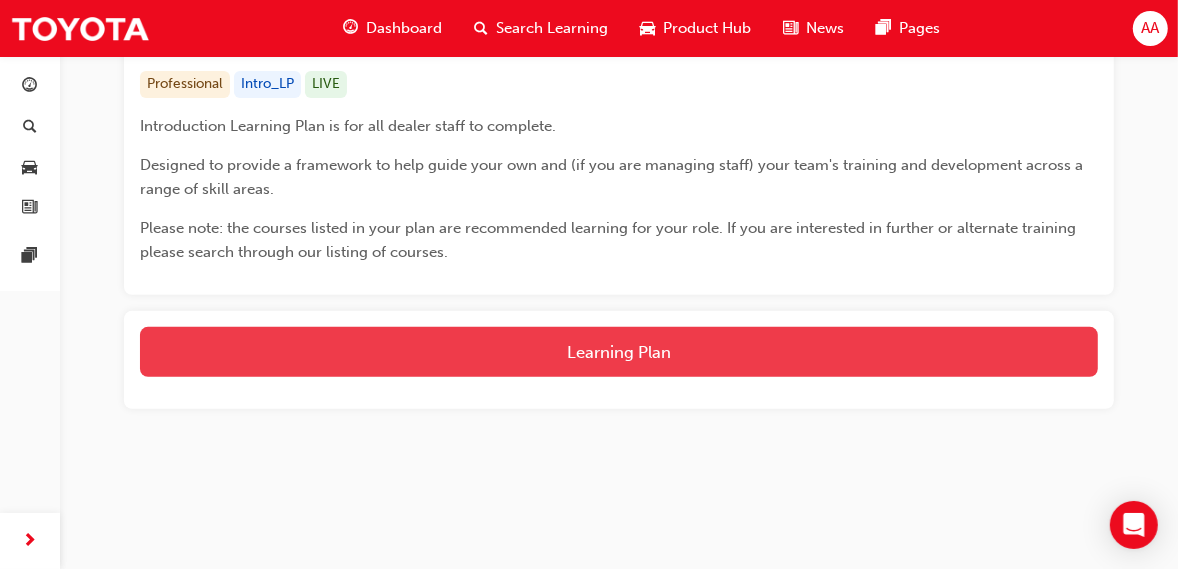 click on "Learning Plan" at bounding box center (619, 352) 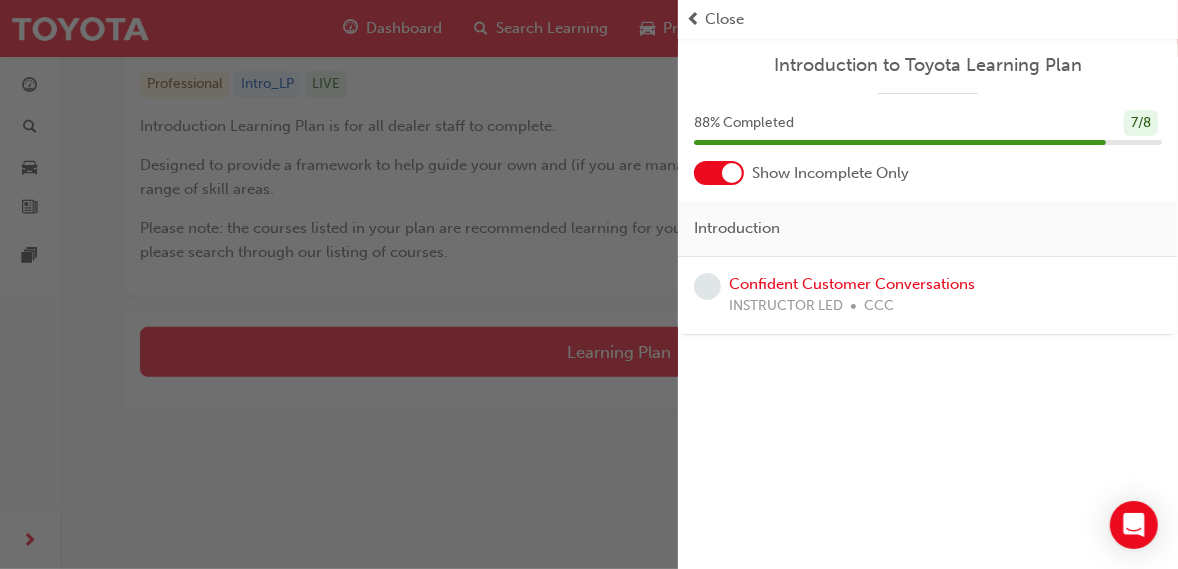 click on "Close" at bounding box center (724, 19) 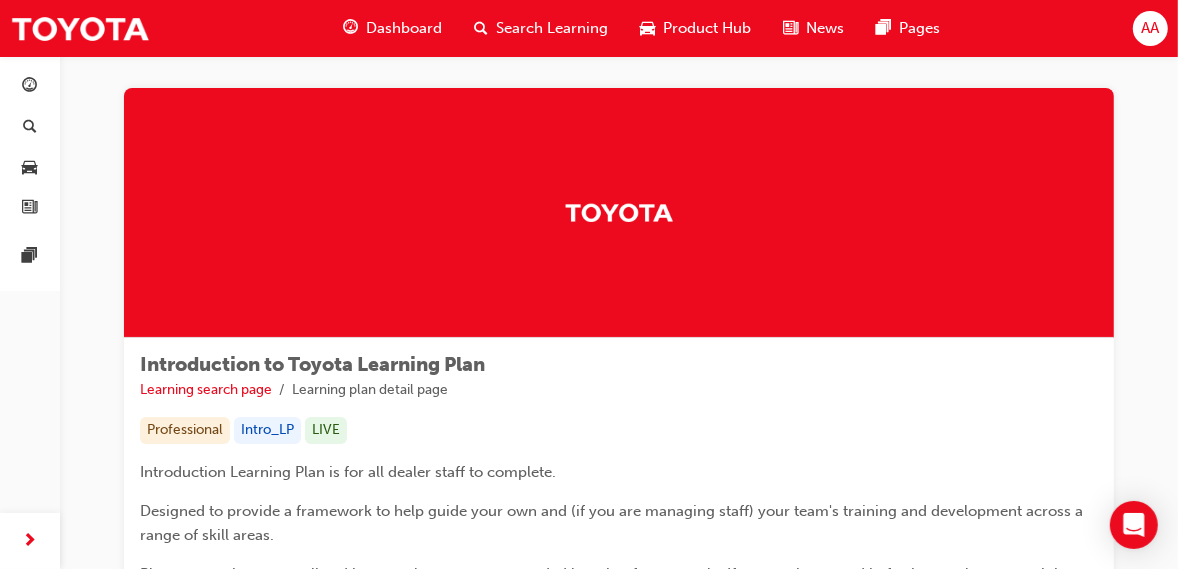 scroll, scrollTop: 0, scrollLeft: 0, axis: both 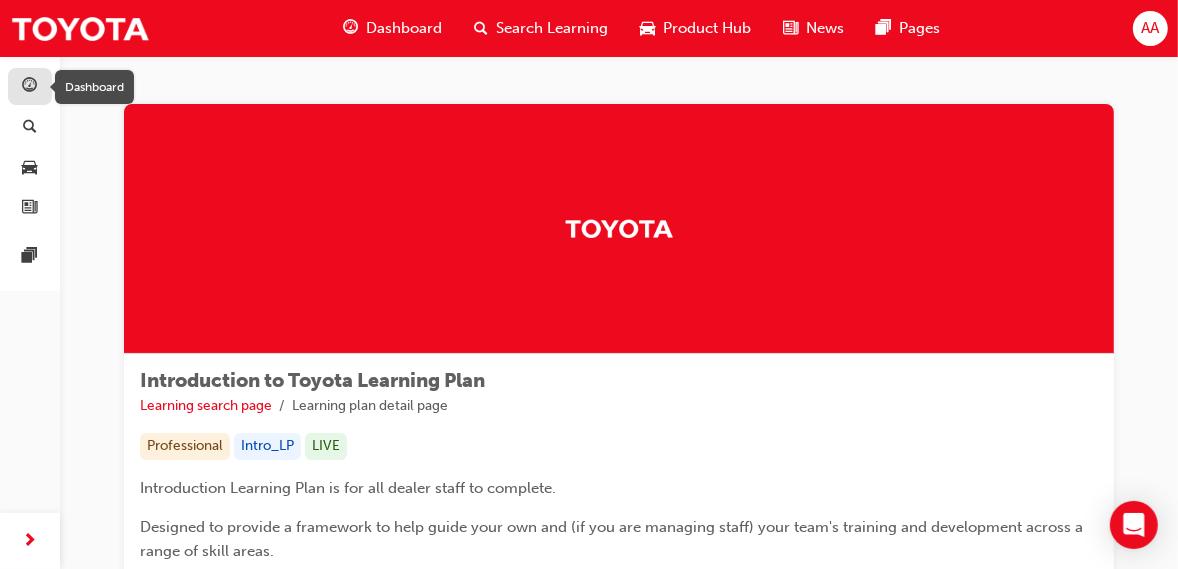 click at bounding box center [30, 86] 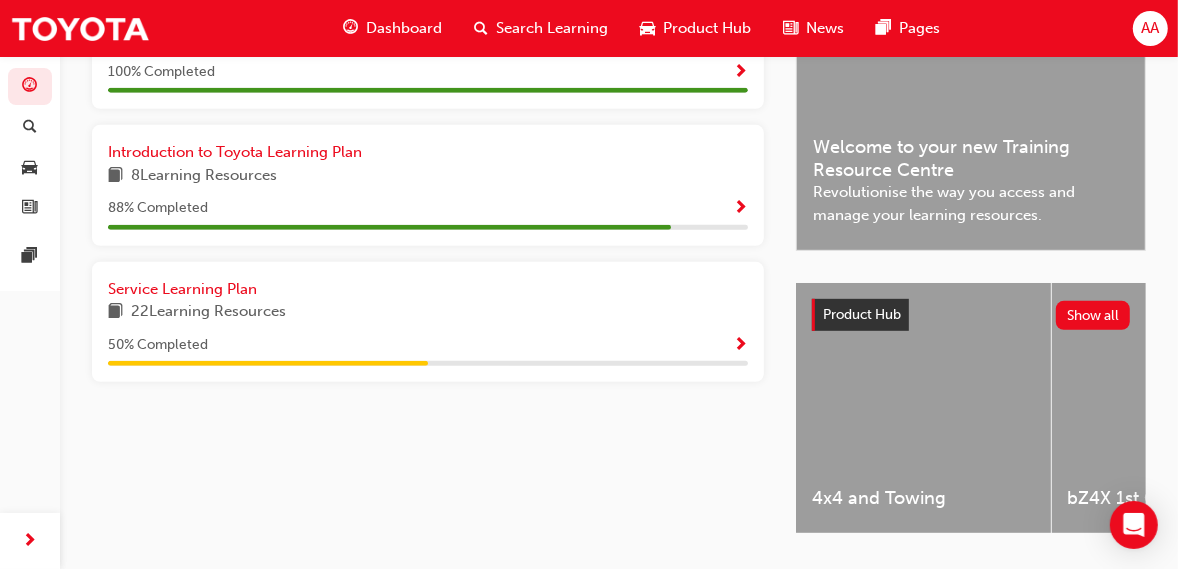 scroll, scrollTop: 622, scrollLeft: 0, axis: vertical 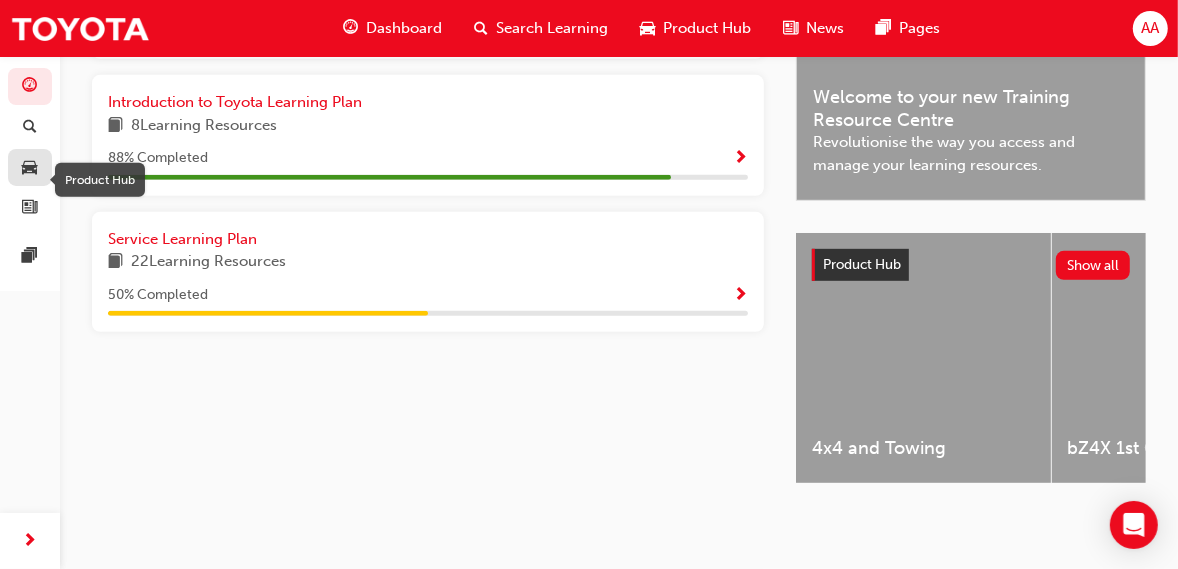 click at bounding box center (30, 167) 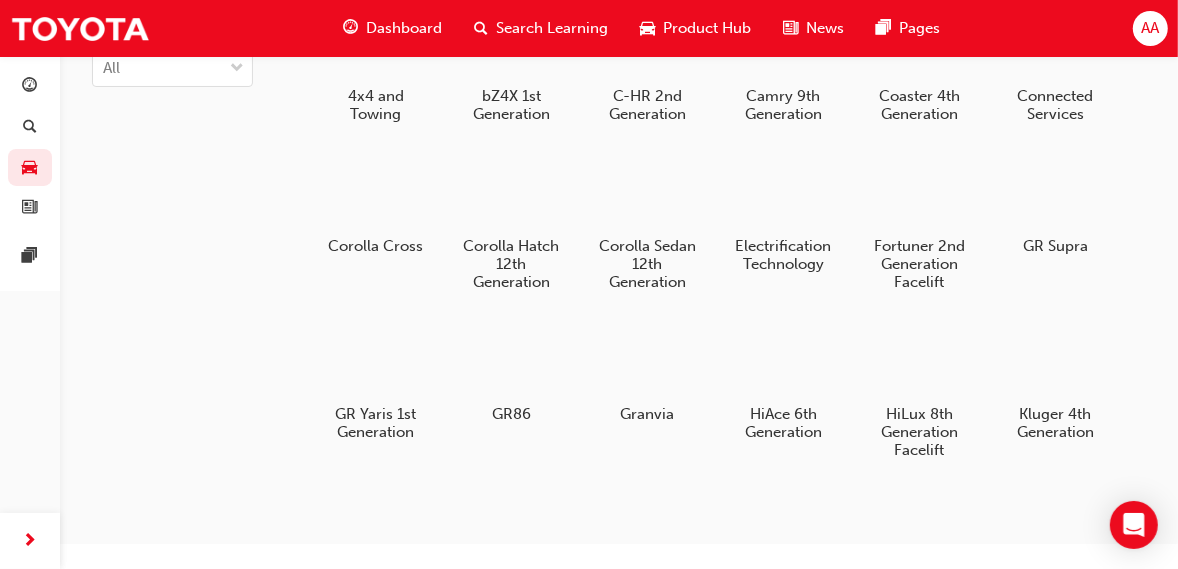 scroll, scrollTop: 0, scrollLeft: 0, axis: both 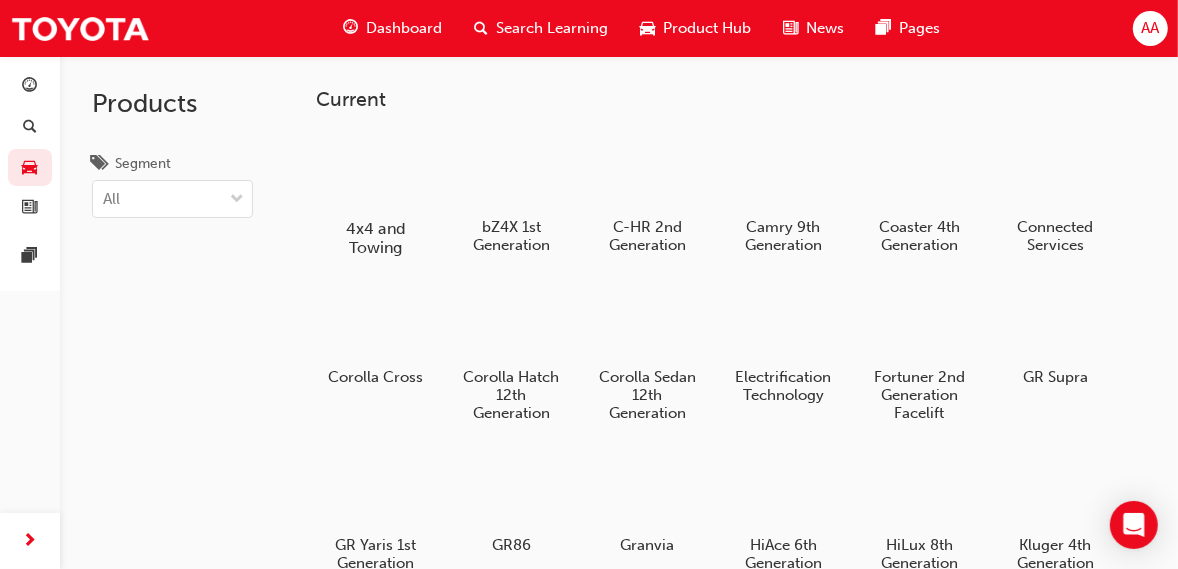 click at bounding box center [375, 170] 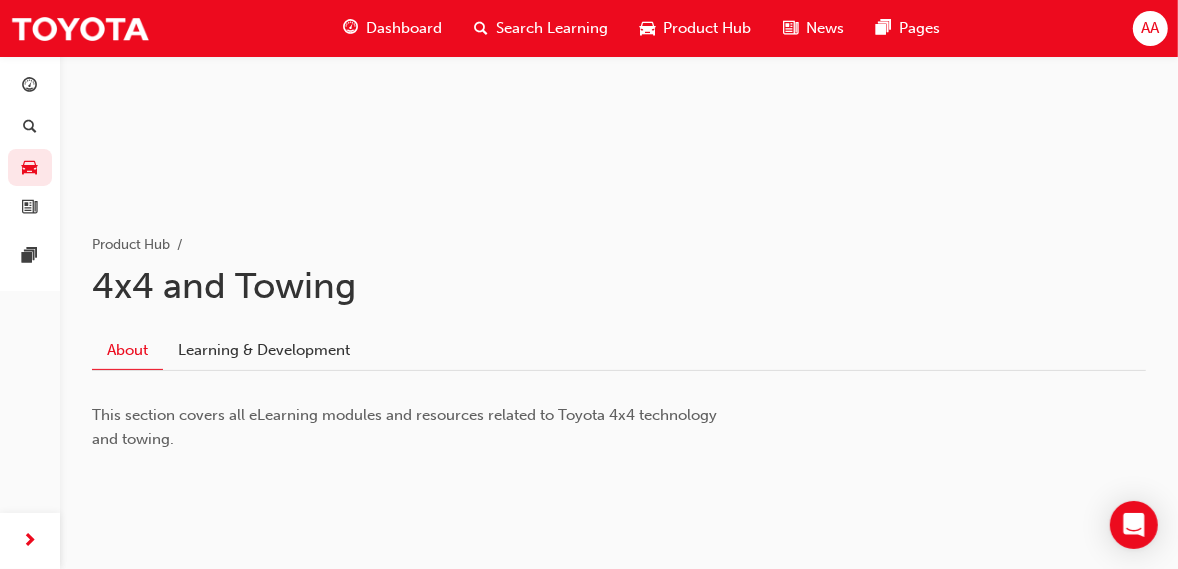 scroll, scrollTop: 268, scrollLeft: 0, axis: vertical 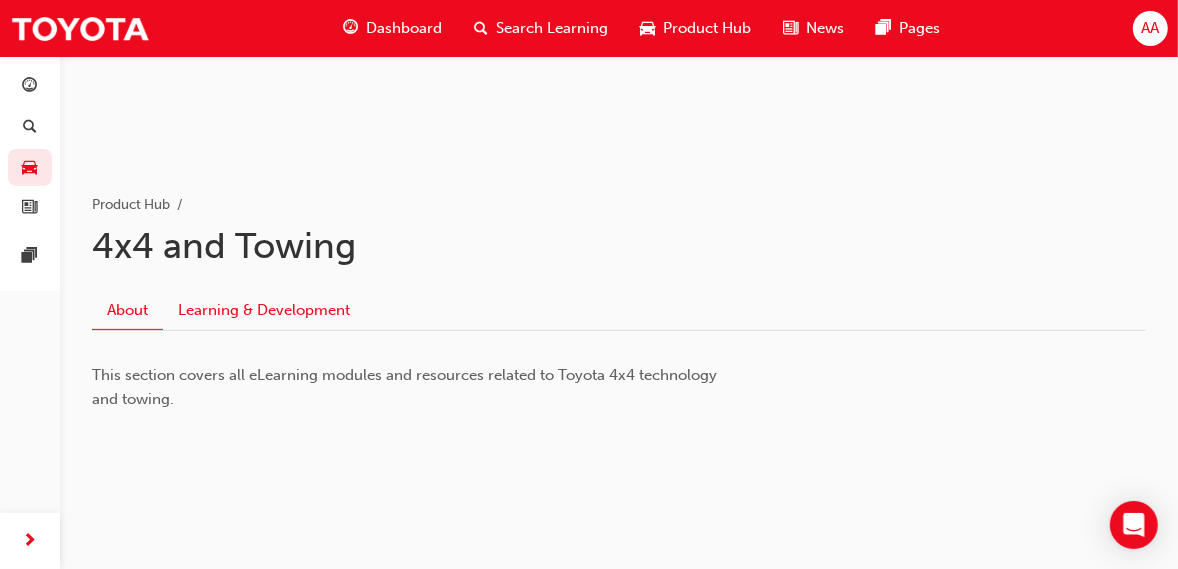 click on "Learning & Development" at bounding box center [264, 311] 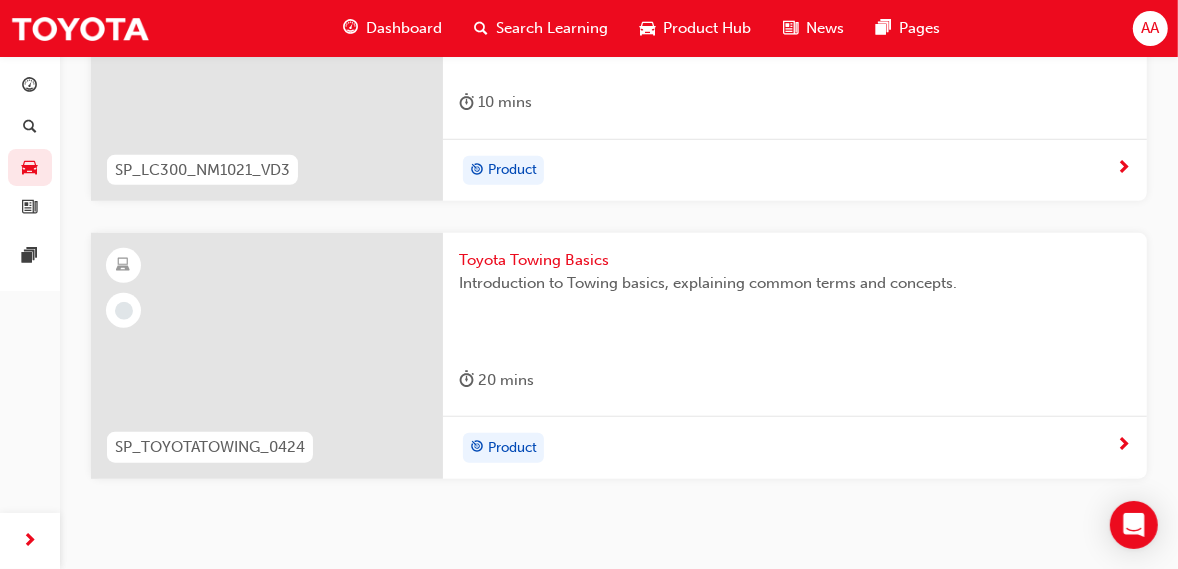 scroll, scrollTop: 987, scrollLeft: 0, axis: vertical 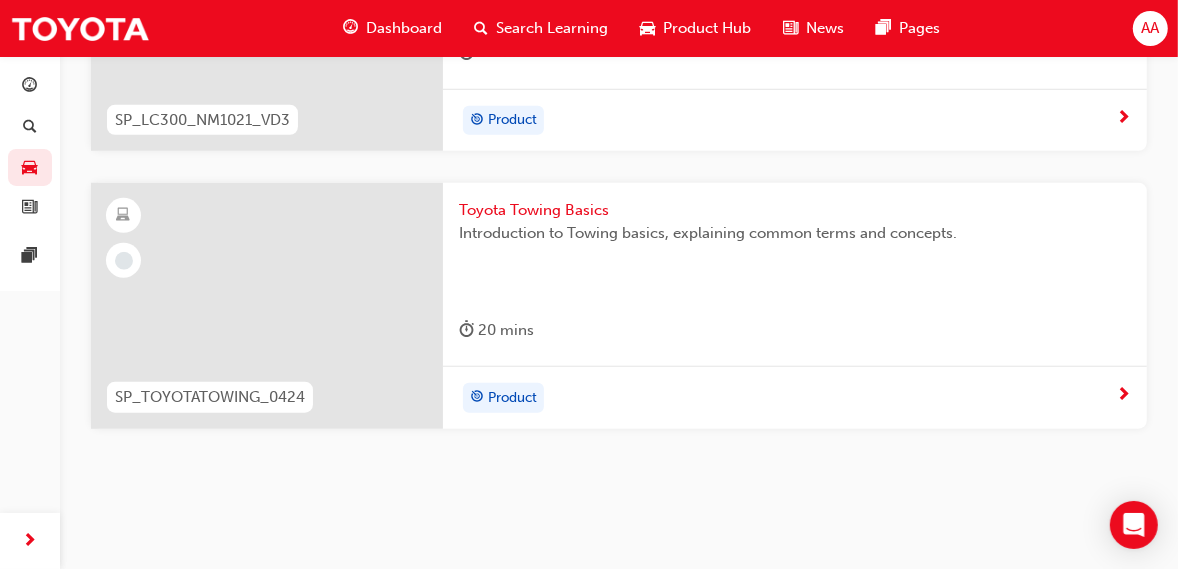 click at bounding box center (267, 306) 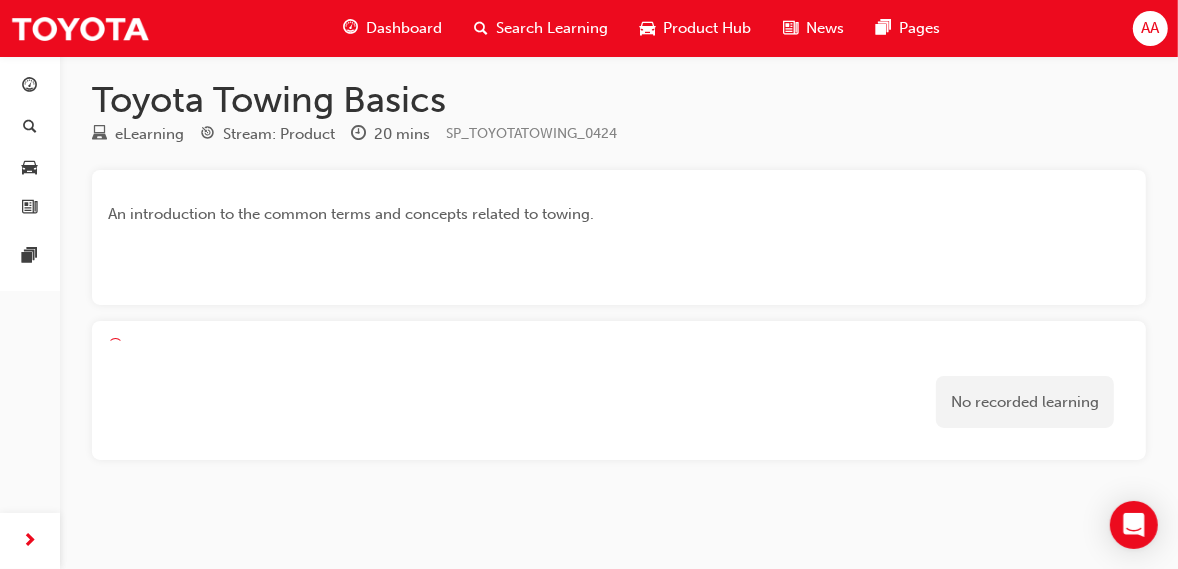 scroll, scrollTop: 0, scrollLeft: 0, axis: both 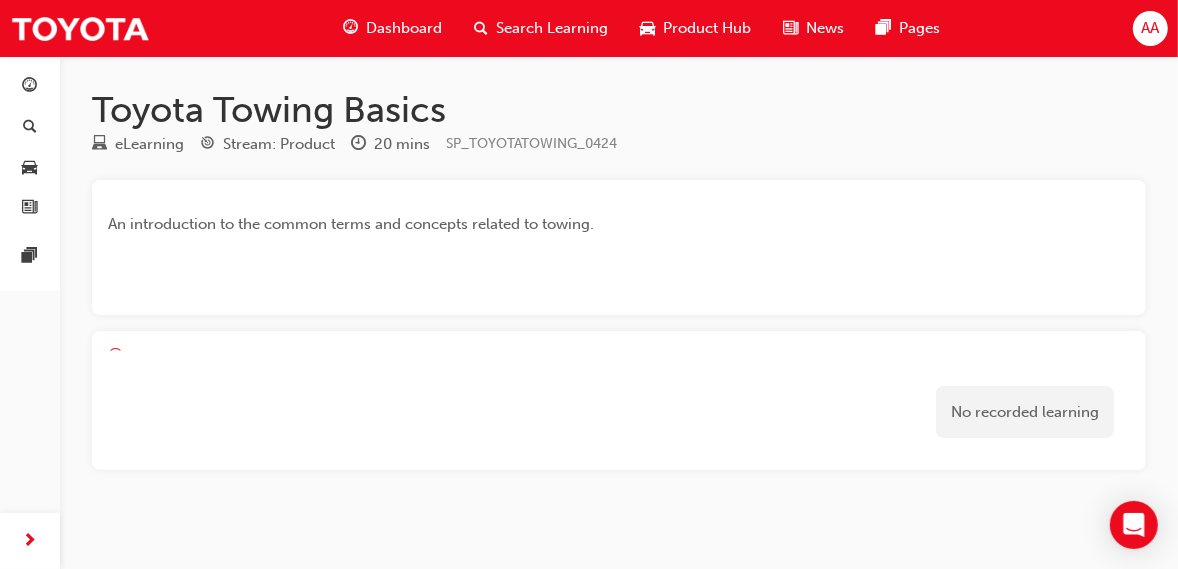 click on "Product Hub" at bounding box center [707, 28] 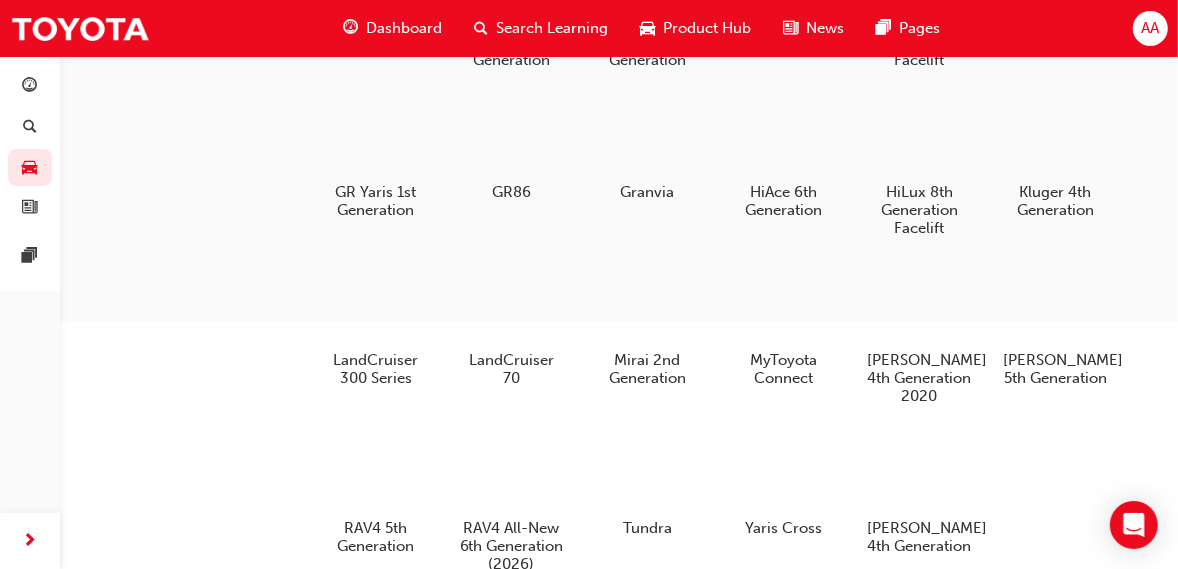 scroll, scrollTop: 373, scrollLeft: 0, axis: vertical 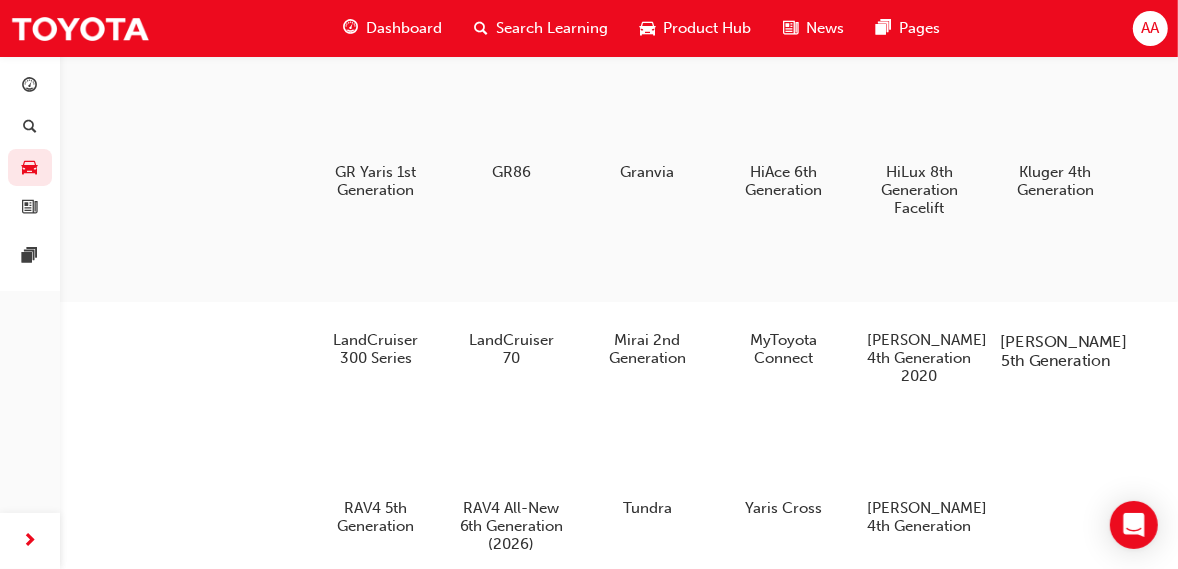 click at bounding box center [1055, 283] 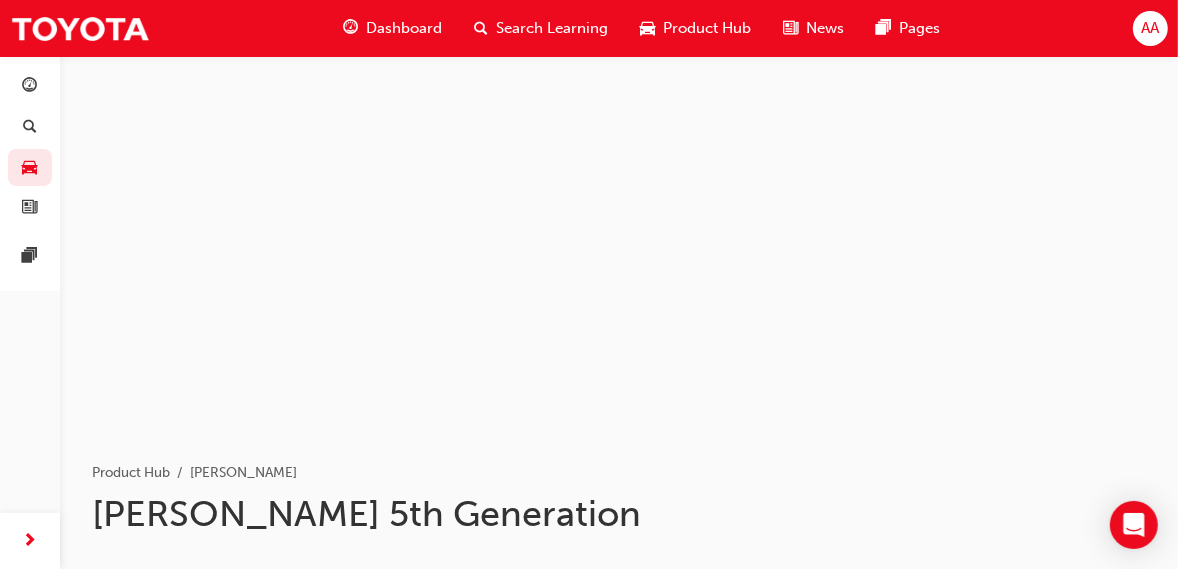 scroll, scrollTop: 360, scrollLeft: 0, axis: vertical 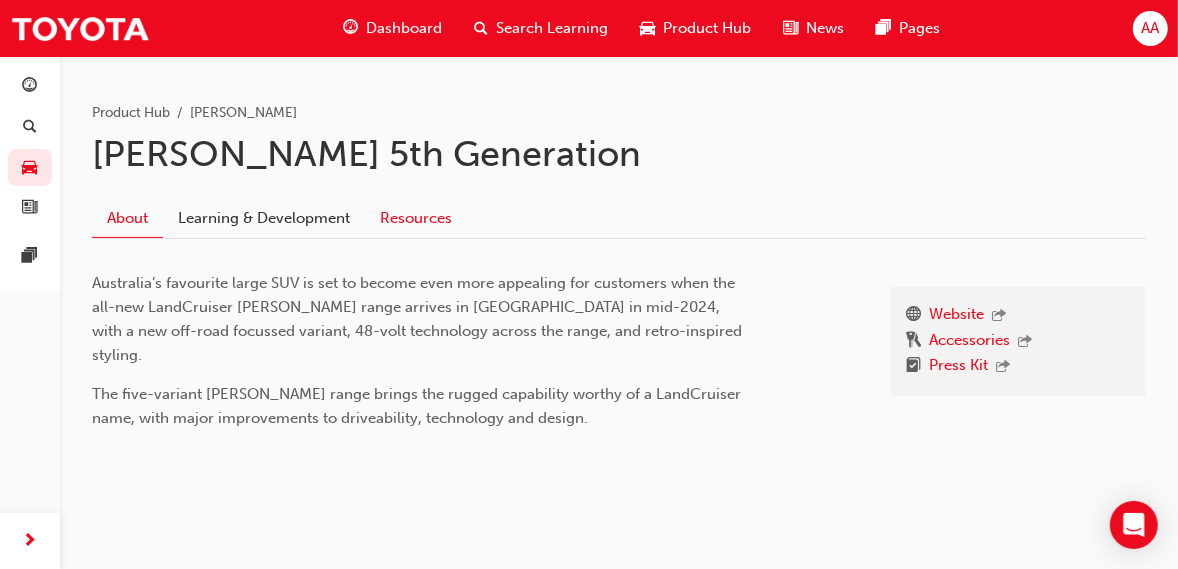 click on "Resources" at bounding box center [416, 219] 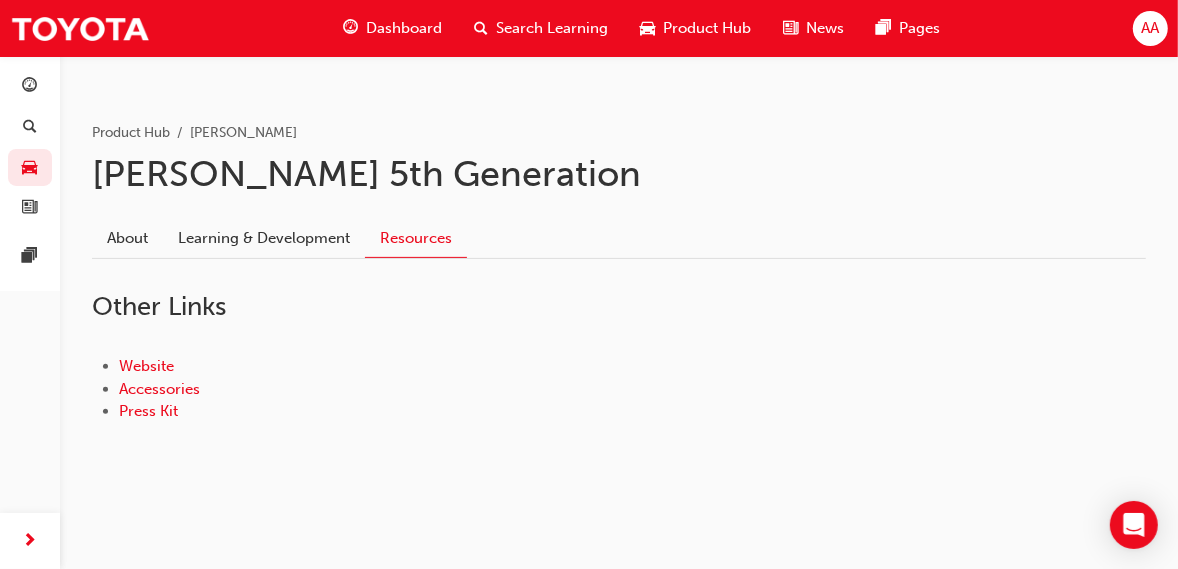 scroll, scrollTop: 337, scrollLeft: 0, axis: vertical 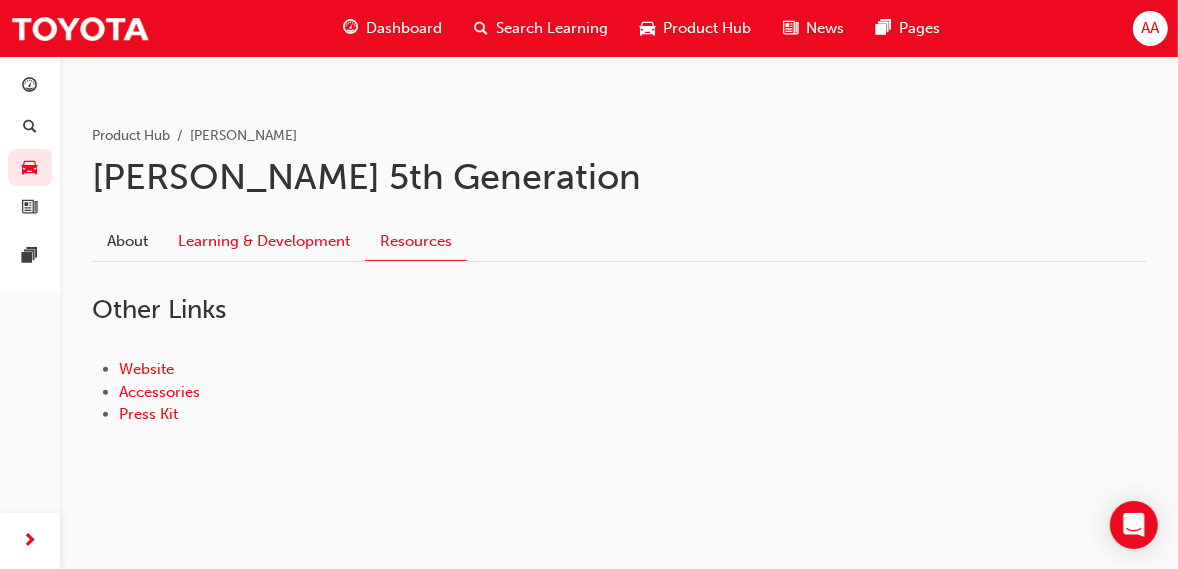 click on "Learning & Development" at bounding box center [264, 242] 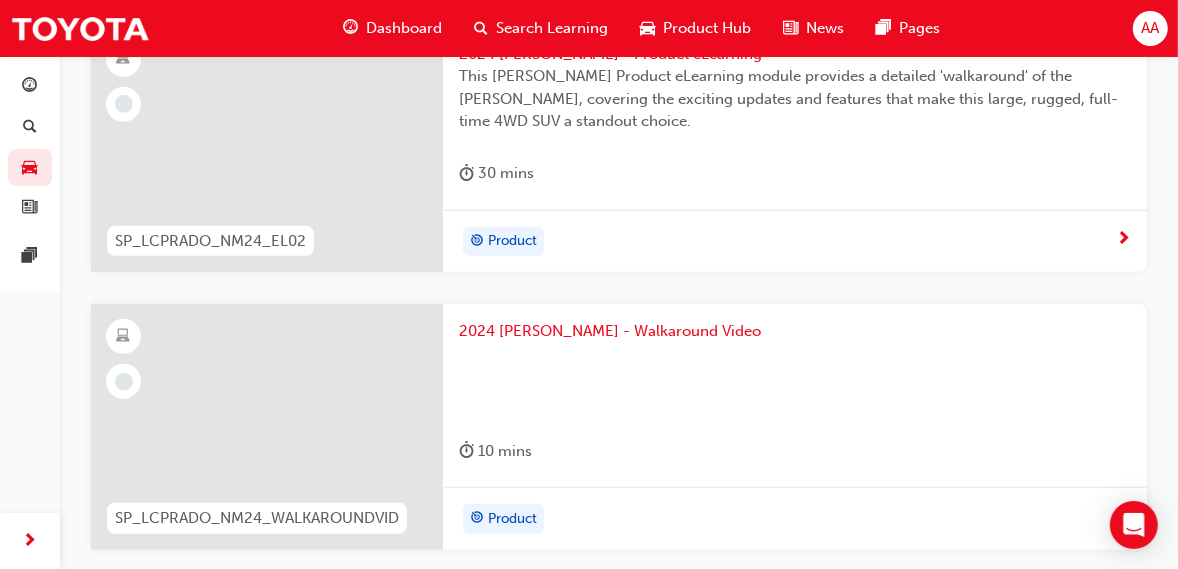 scroll, scrollTop: 897, scrollLeft: 0, axis: vertical 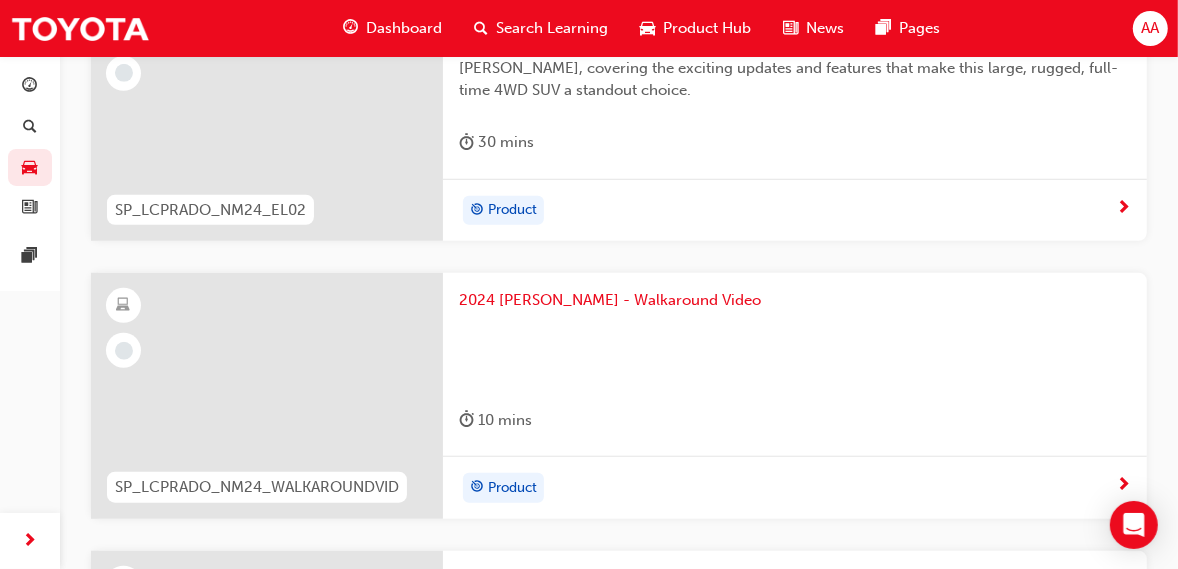 click at bounding box center [267, 396] 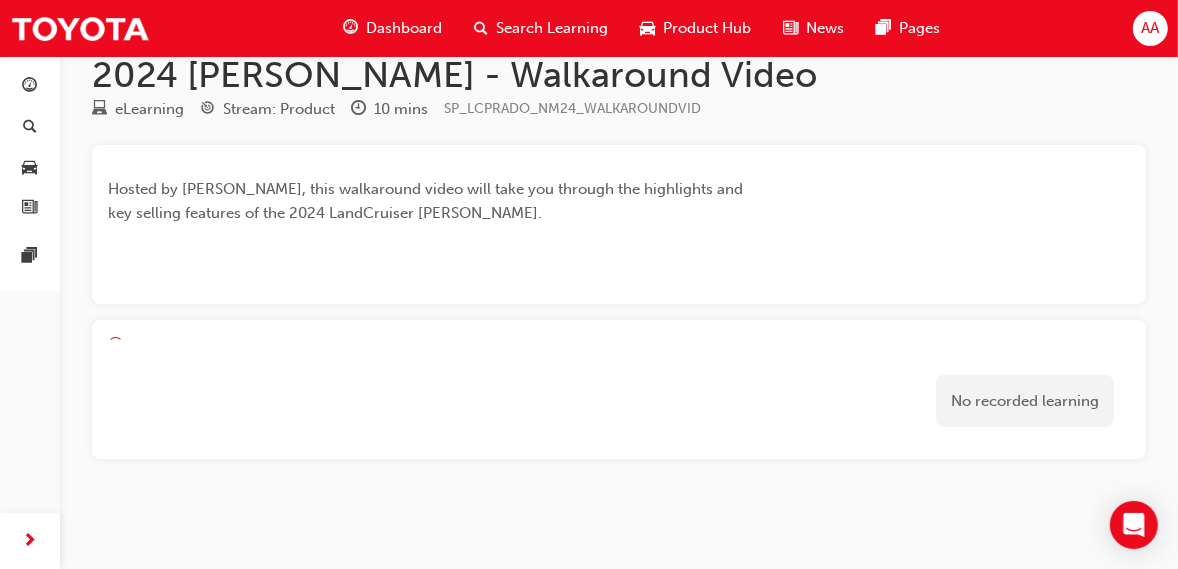 scroll, scrollTop: 55, scrollLeft: 0, axis: vertical 